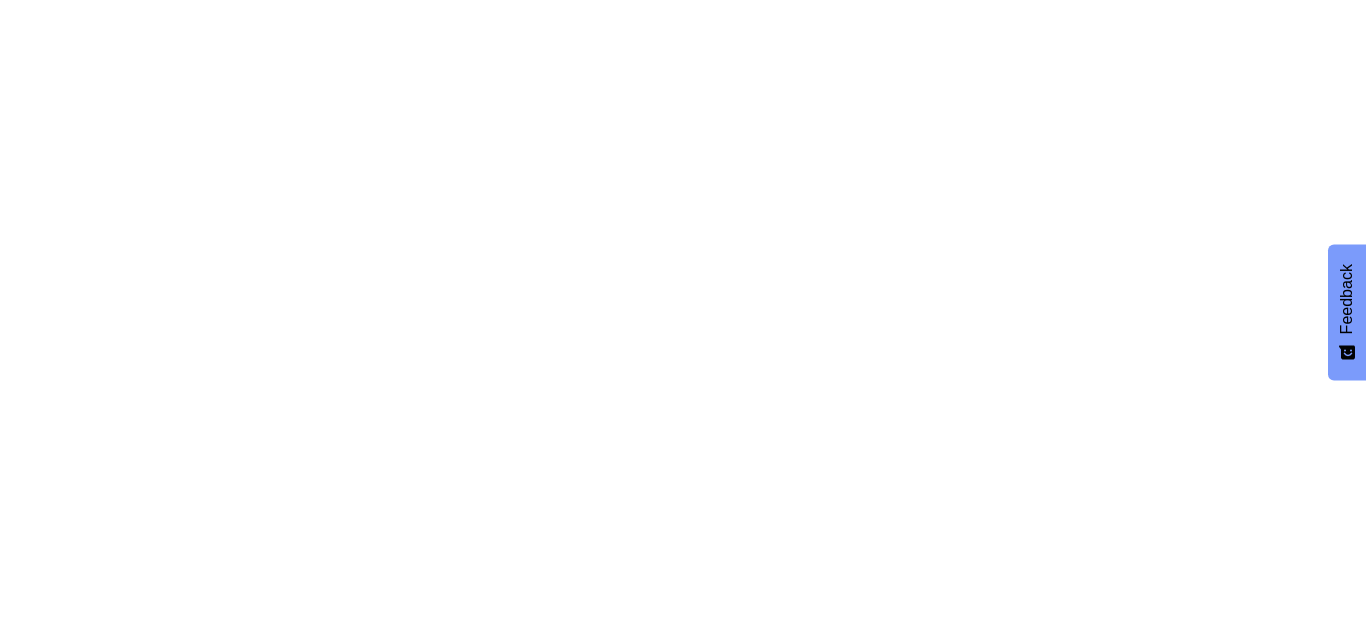 scroll, scrollTop: 0, scrollLeft: 0, axis: both 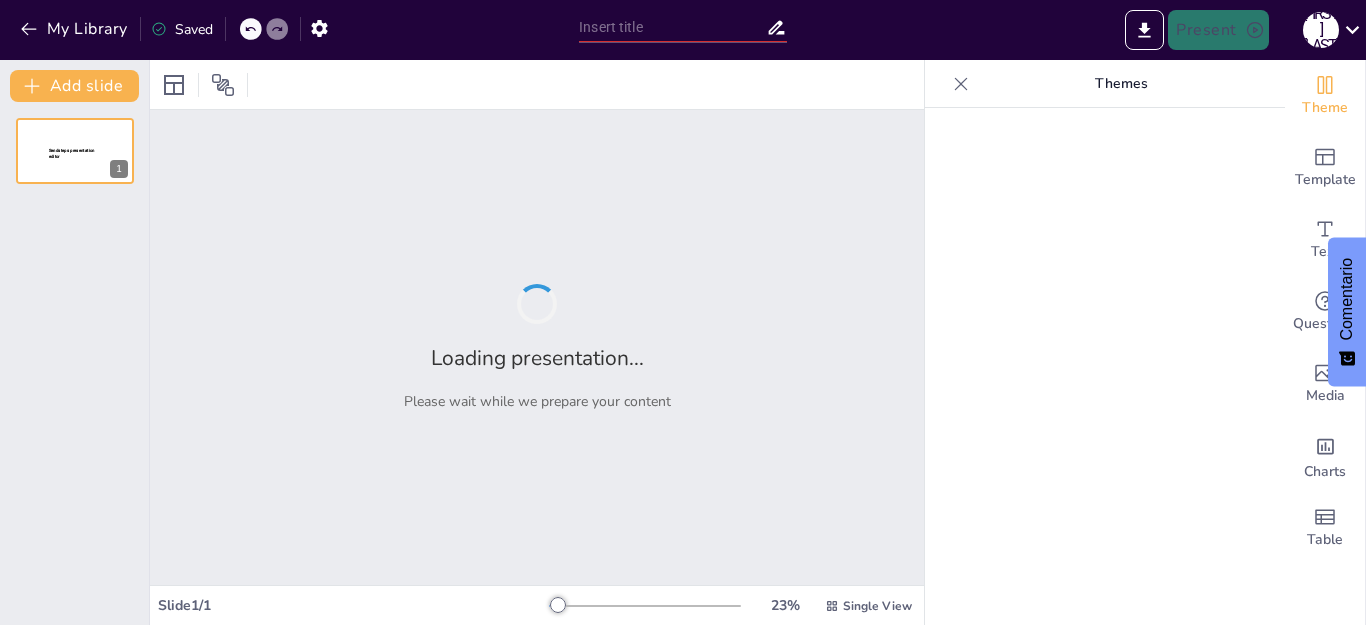 type on "Fundamentos de la Producción de Imprenta: De la Idea al Producto Final" 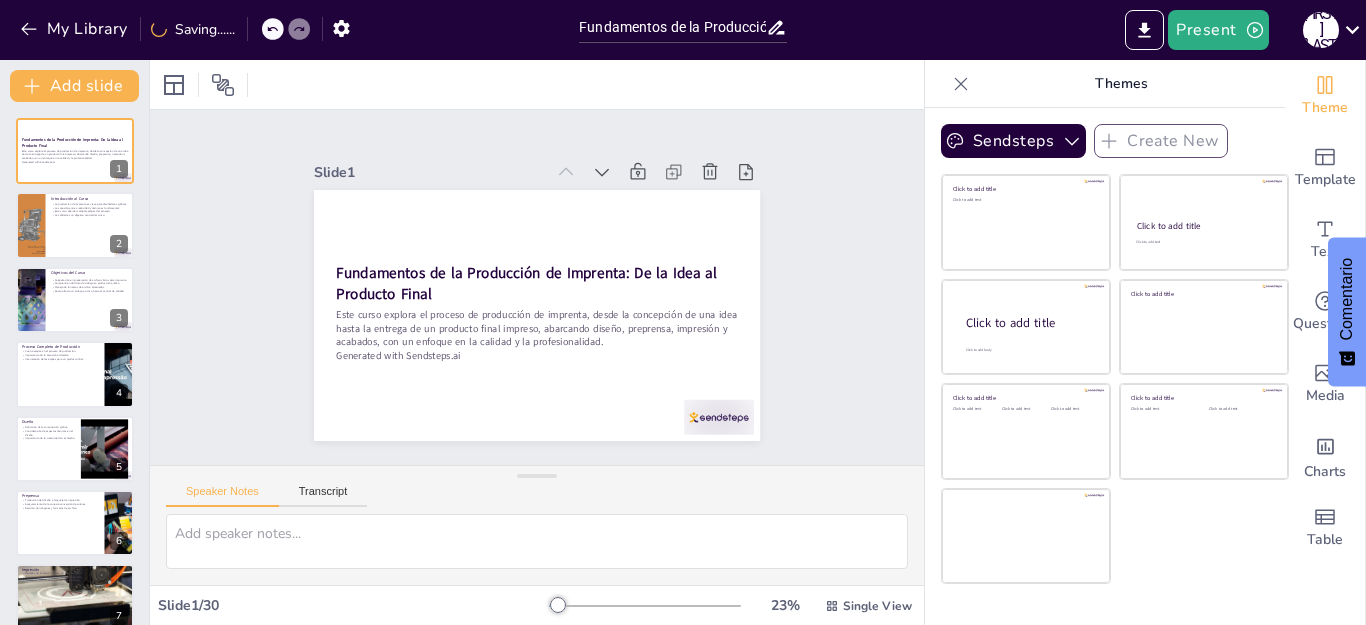 checkbox on "true" 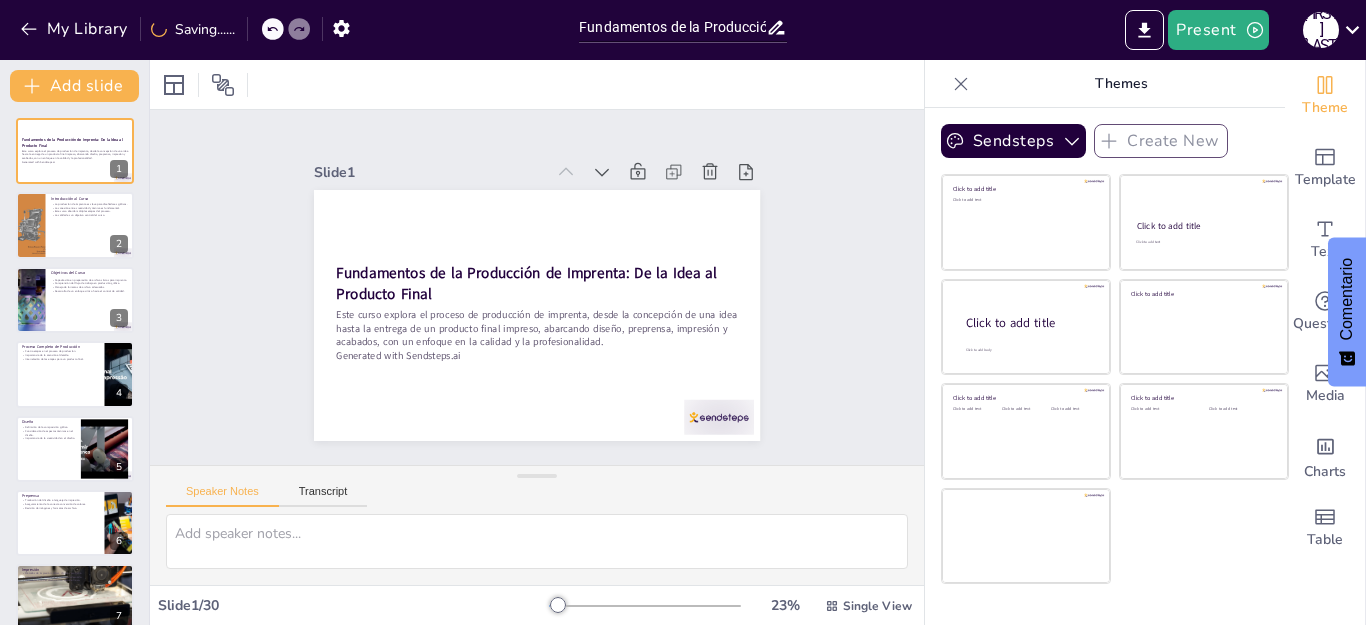 checkbox on "true" 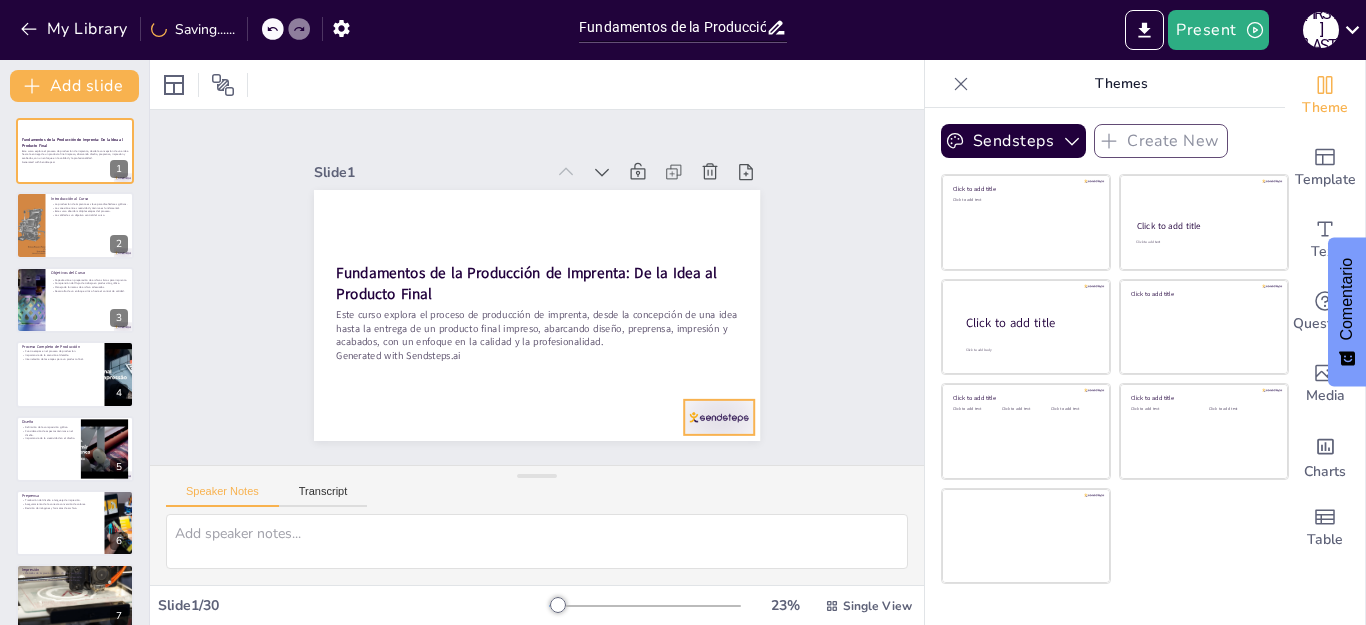 click at bounding box center (704, 436) 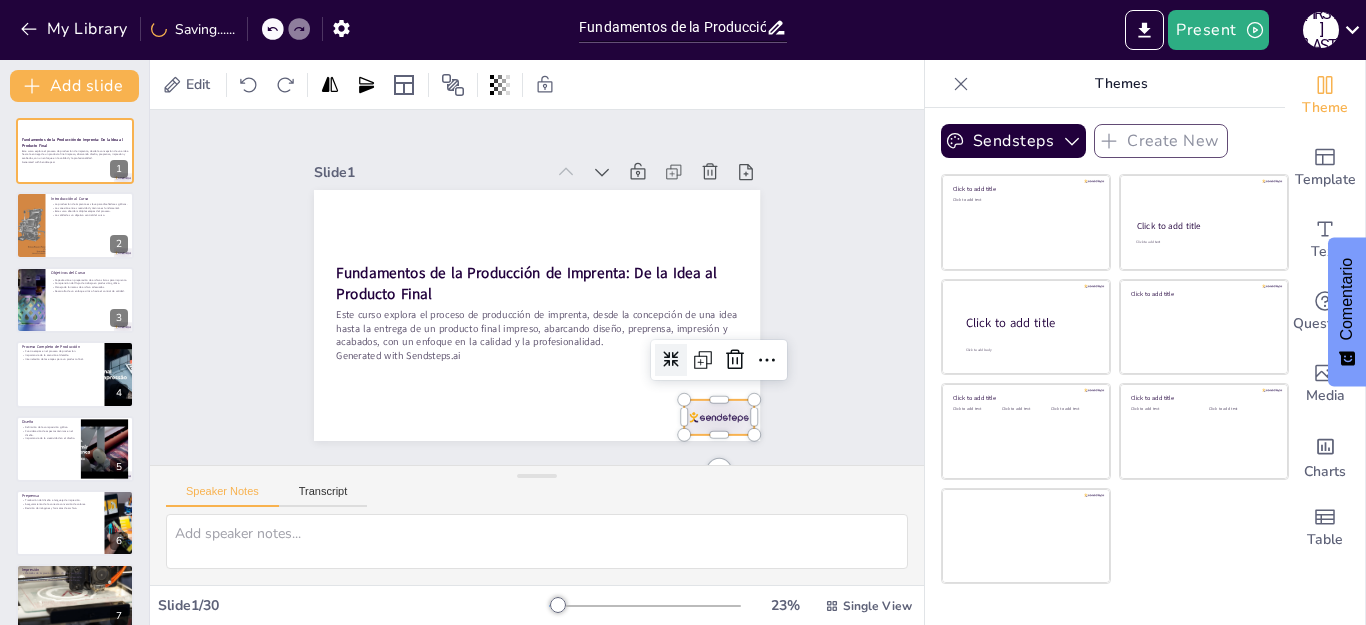 checkbox on "true" 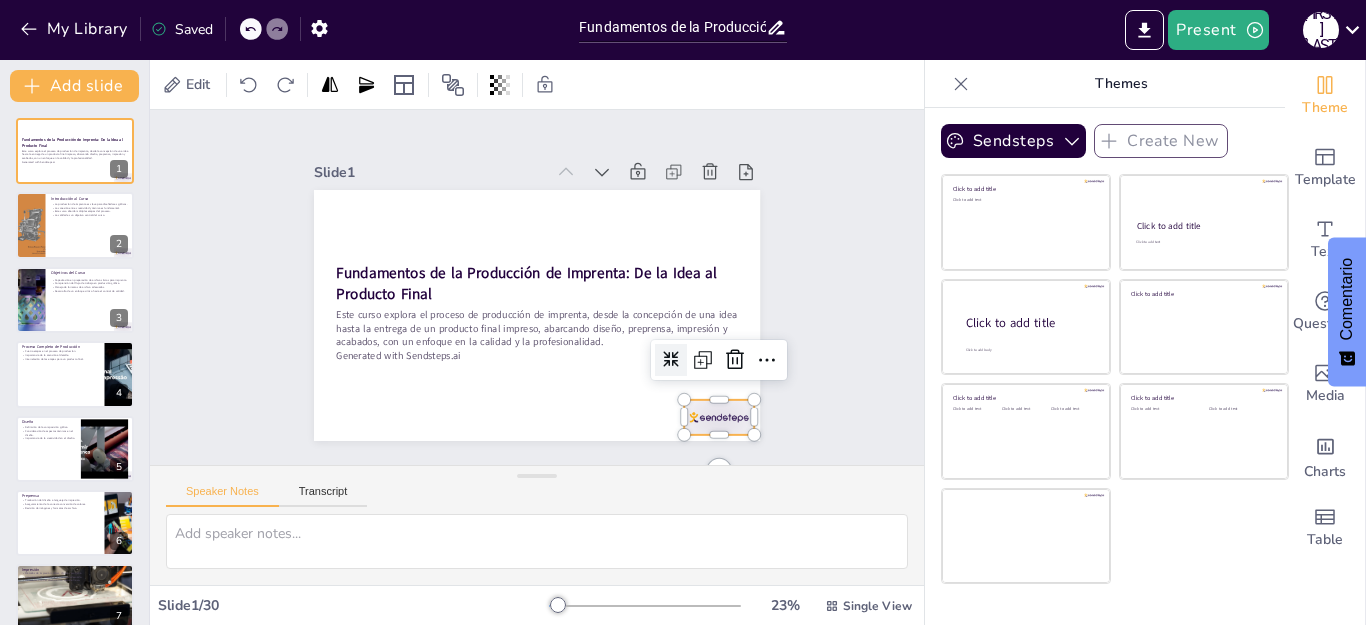 click on "Slide  1 Fundamentos de la Producción de Imprenta: De la Idea al Producto Final Este curso explora el proceso de producción de imprenta, desde la concepción de una idea hasta la entrega de un producto final impreso, abarcando diseño, preprensa, impresión y acabados, con un enfoque en la calidad y la profesionalidad. Generated with Sendsteps.ai Slide  2 Introducción al Curso La producción de imprenta es clave para diseñadores gráficos. La conexión entre creatividad y técnica es fundamental. Este curso aborda múltiples etapas del proceso. La calidad es un objetivo central del curso. Slide  3 Objetivos del Curso Capacitación en preparación de archivos listos para imprenta. Comprensión del flujo de trabajo en producción gráfica. Manejo de formatos de archivo adecuados. Desarrollo de un enfoque crítico hacia el control de calidad. Slide  4 Proceso Completo de Producción Cuatro etapas en el proceso de producción. Importancia de la atención al detalle. Slide  5 Diseño Slide  6 Preprensa Slide" at bounding box center (537, 287) 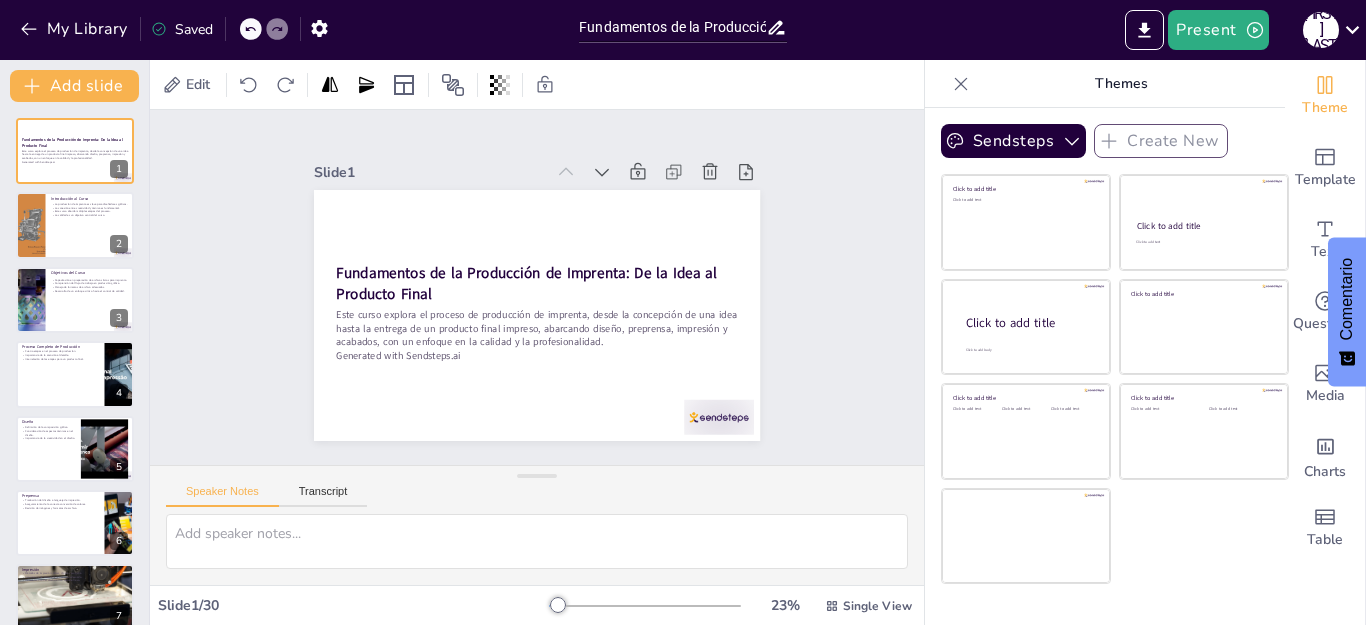 checkbox on "true" 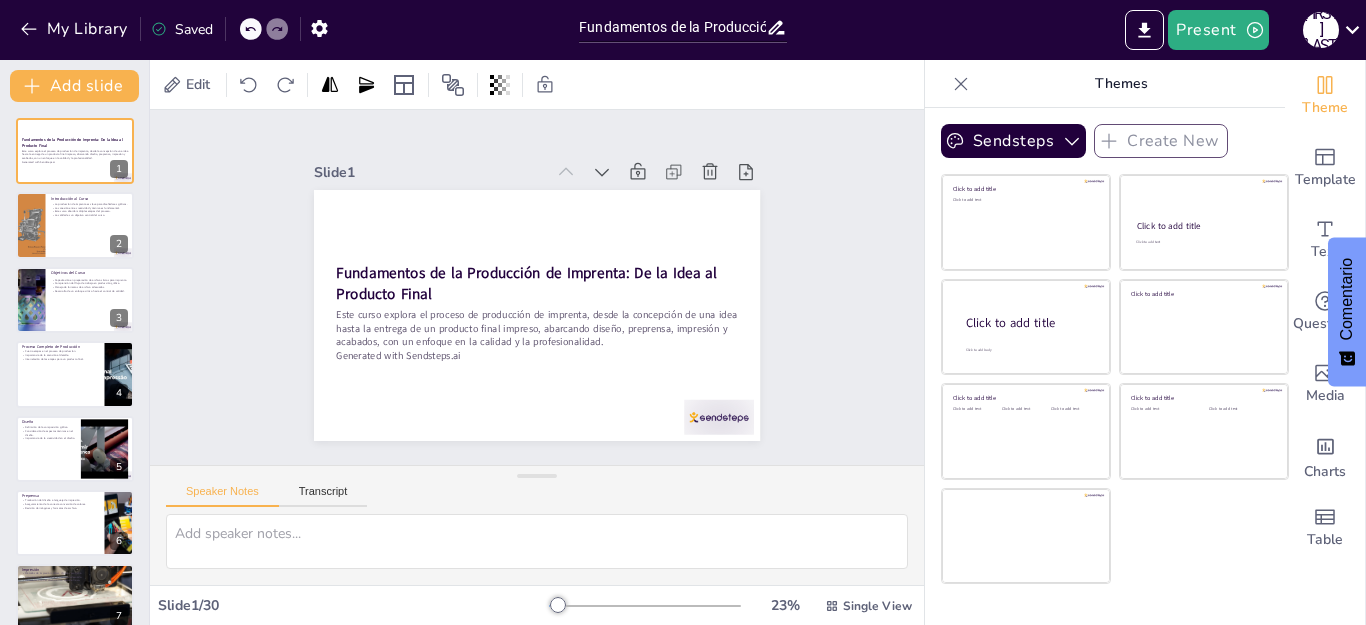 checkbox on "true" 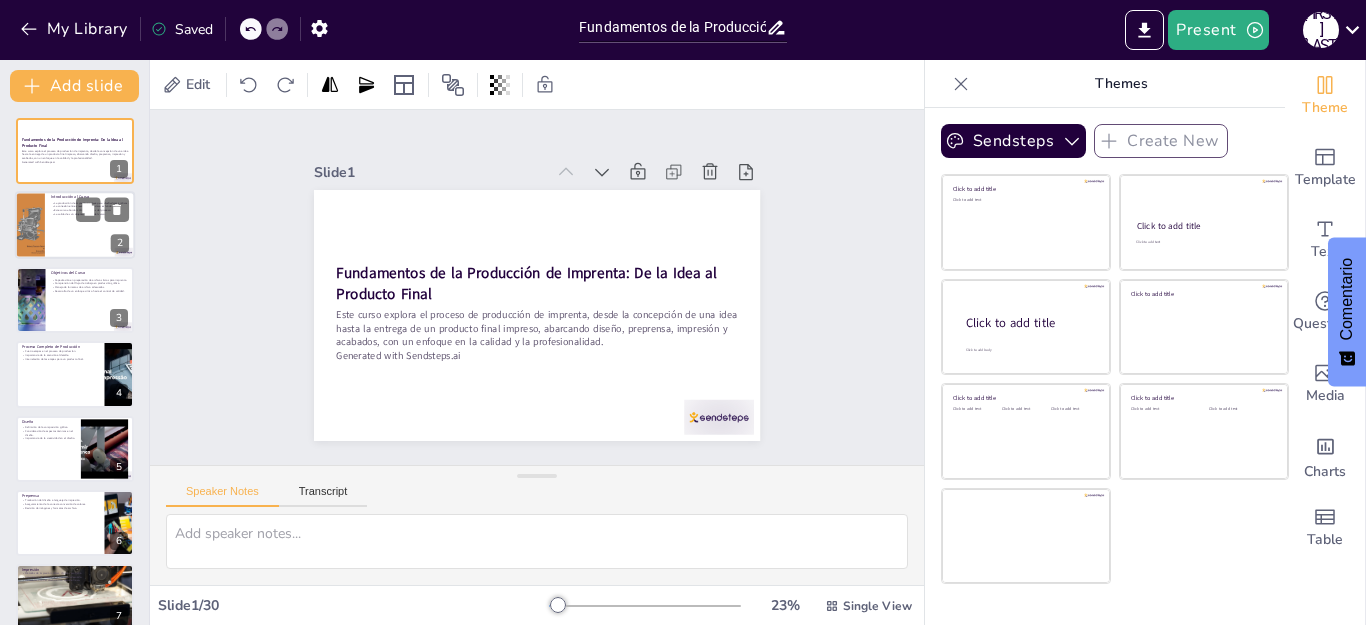 checkbox on "true" 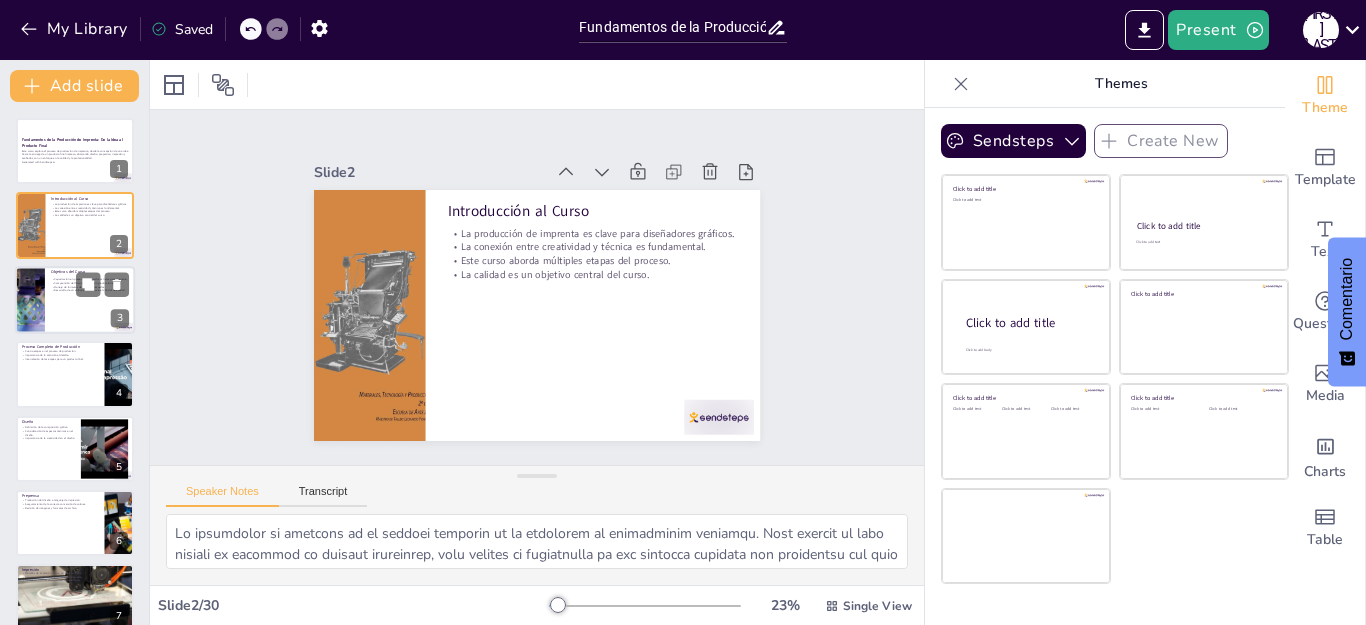 checkbox on "true" 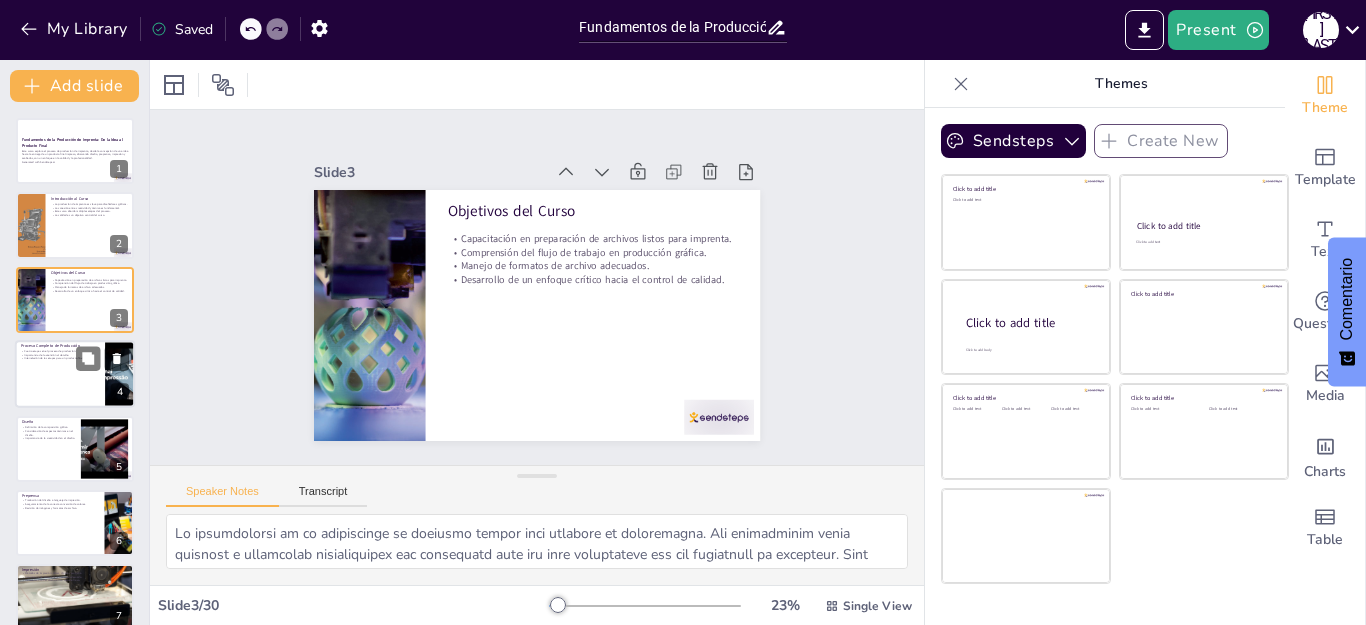 checkbox on "true" 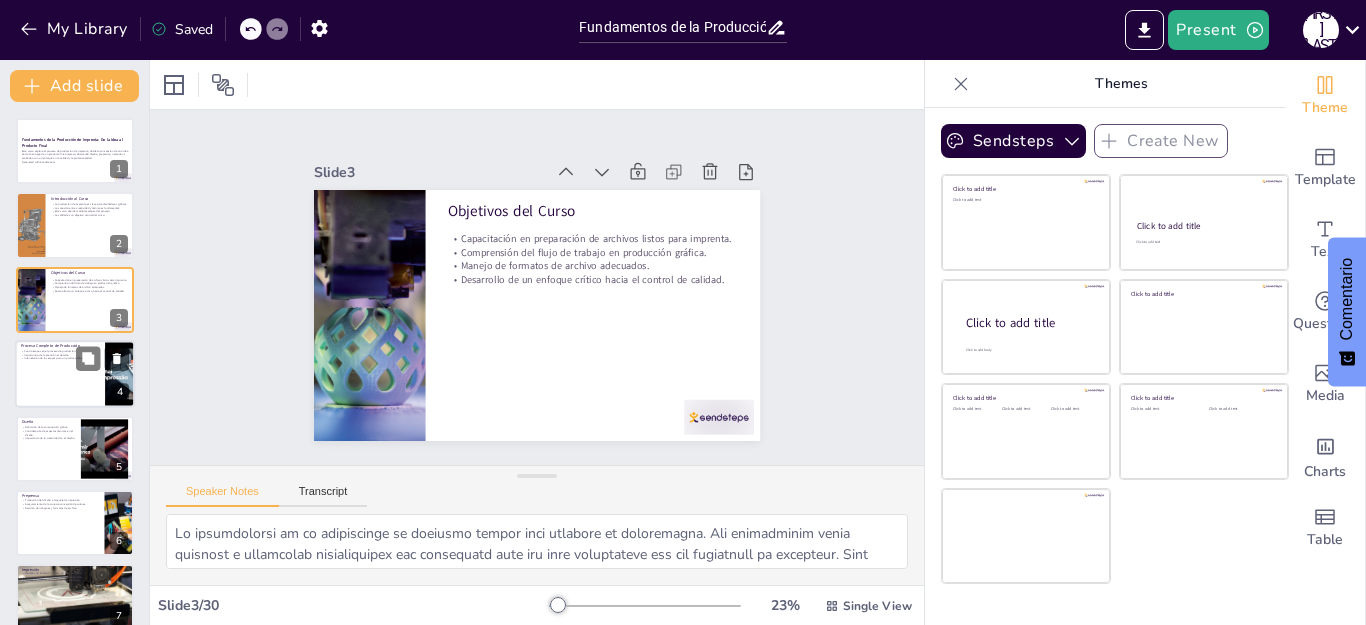 checkbox on "true" 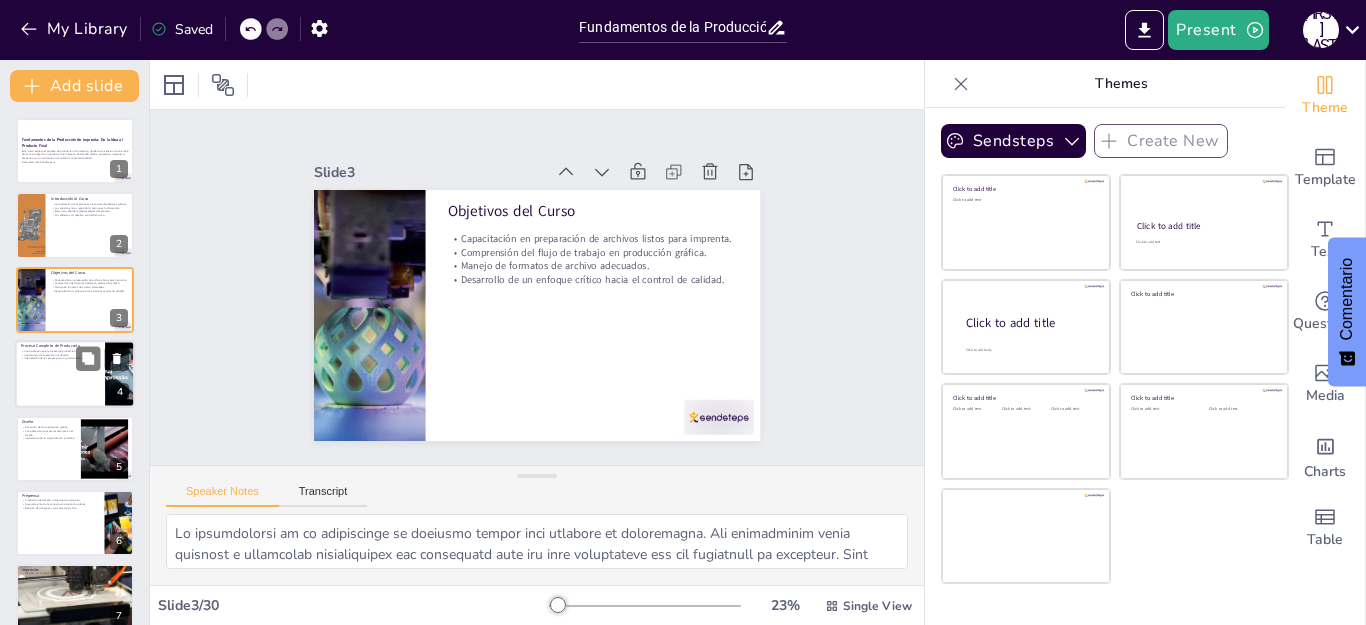 checkbox on "true" 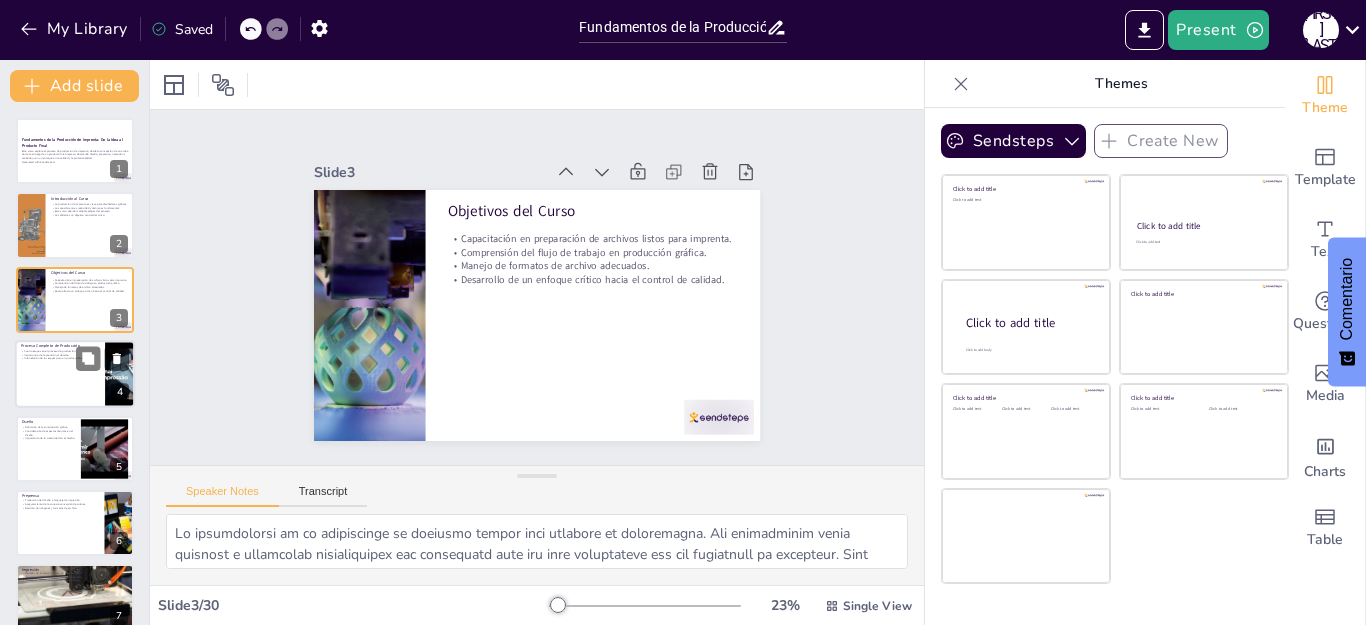 checkbox on "true" 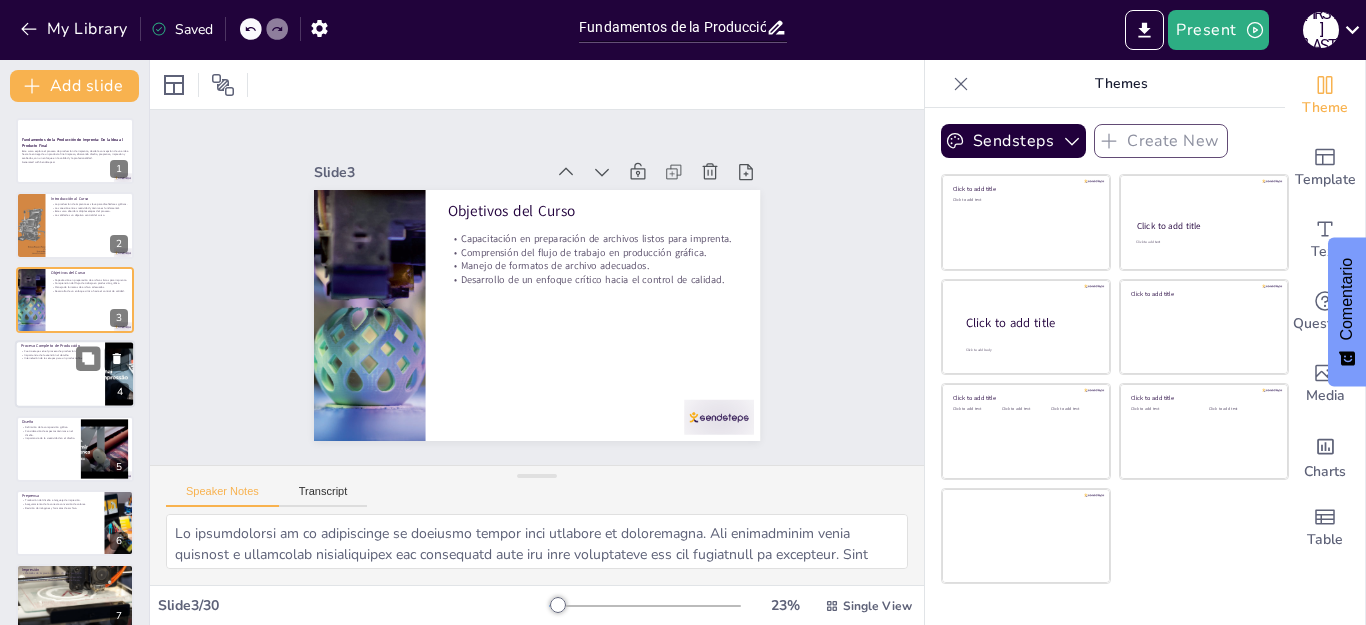 checkbox on "true" 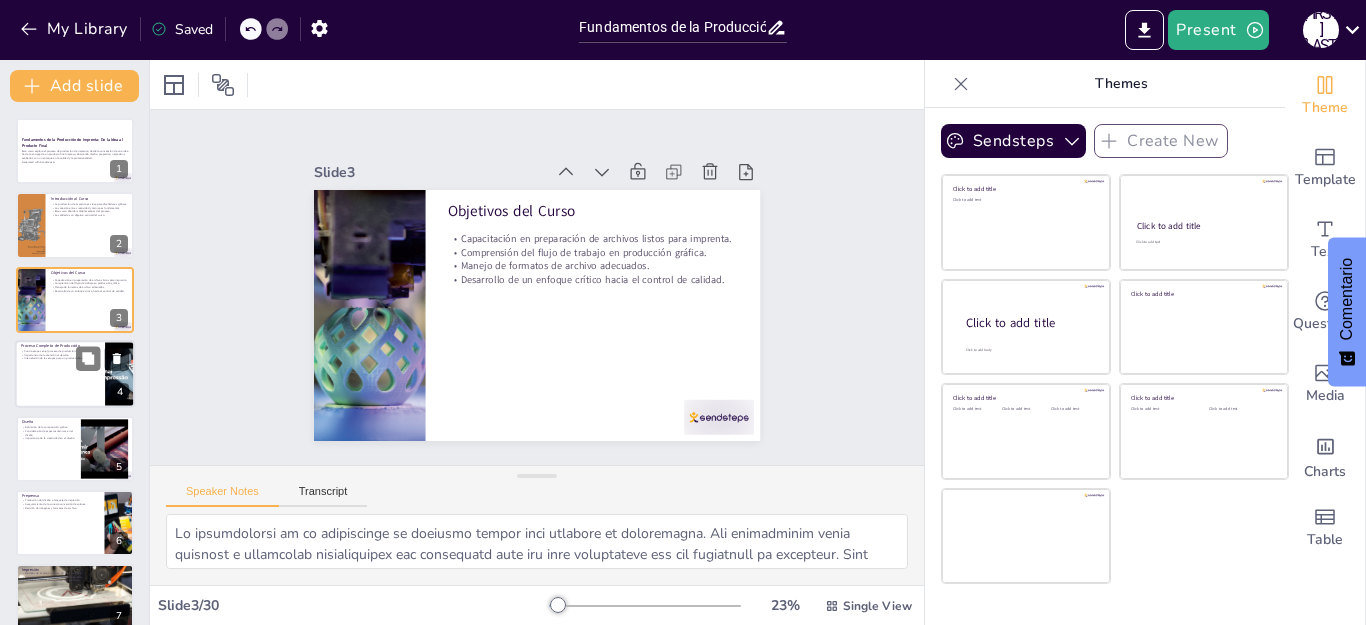 checkbox on "true" 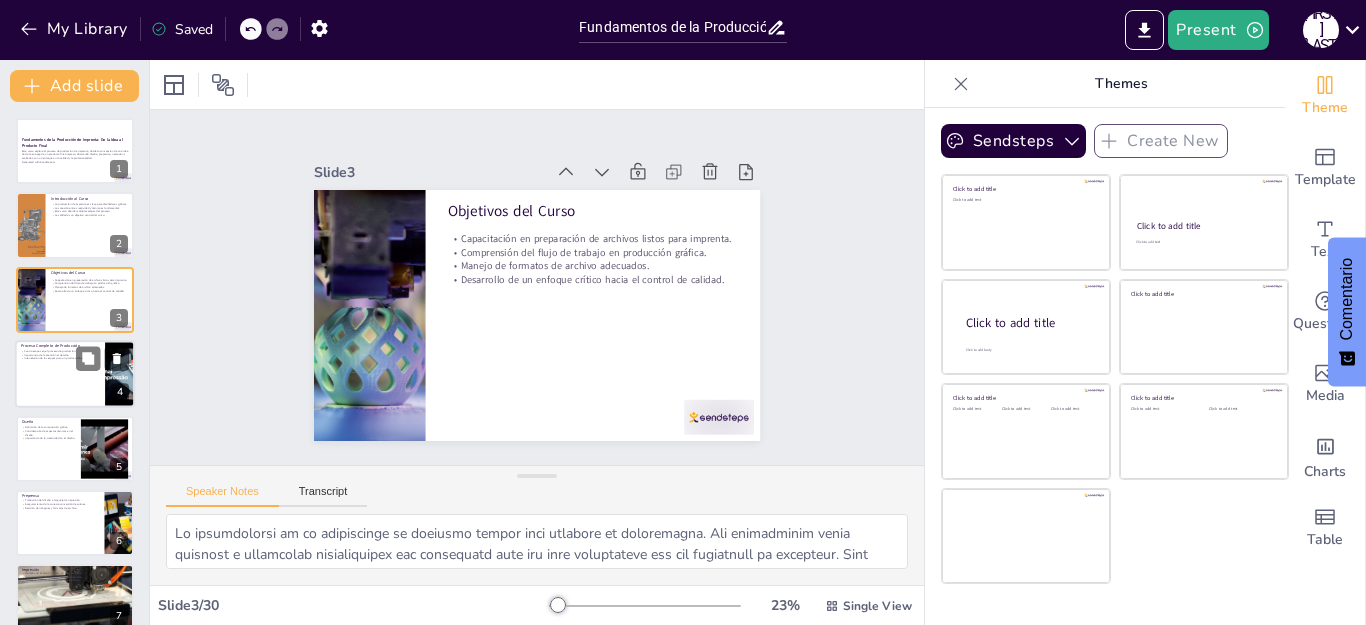 checkbox on "true" 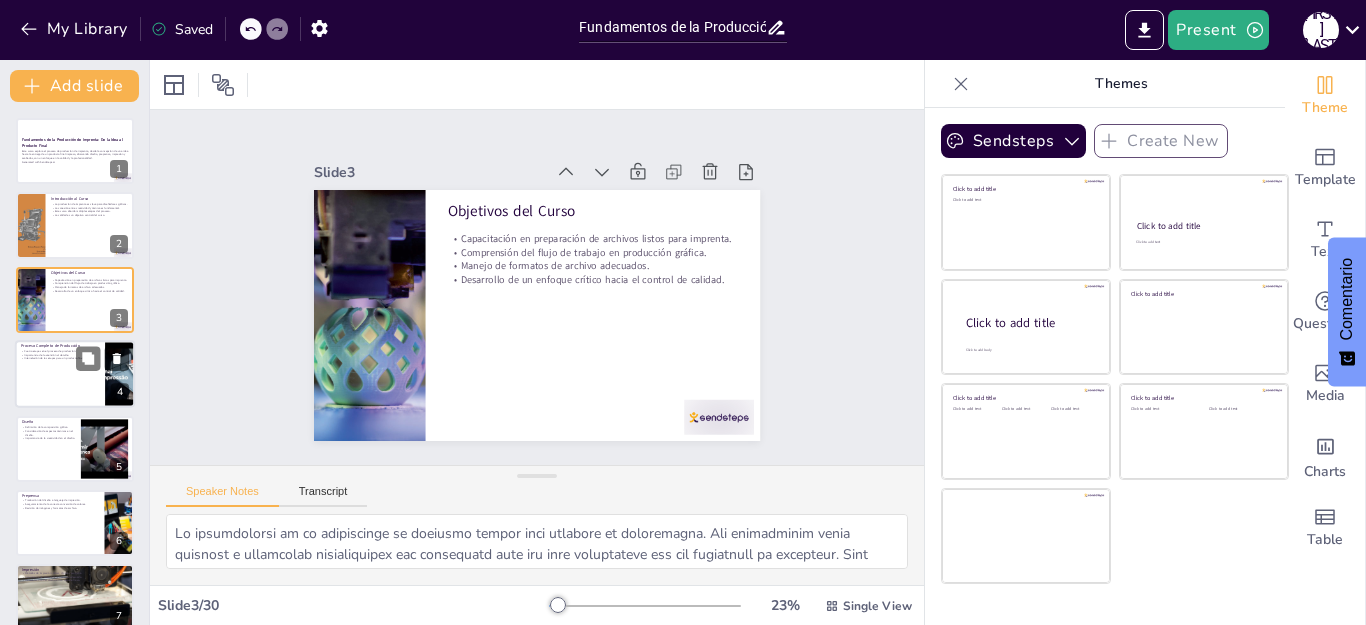 checkbox on "true" 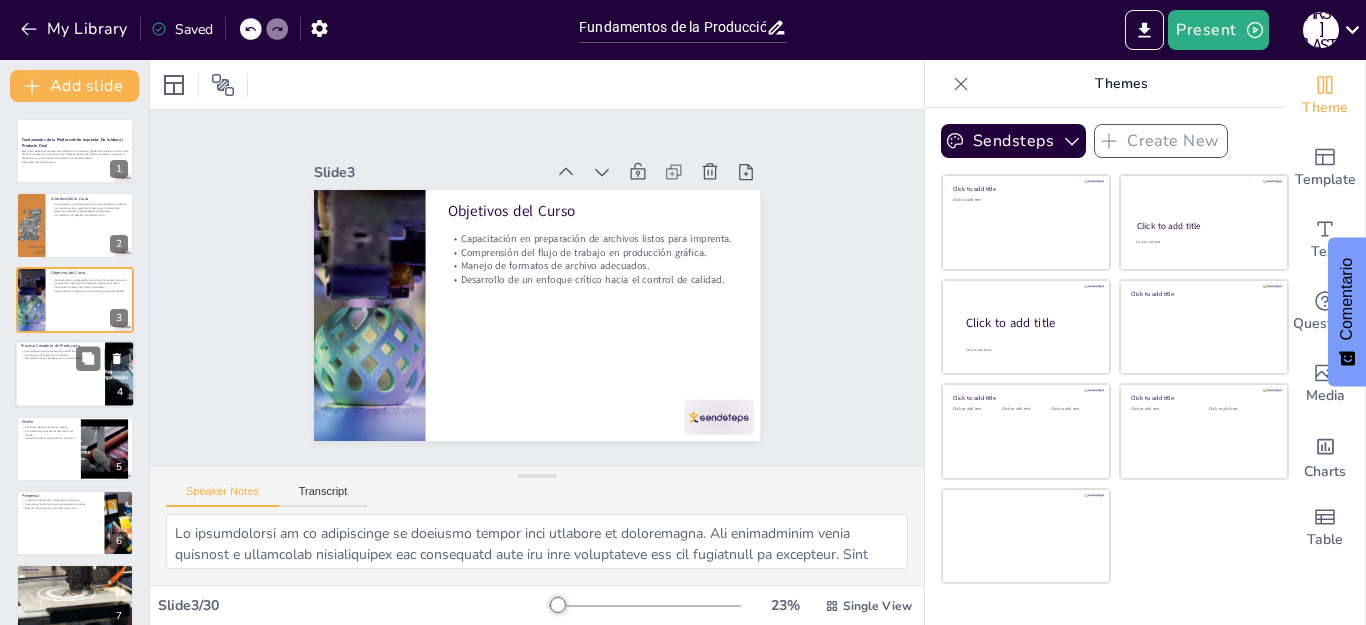 checkbox on "true" 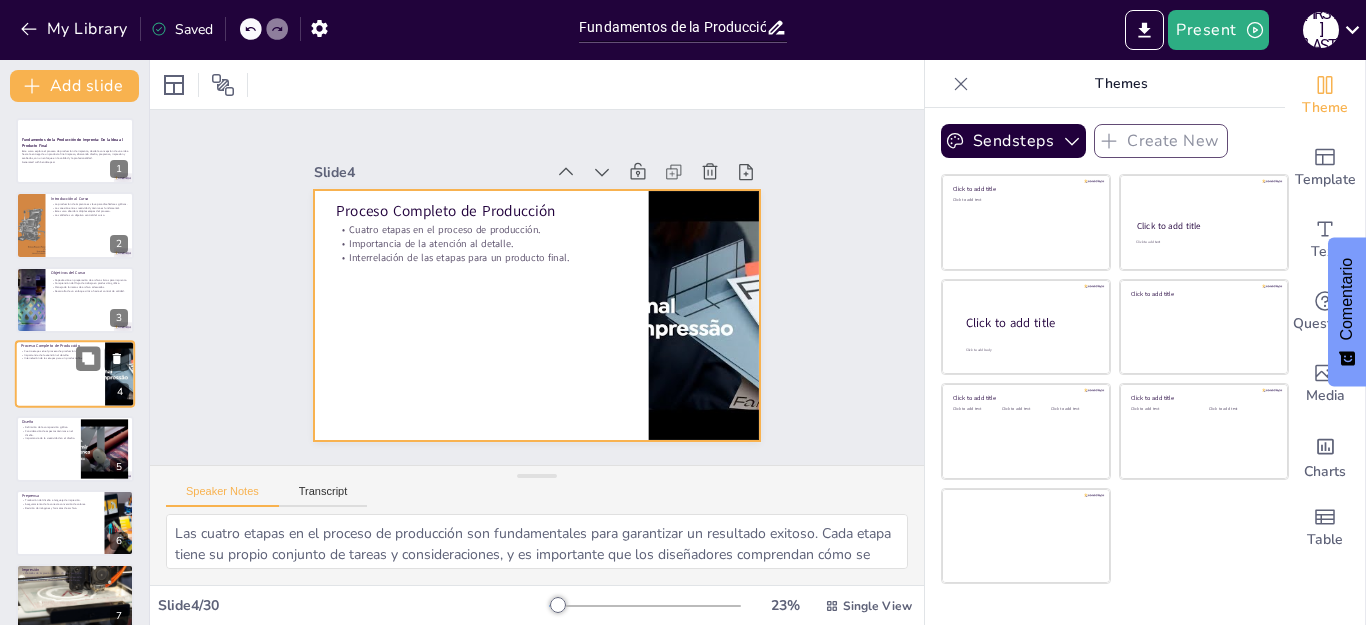 scroll, scrollTop: 10, scrollLeft: 0, axis: vertical 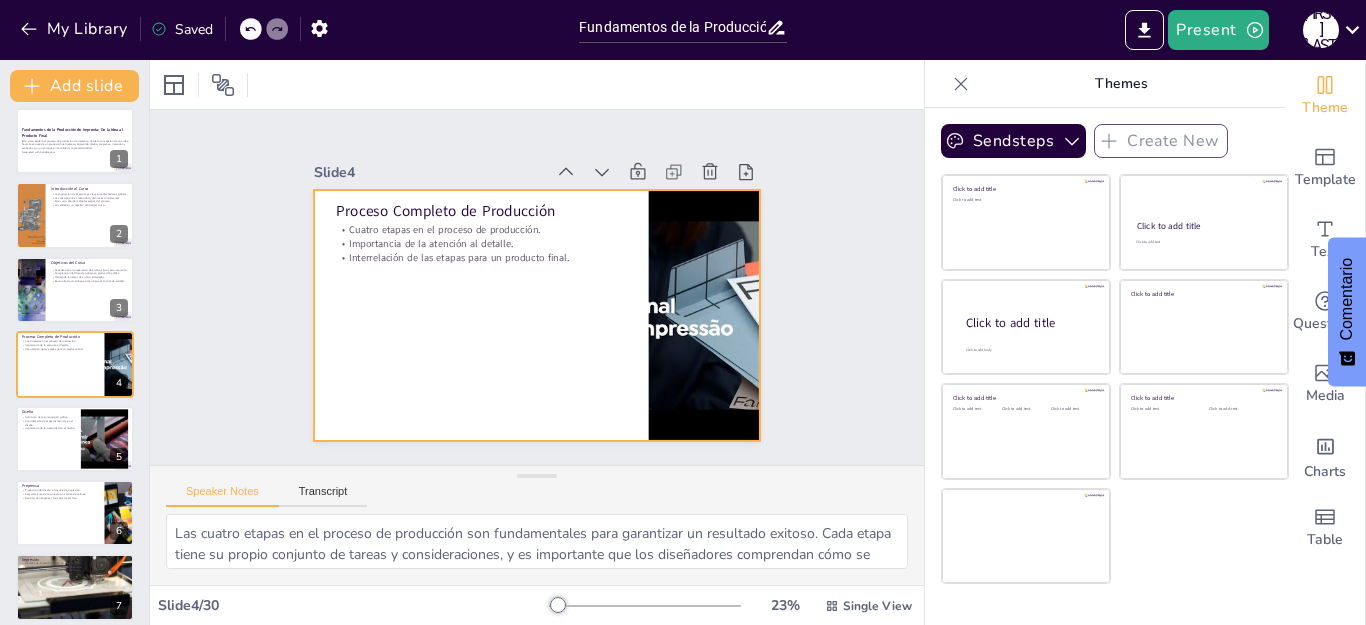 checkbox on "true" 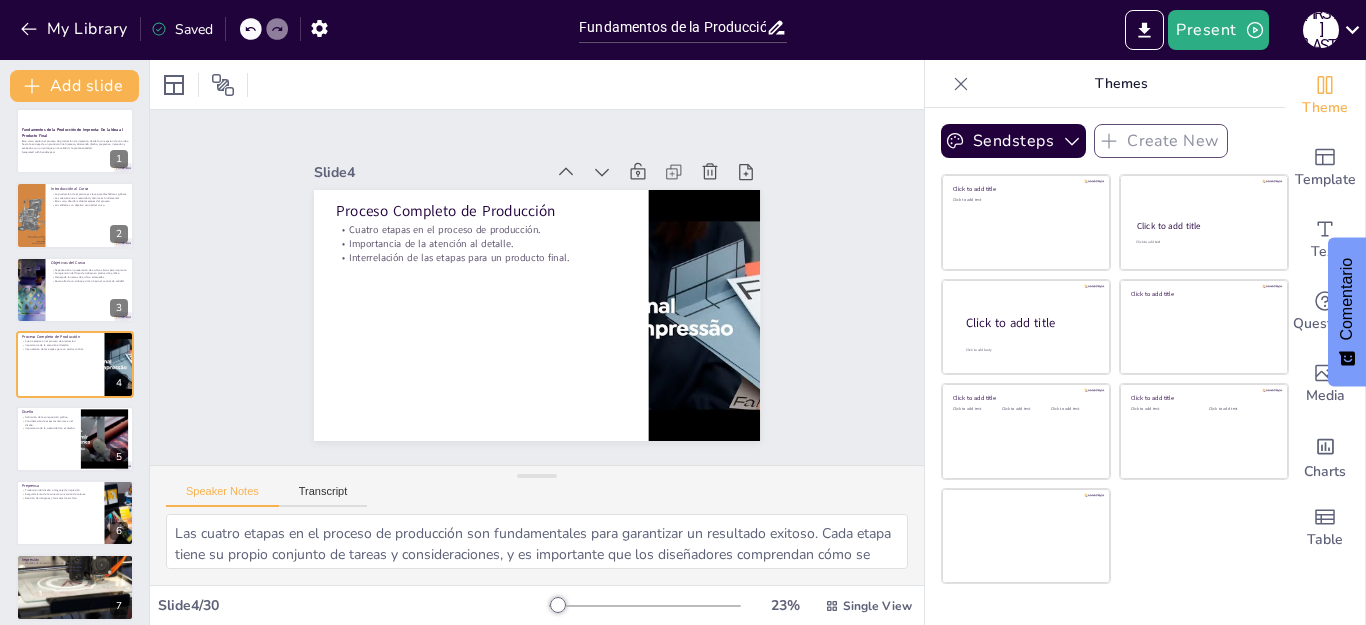 click on "Fundamentos de la Producción de Imprenta: De la Idea al Producto Final Este curso explora el proceso de producción de imprenta, desde la concepción de una idea hasta la entrega de un producto final impreso, abarcando diseño, preprensa, impresión y acabados, con un enfoque en la calidad y la profesionalidad. Generated with Sendsteps.ai 1 Introducción al Curso La producción de imprenta es clave para diseñadores gráficos. La conexión entre creatividad y técnica es fundamental. Este curso aborda múltiples etapas del proceso. La calidad es un objetivo central del curso. 2 Objetivos del Curso Capacitación en preparación de archivos listos para imprenta. Comprensión del flujo de trabajo en producción gráfica. Manejo de formatos de archivo adecuados. Desarrollo de un enfoque crítico hacia el control de calidad. 3 Proceso Completo de Producción Cuatro etapas en el proceso de producción. Importancia de la atención al detalle. Interrelación de las etapas para un producto final. 4 Diseño 5 6 7 8 9" at bounding box center [74, 1219] 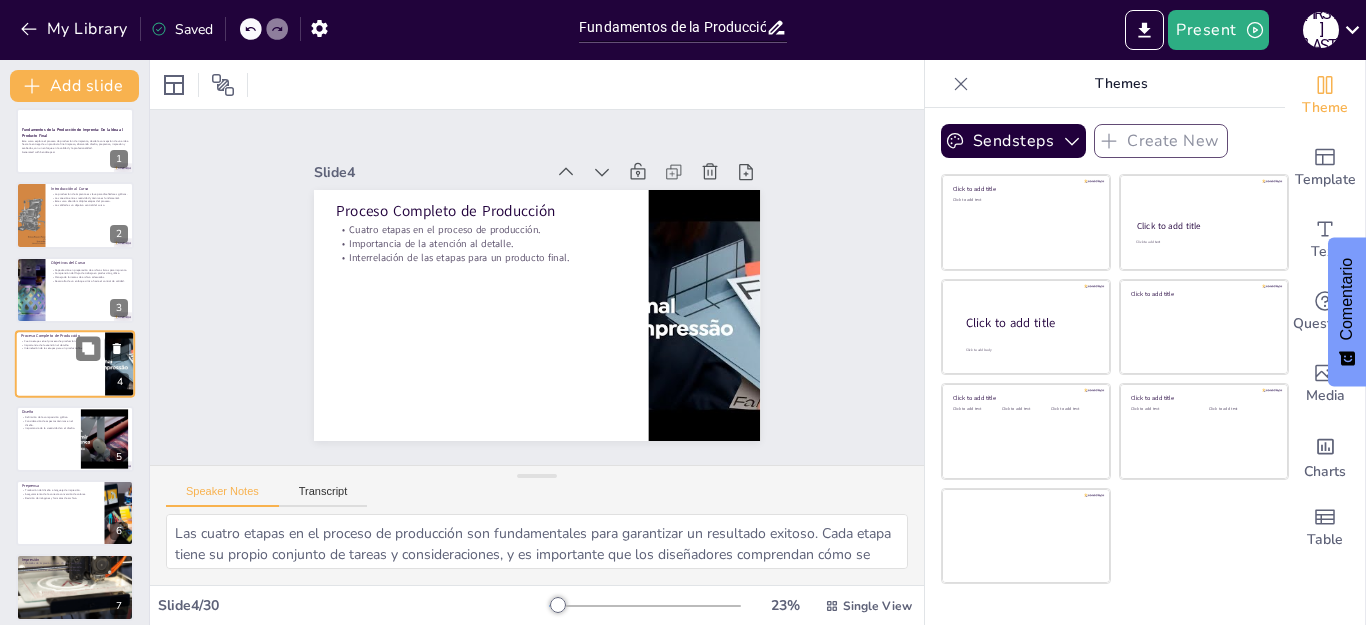 checkbox on "true" 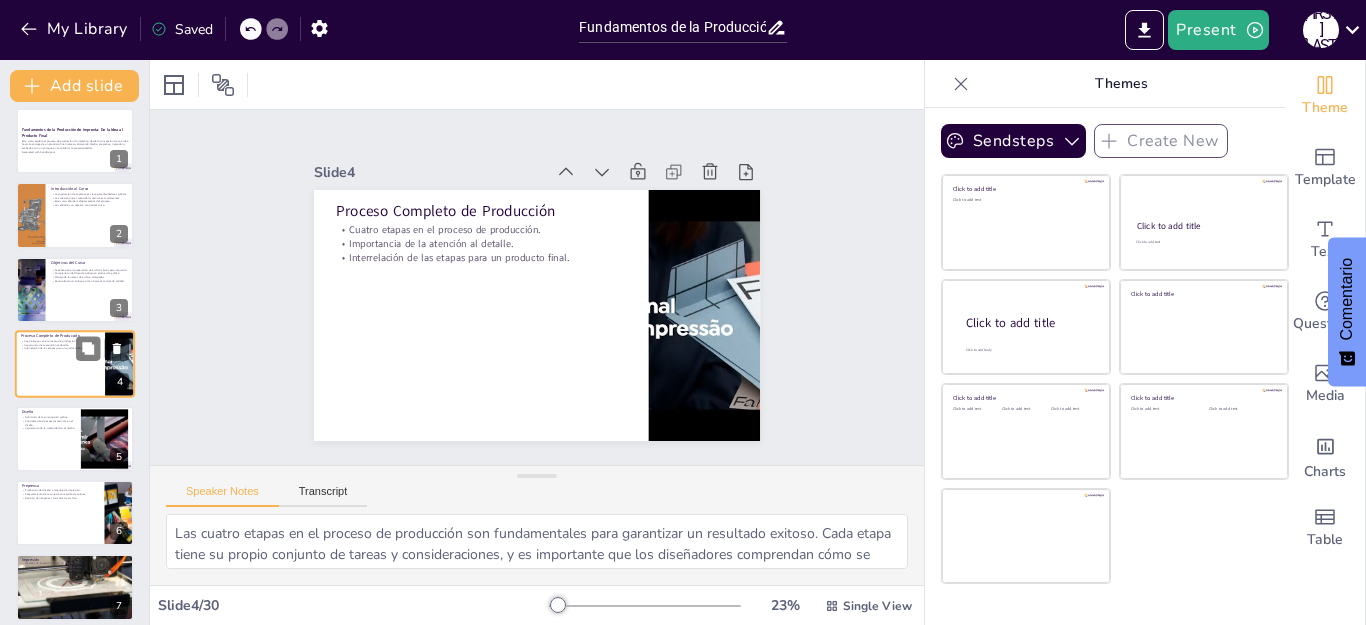 checkbox on "true" 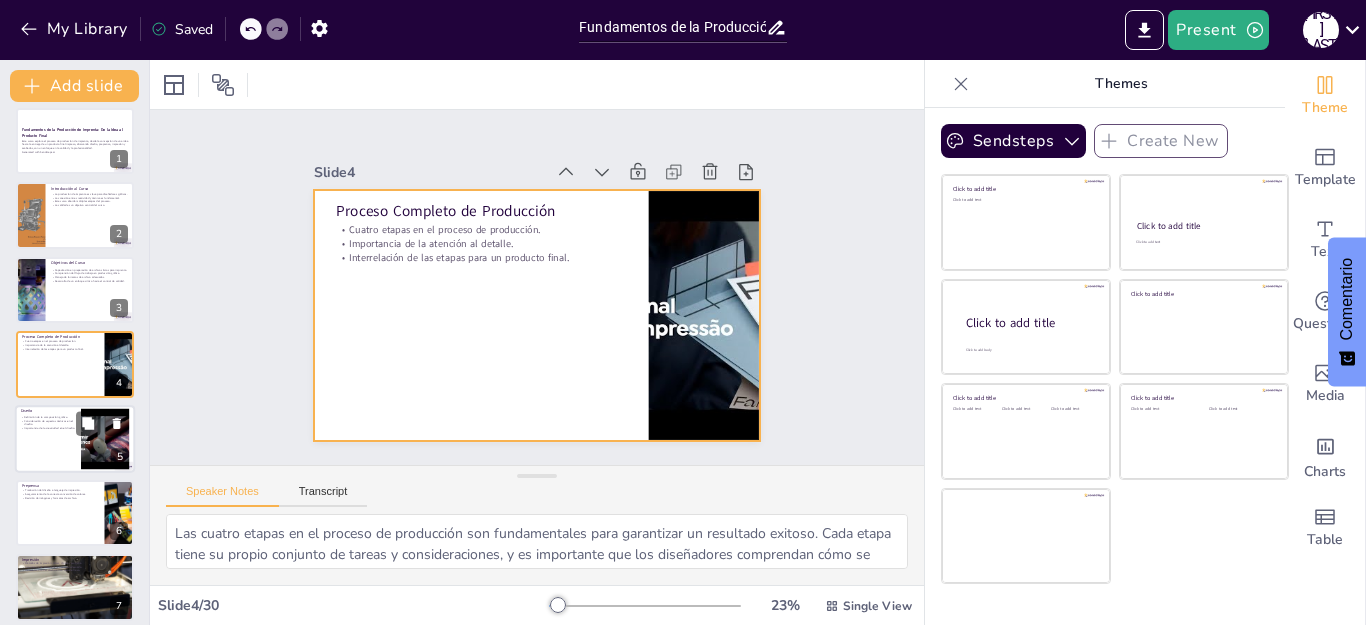 checkbox on "true" 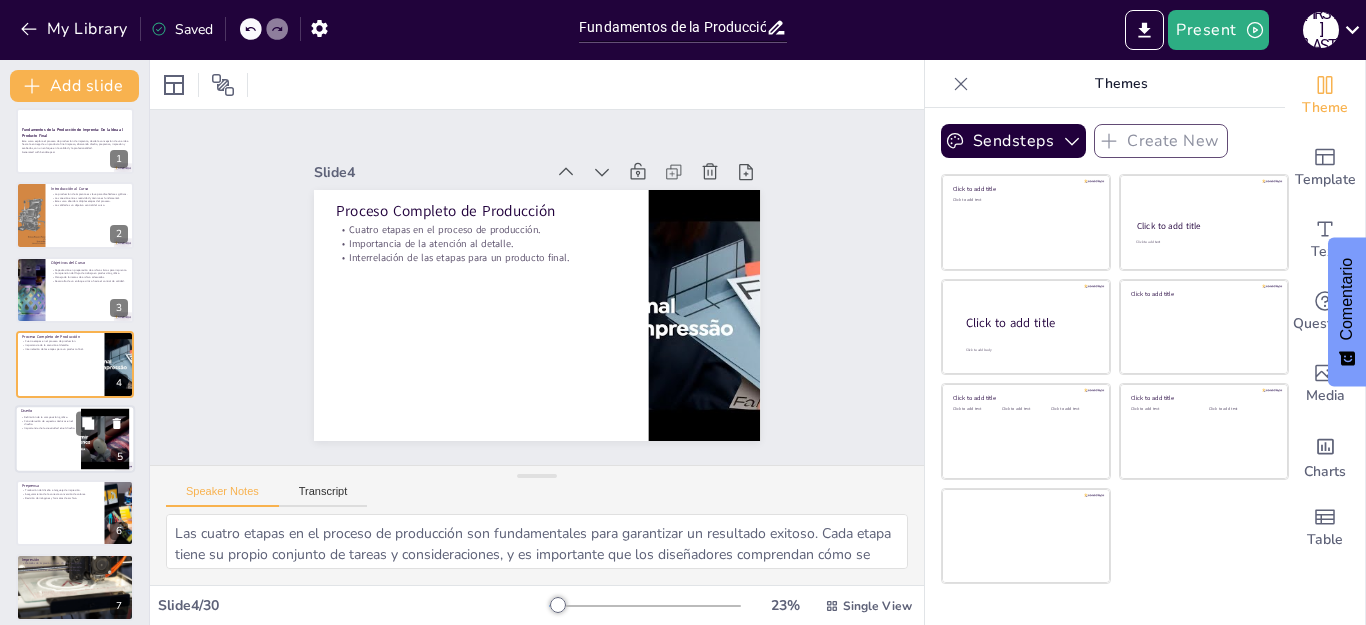 checkbox on "true" 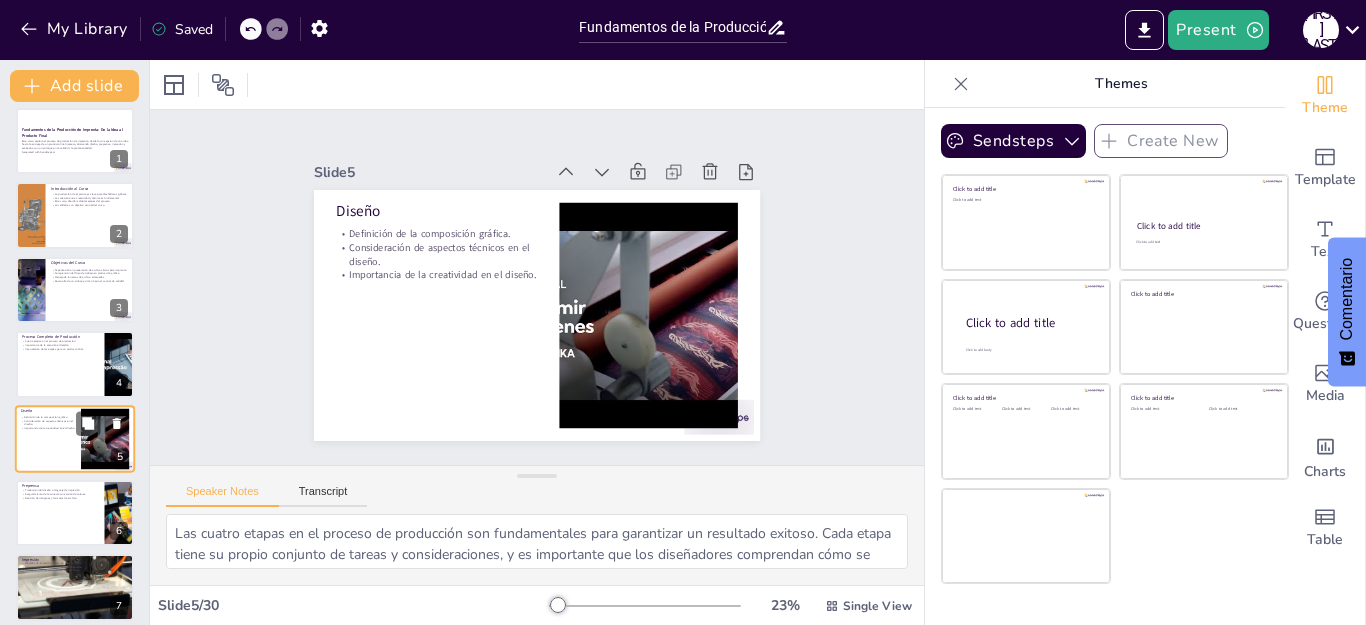 type on "La definición de la composición gráfica es un aspecto crítico en el diseño. Los diseñadores deben equilibrar la estética con la funcionalidad, asegurando que todos los elementos se integren de manera efectiva para comunicar el mensaje deseado.
La consideración de aspectos técnicos es vital en la fase de diseño. Los diseñadores deben ser conscientes de cómo el modo de color, la resolución y el tamaño final afectarán la impresión. Este conocimiento permite crear diseños que no solo son visualmente atractivos, sino también técnicamente viables.
La creatividad es el motor del diseño gráfico. Sin embargo, es importante que los diseñadores mantengan un equilibrio entre su creatividad y las limitaciones técnicas de la impresión. La capacidad de innovar dentro de esos límites es lo que distingue a un diseñador exitoso." 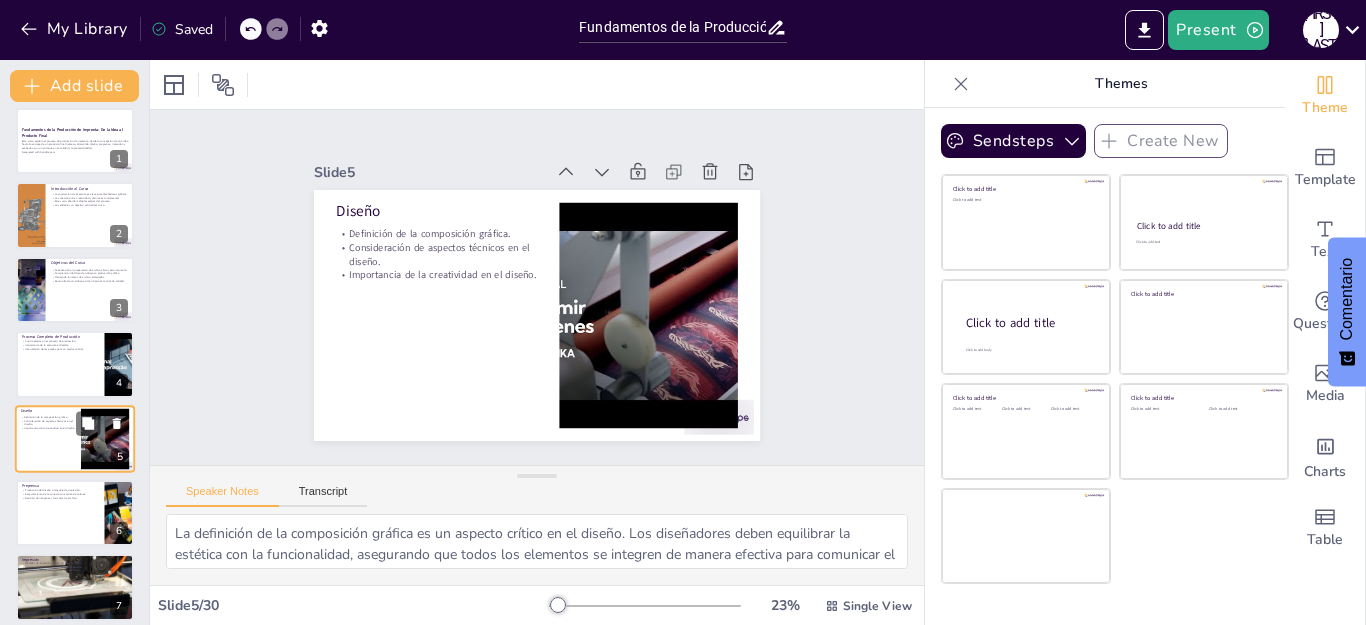 checkbox on "true" 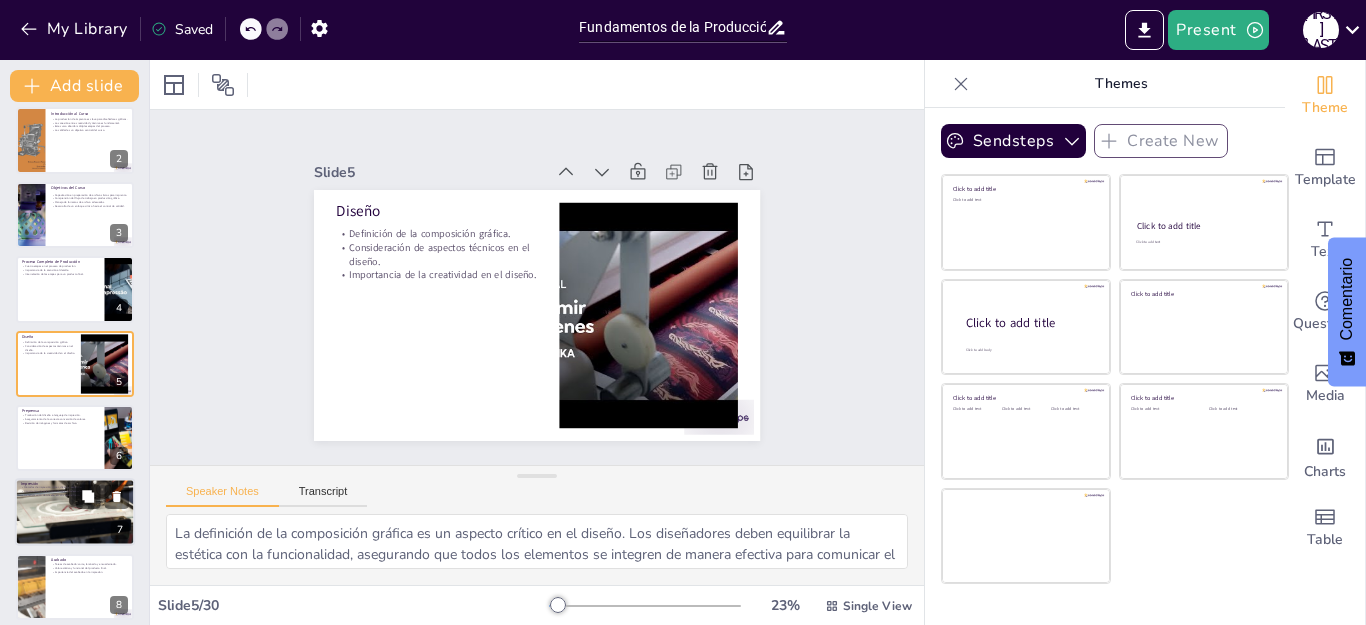 checkbox on "true" 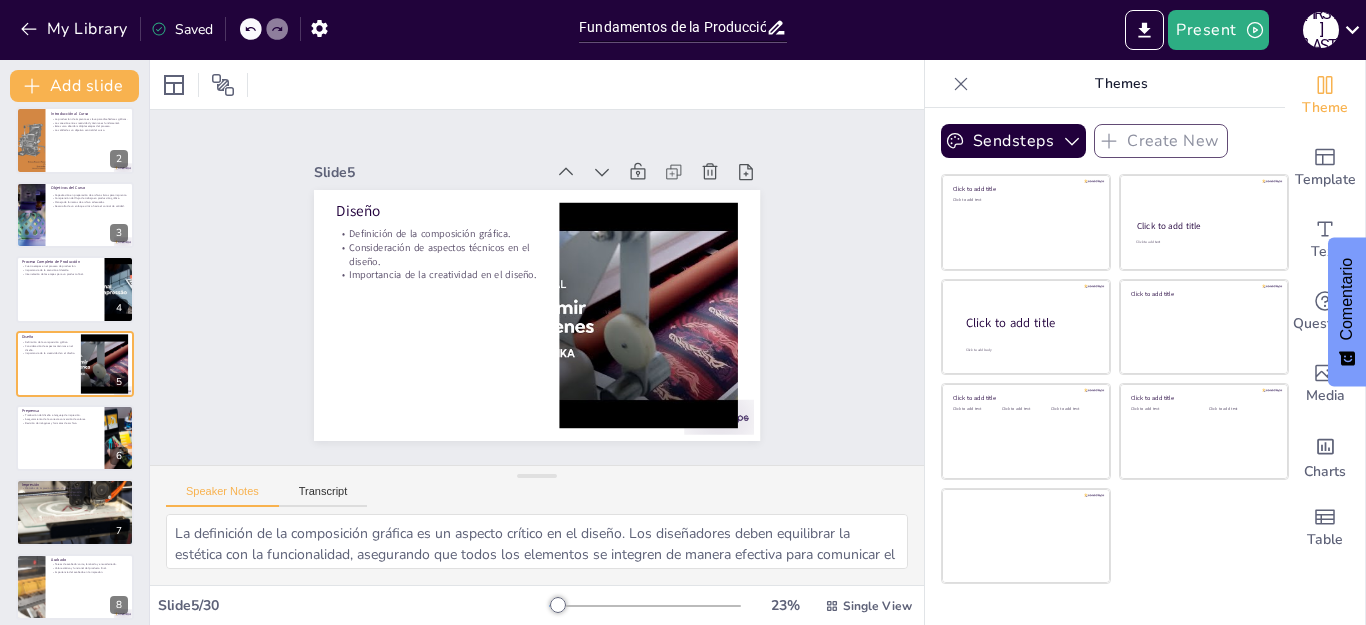 checkbox on "true" 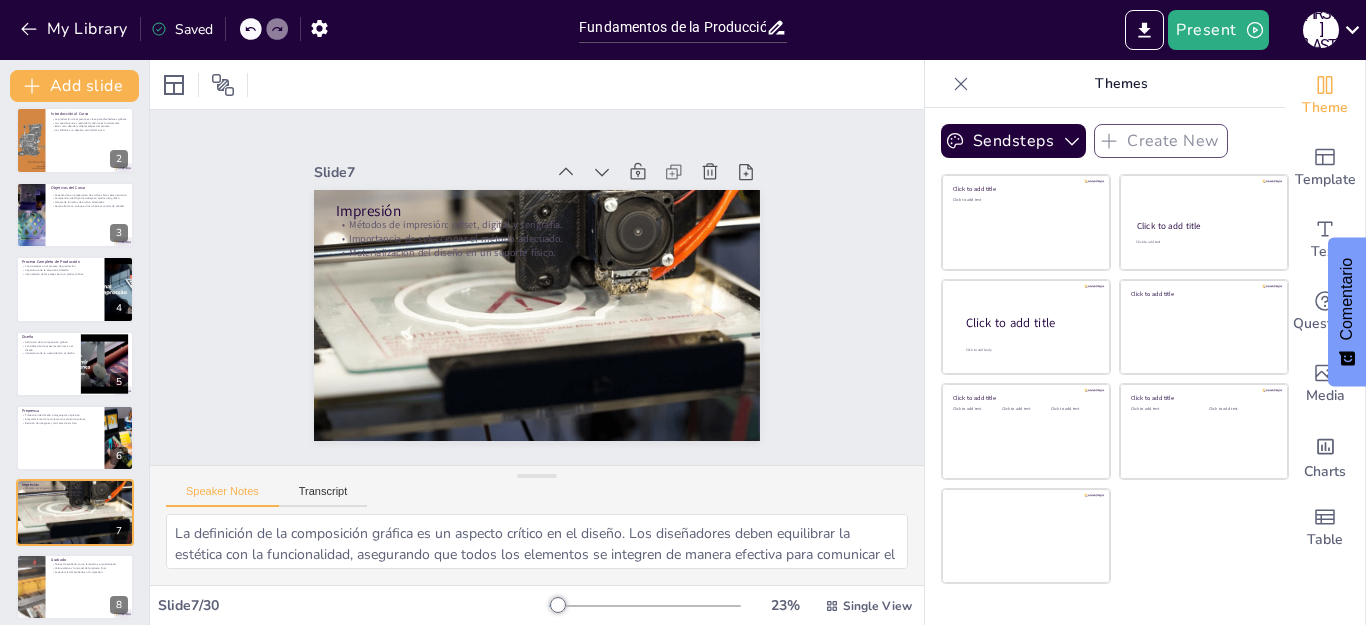 type on "Los métodos de impresión, como offset, digital y serigrafía, son fundamentales en la producción gráfica. Cada uno tiene sus ventajas y desventajas, y la elección del método adecuado puede influir en la calidad, costo y tiempo de entrega del proyecto.
La importancia de seleccionar el método adecuado no puede subestimarse. La elección del método de impresión debe basarse en factores como el tipo de proyecto, la cantidad y el presupuesto. Una buena selección garantiza un producto final de alta calidad.
La materialización del diseño en un soporte físico es el objetivo final de la impresión. Este proceso convierte la creatividad en un producto tangible que puede ser distribuido y utilizado. La calidad de esta materialización depende de las decisiones tomadas en las etapas anteriores." 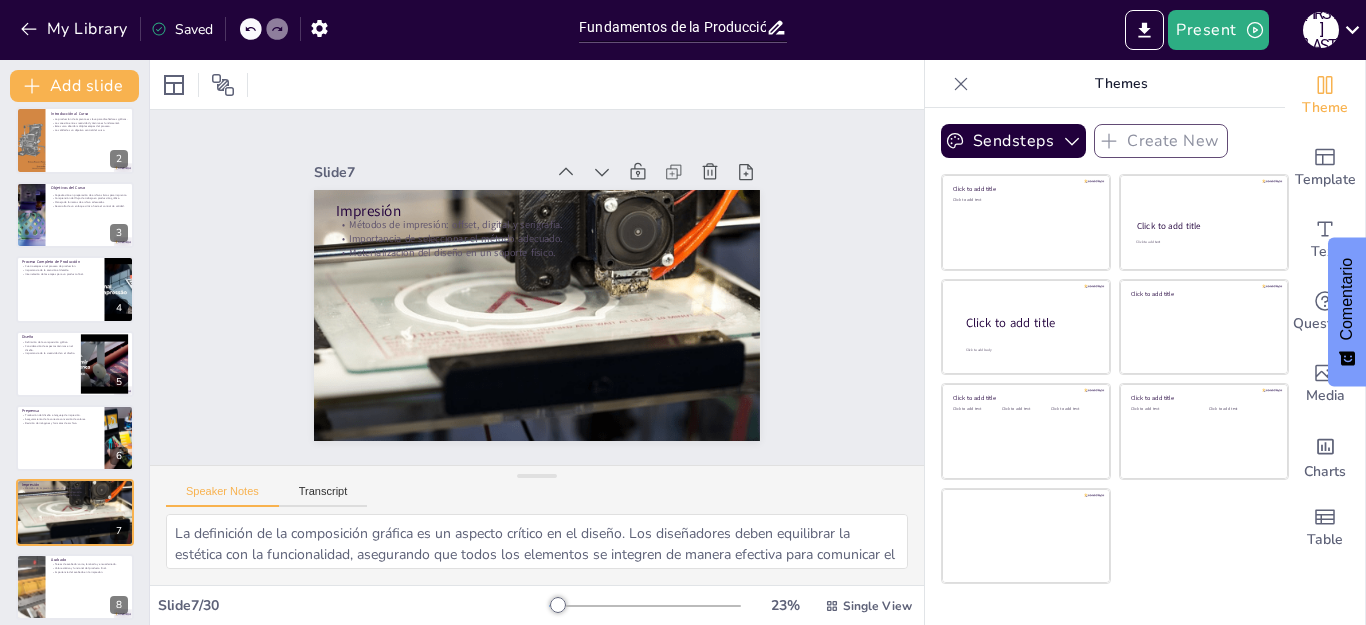 checkbox on "true" 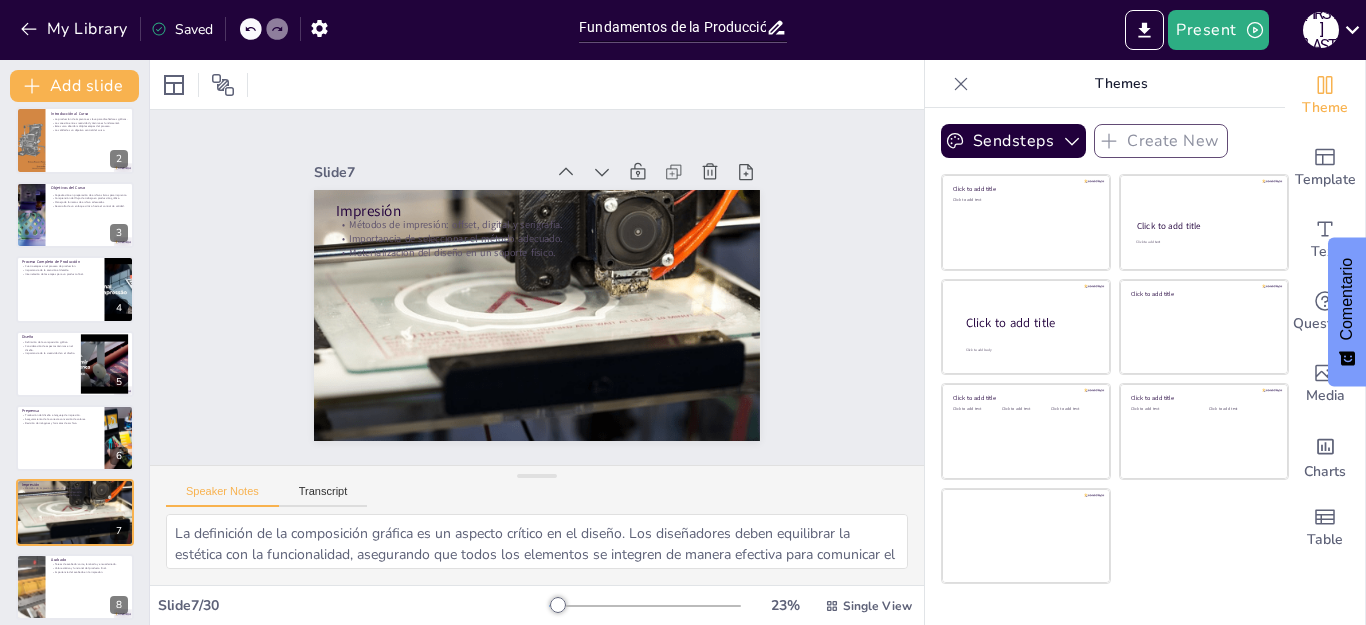 checkbox on "true" 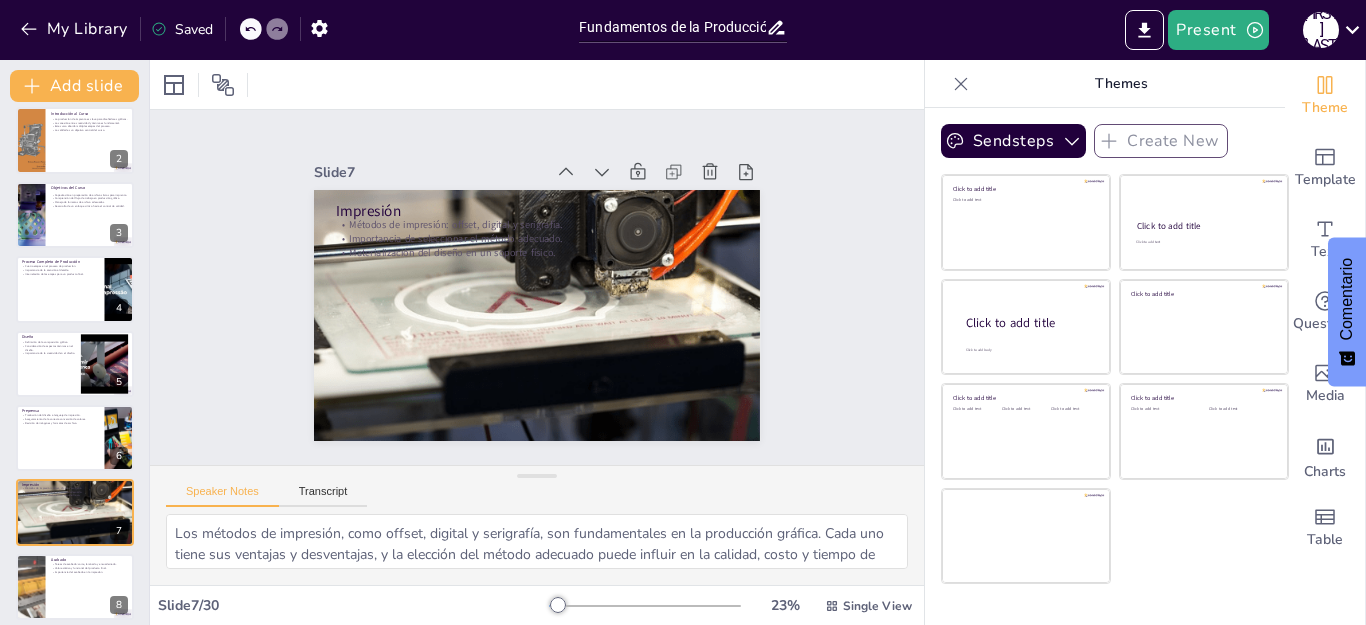 checkbox on "true" 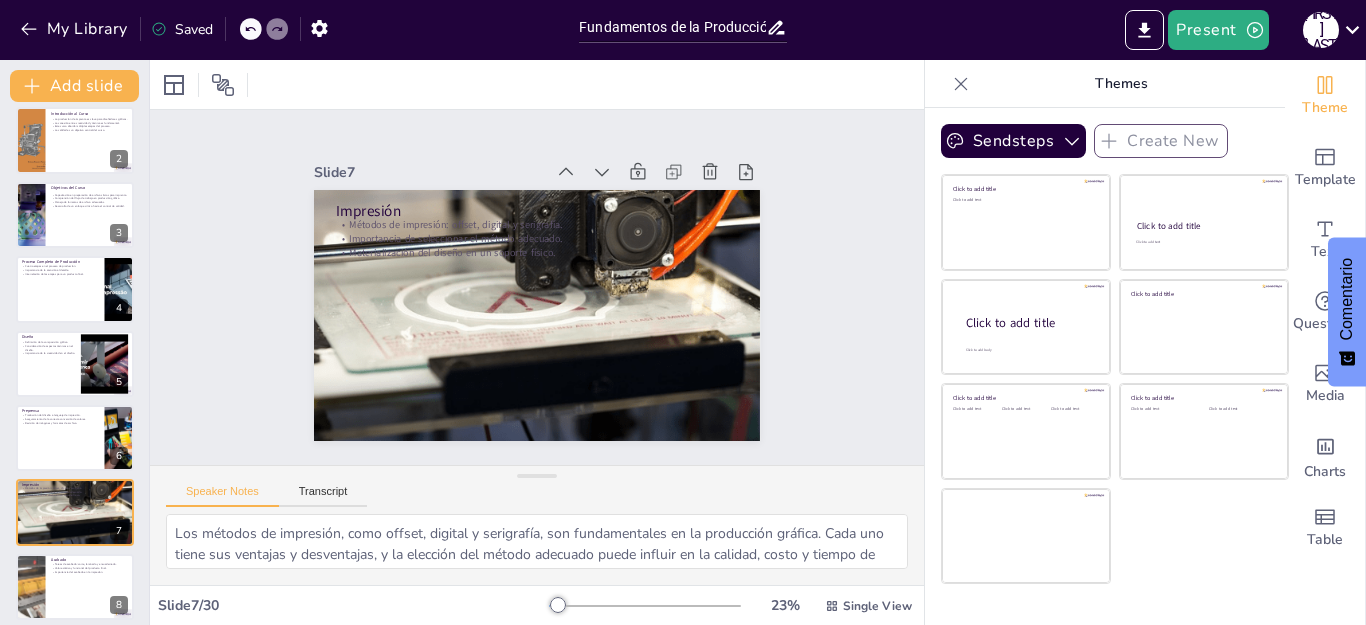 checkbox on "true" 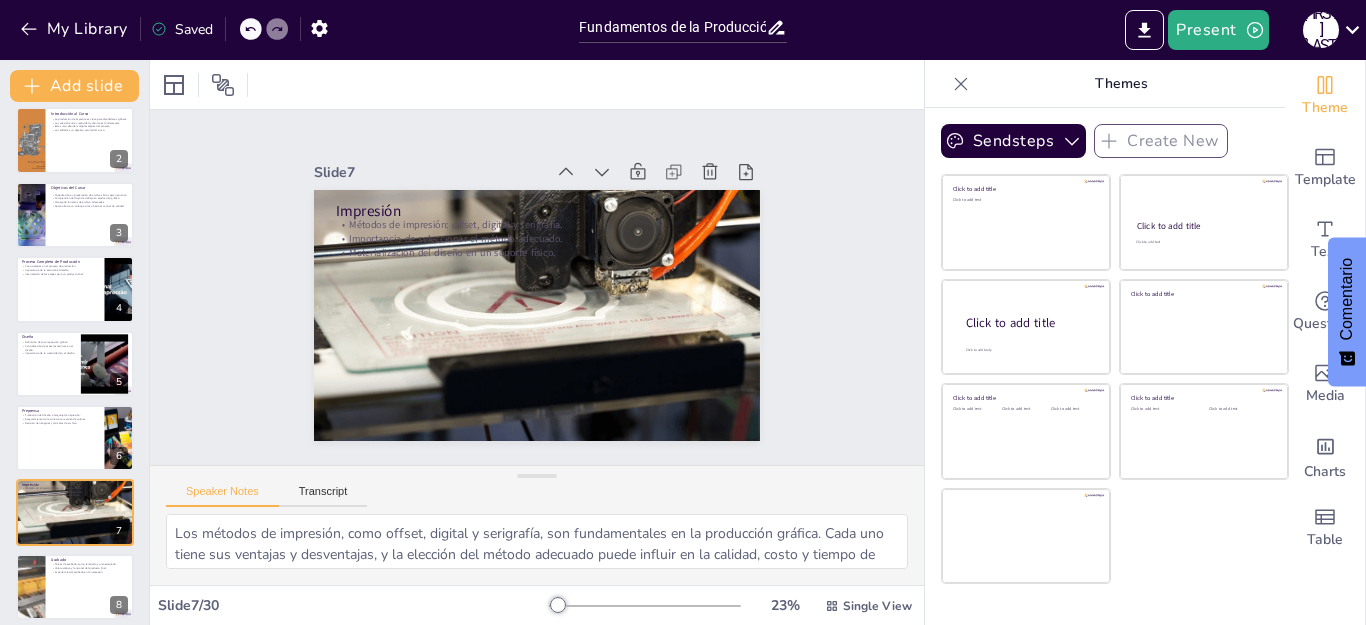 checkbox on "true" 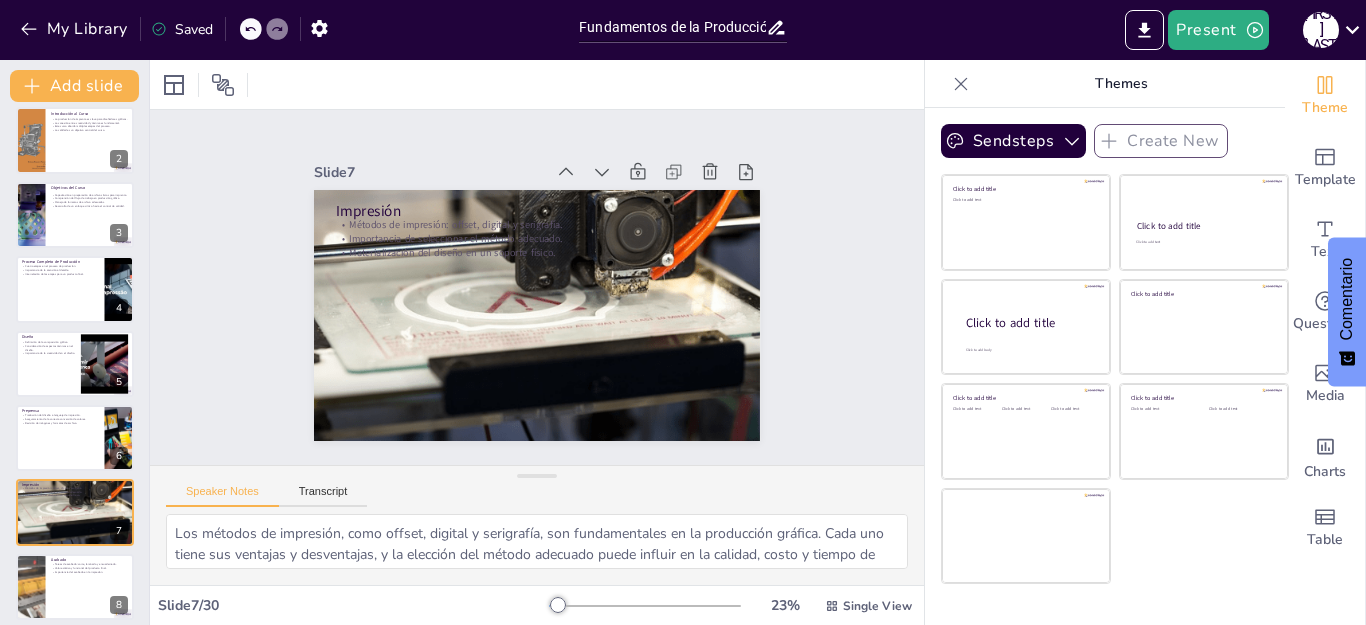 checkbox on "true" 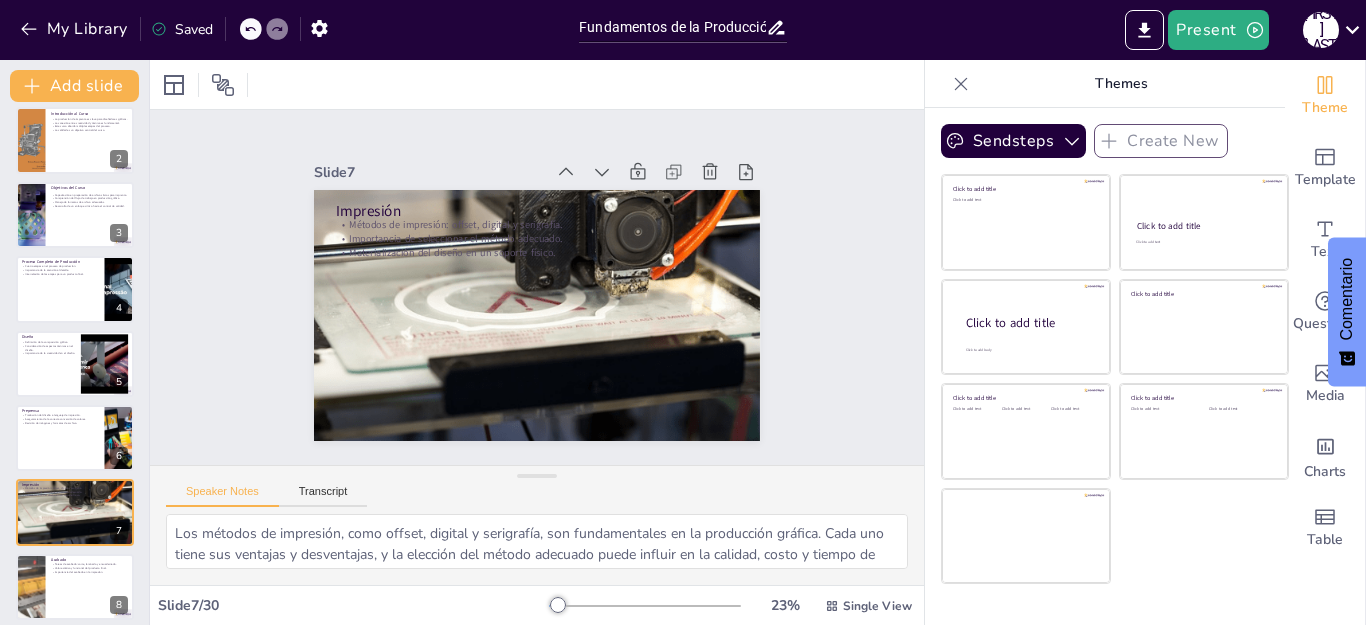 scroll, scrollTop: 233, scrollLeft: 0, axis: vertical 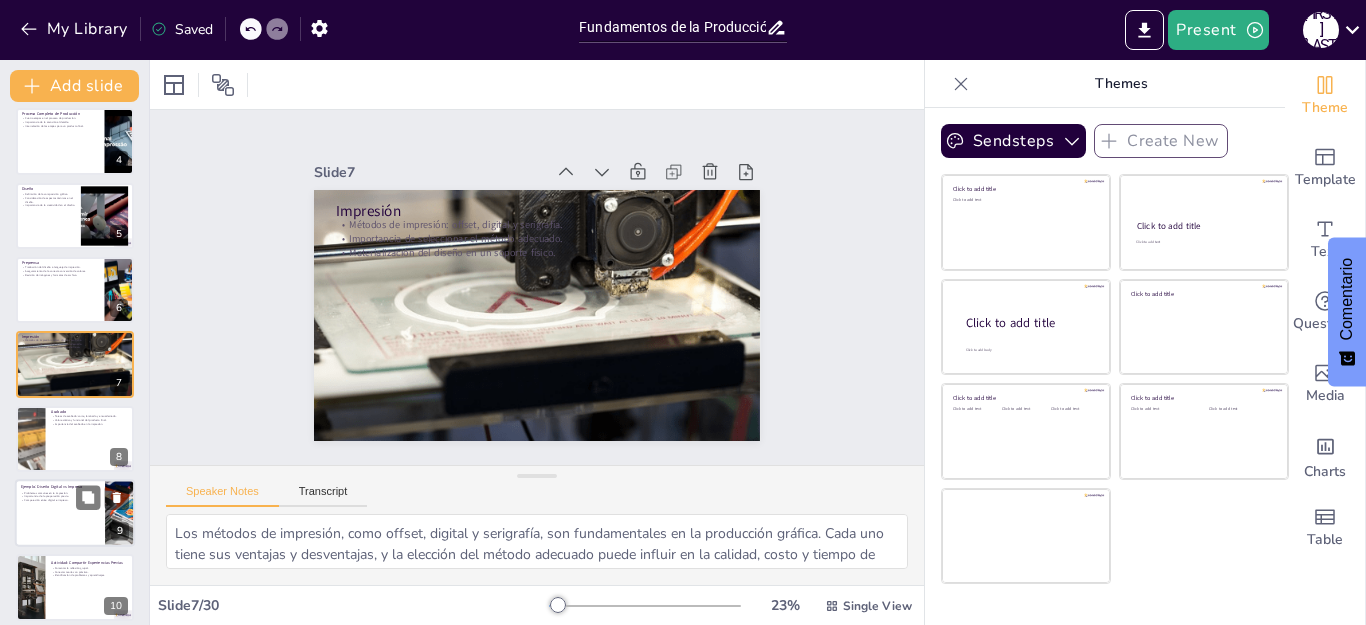 checkbox on "true" 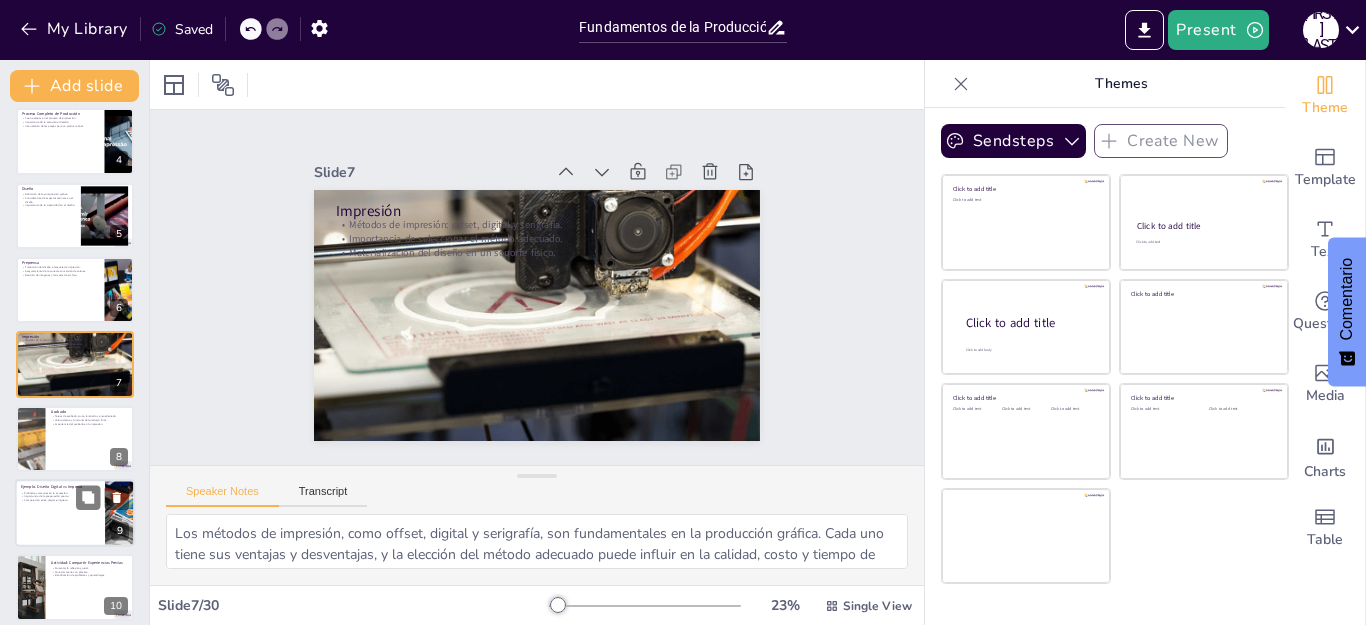 checkbox on "true" 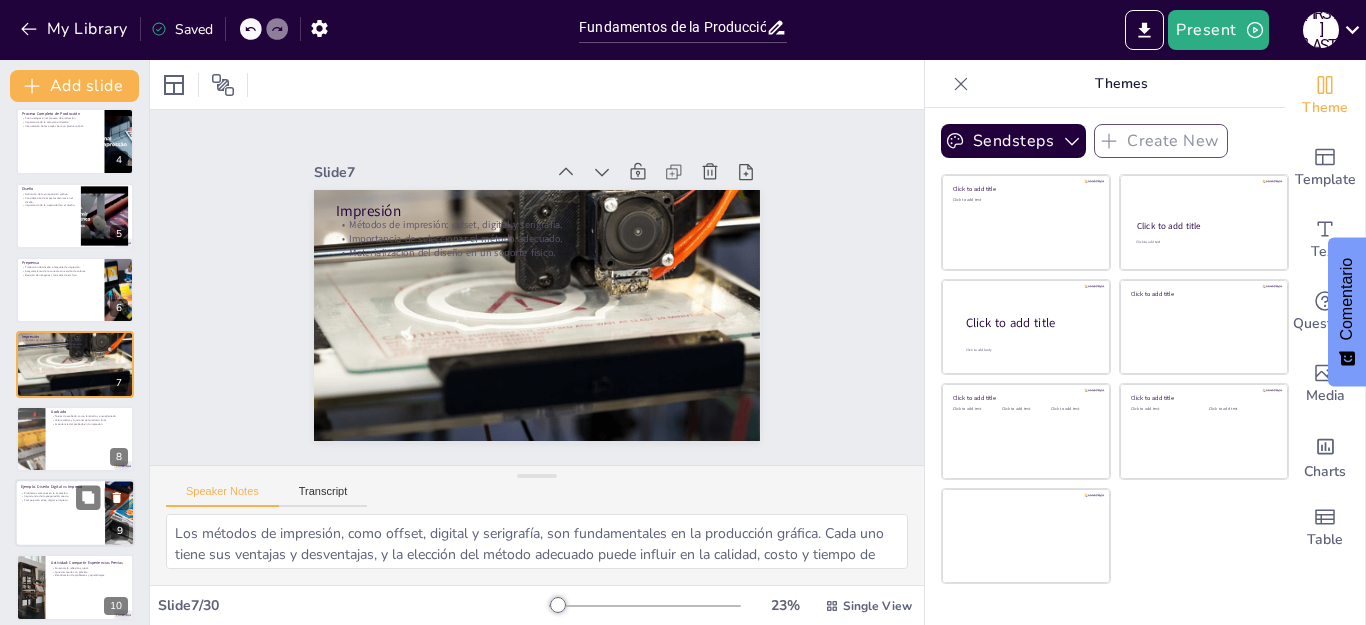 checkbox on "true" 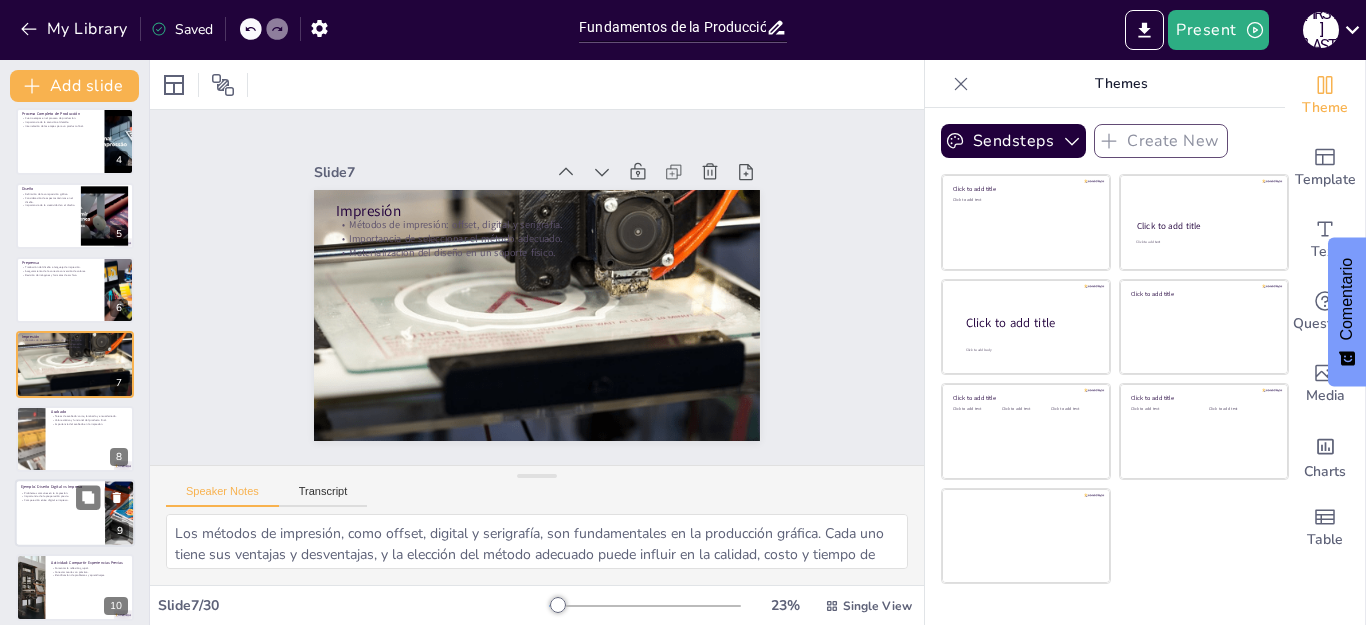 checkbox on "true" 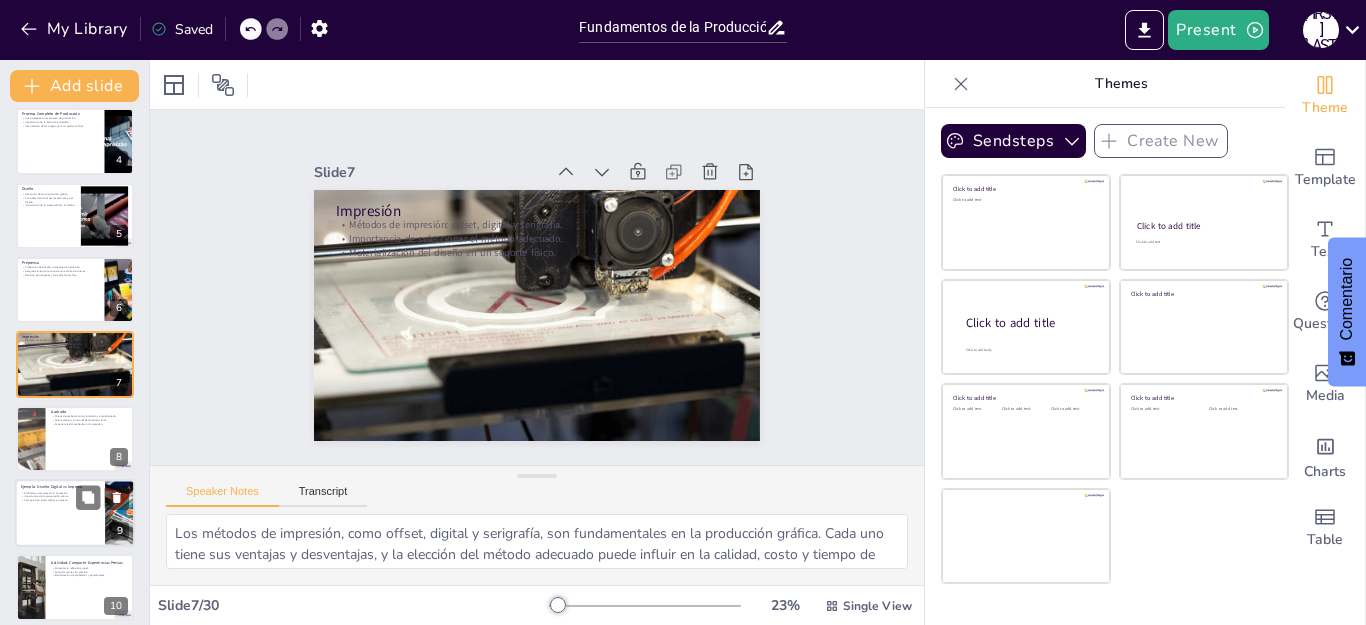 checkbox on "true" 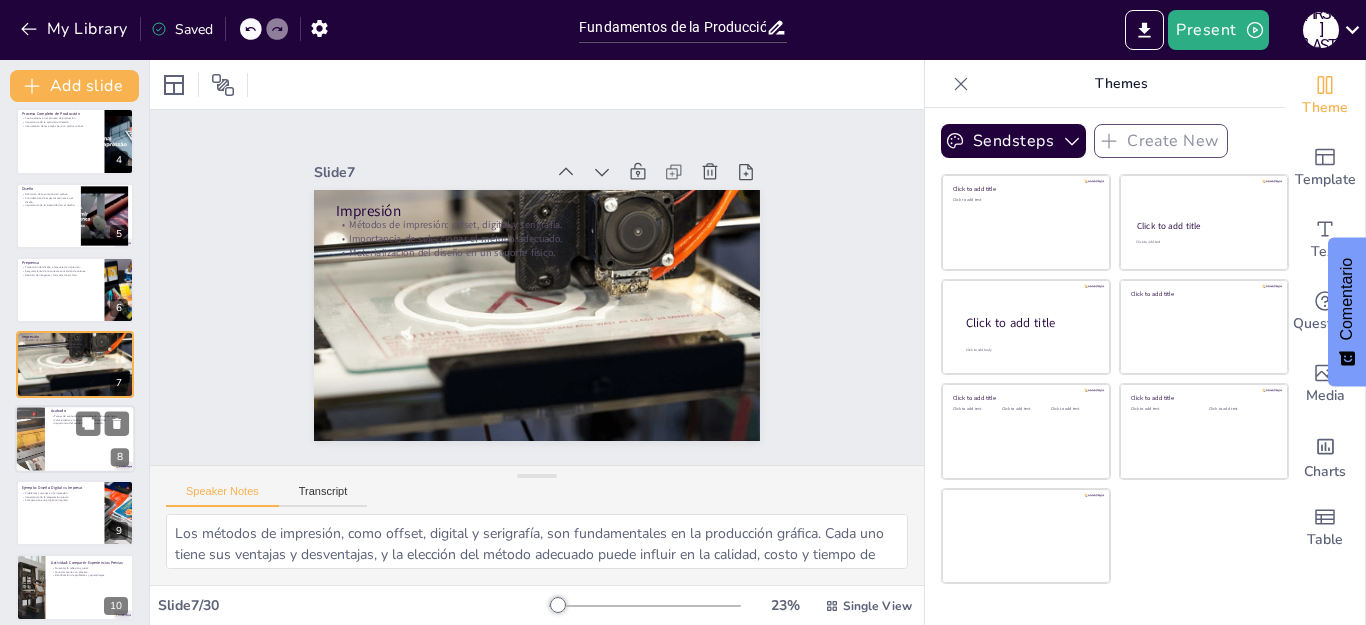 checkbox on "true" 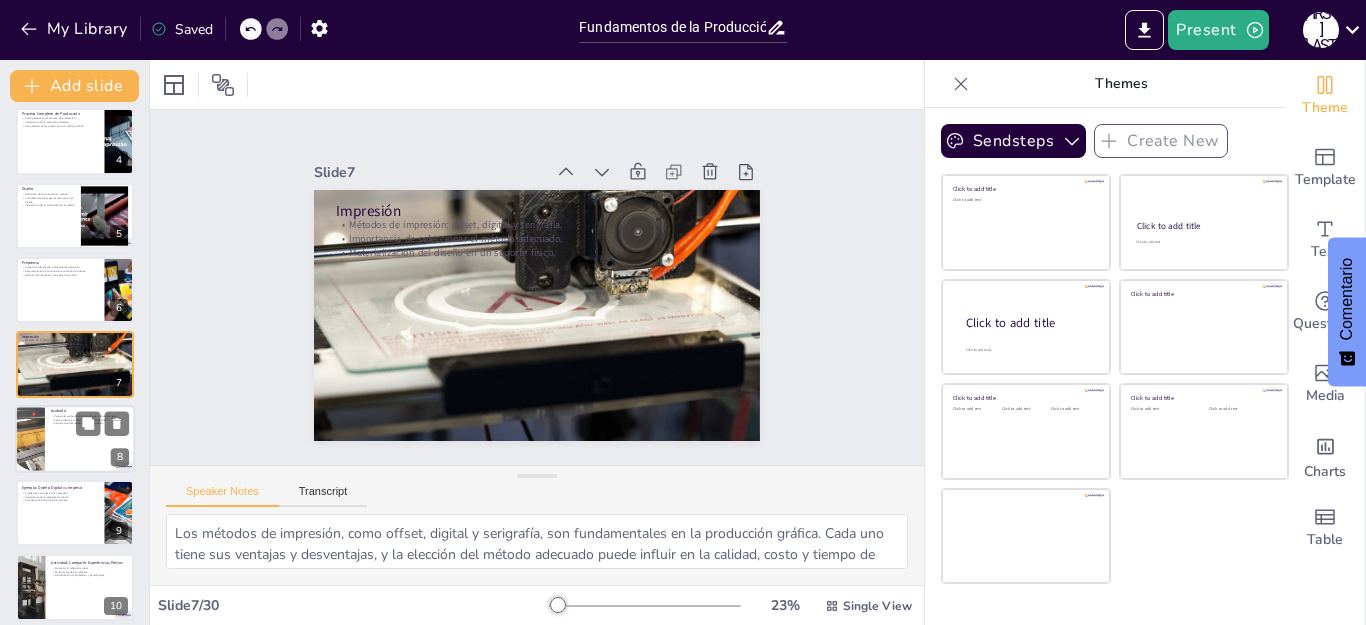 checkbox on "true" 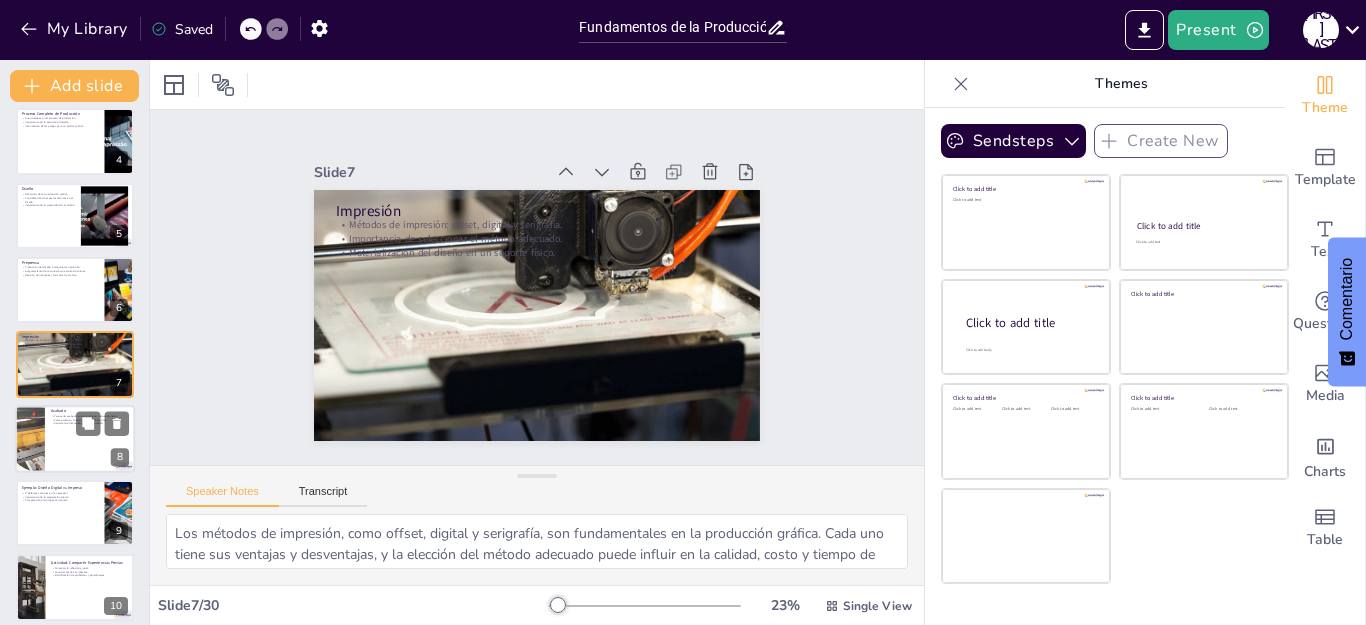 checkbox on "true" 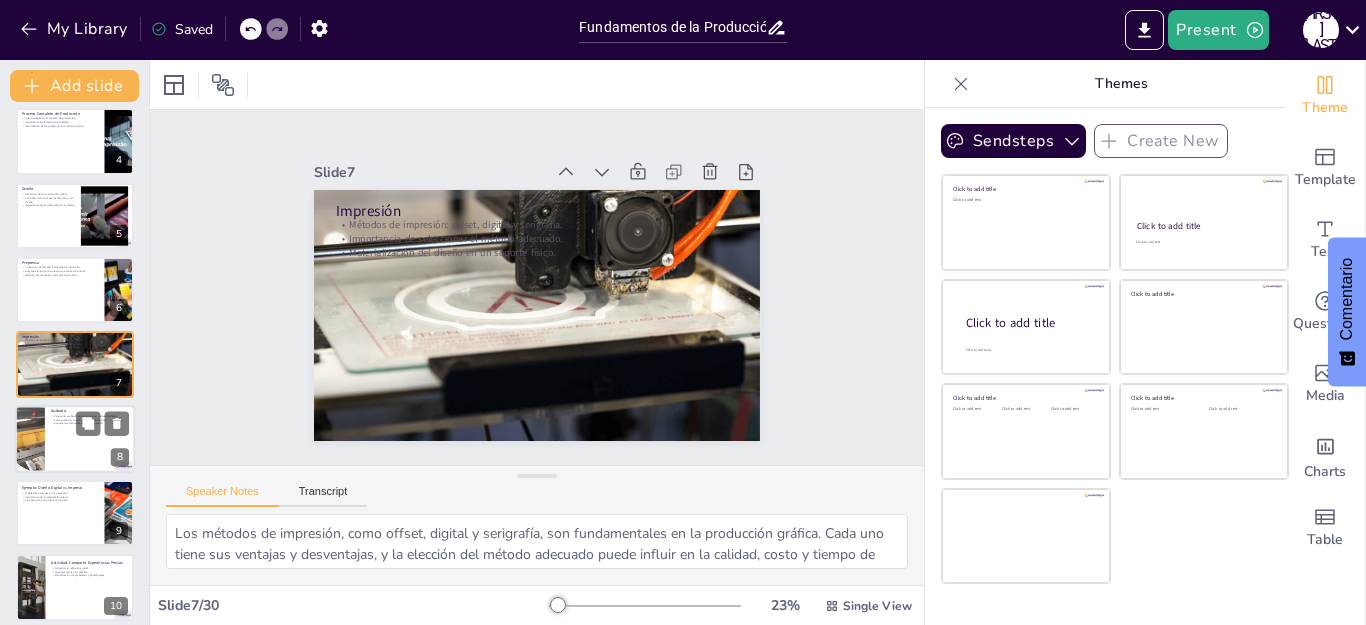 checkbox on "true" 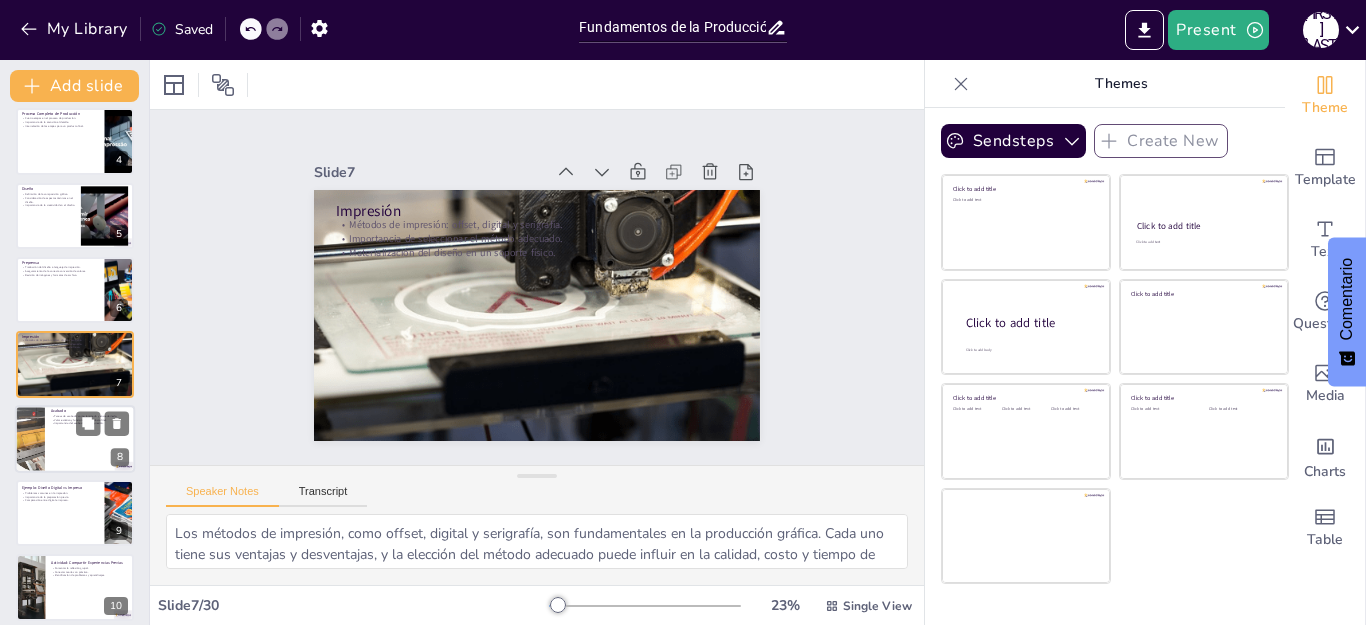 checkbox on "true" 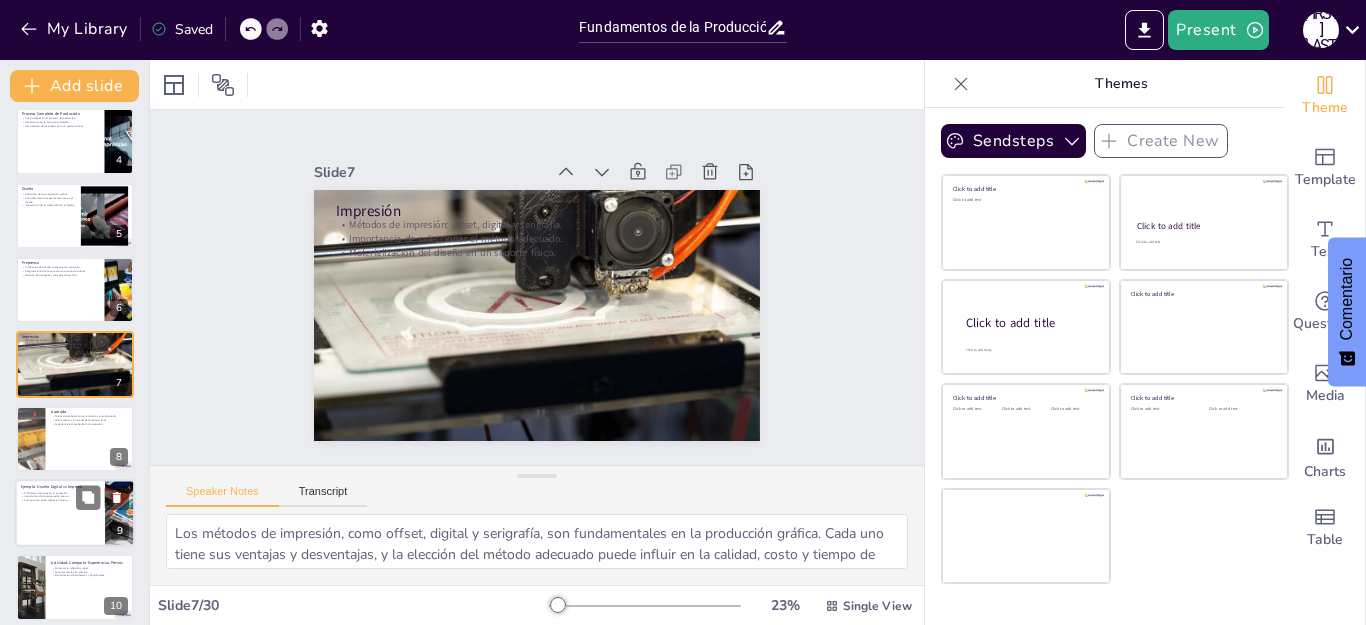 checkbox on "true" 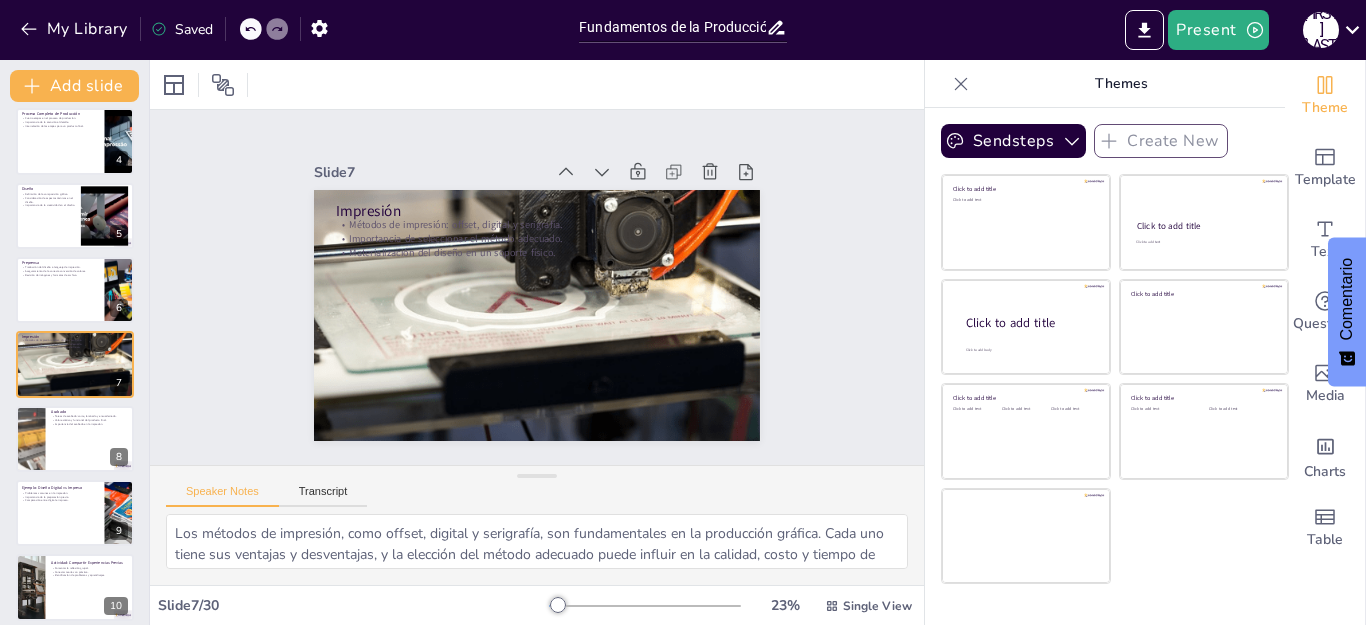 click at bounding box center [75, 513] 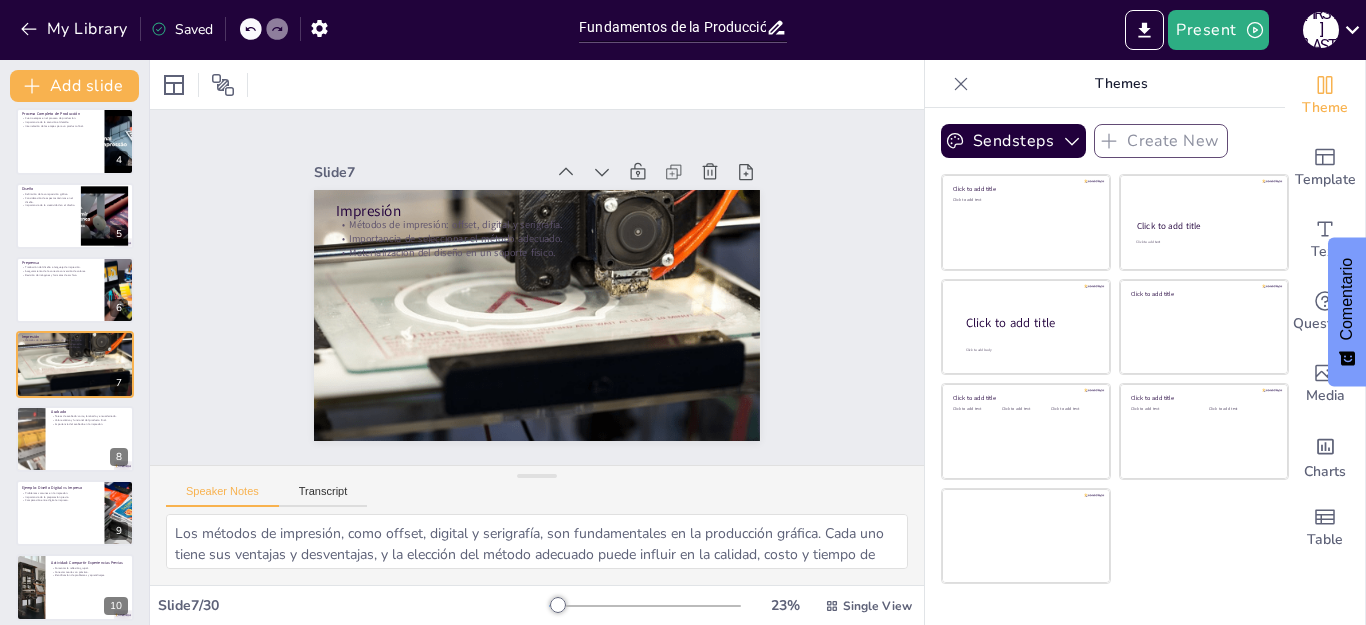checkbox on "true" 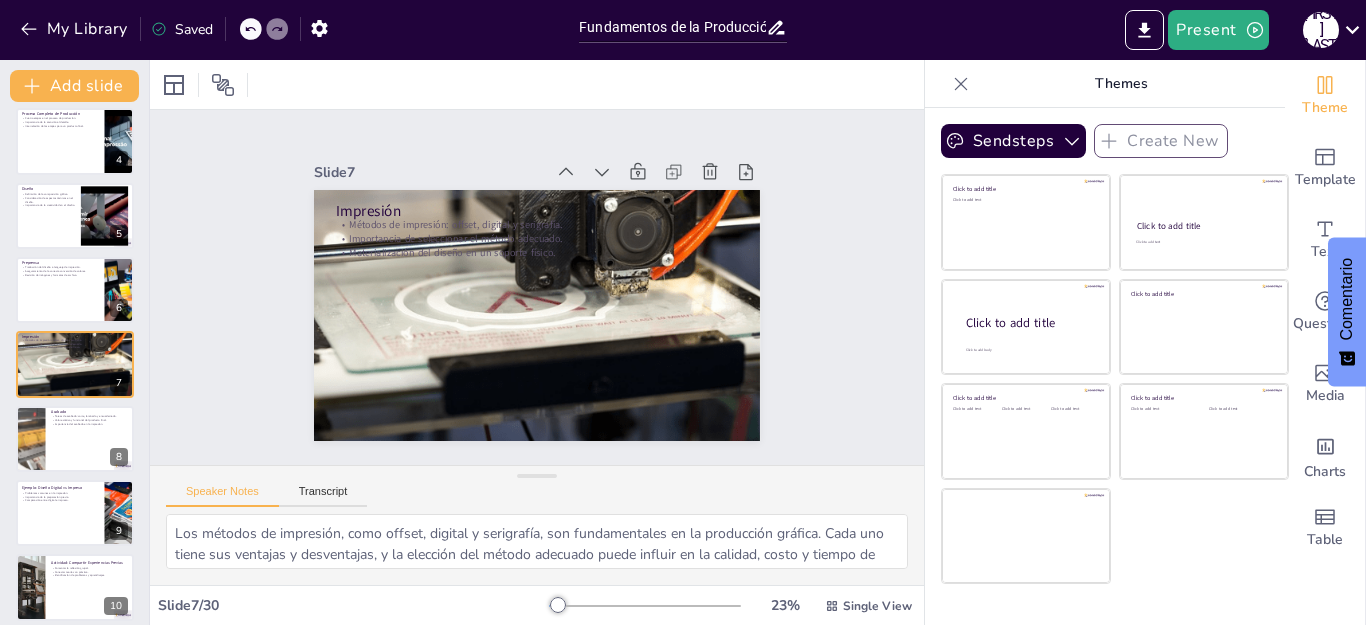 checkbox on "true" 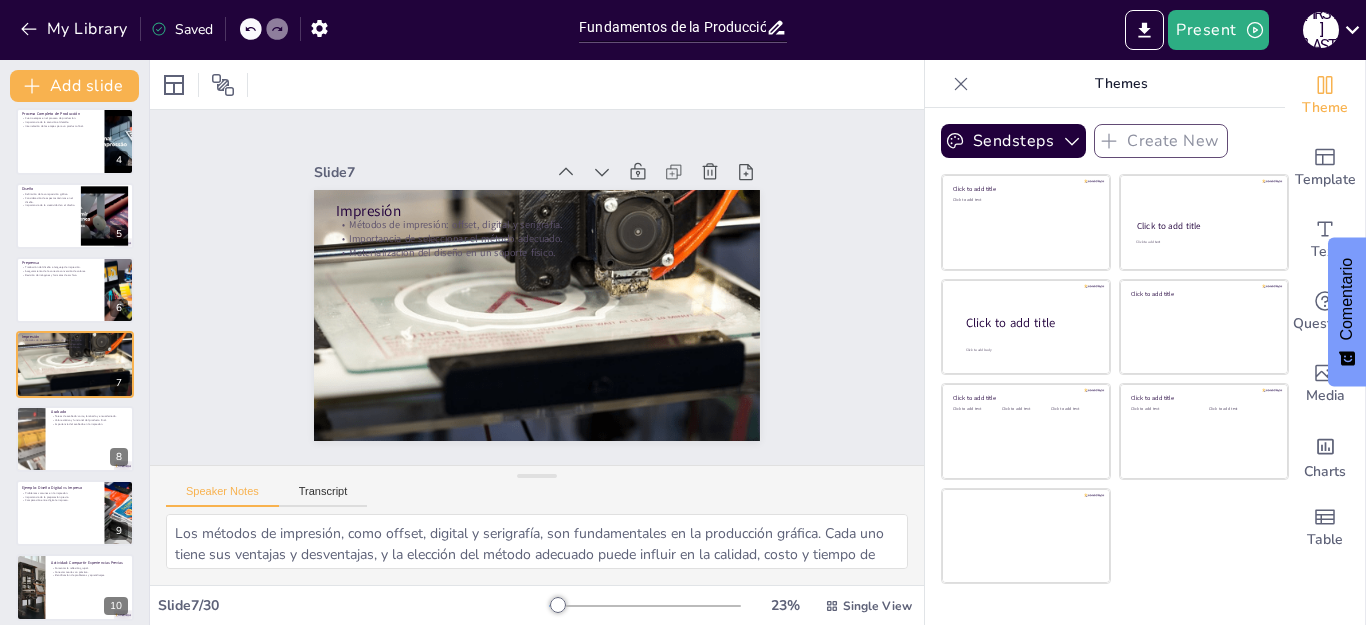 checkbox on "true" 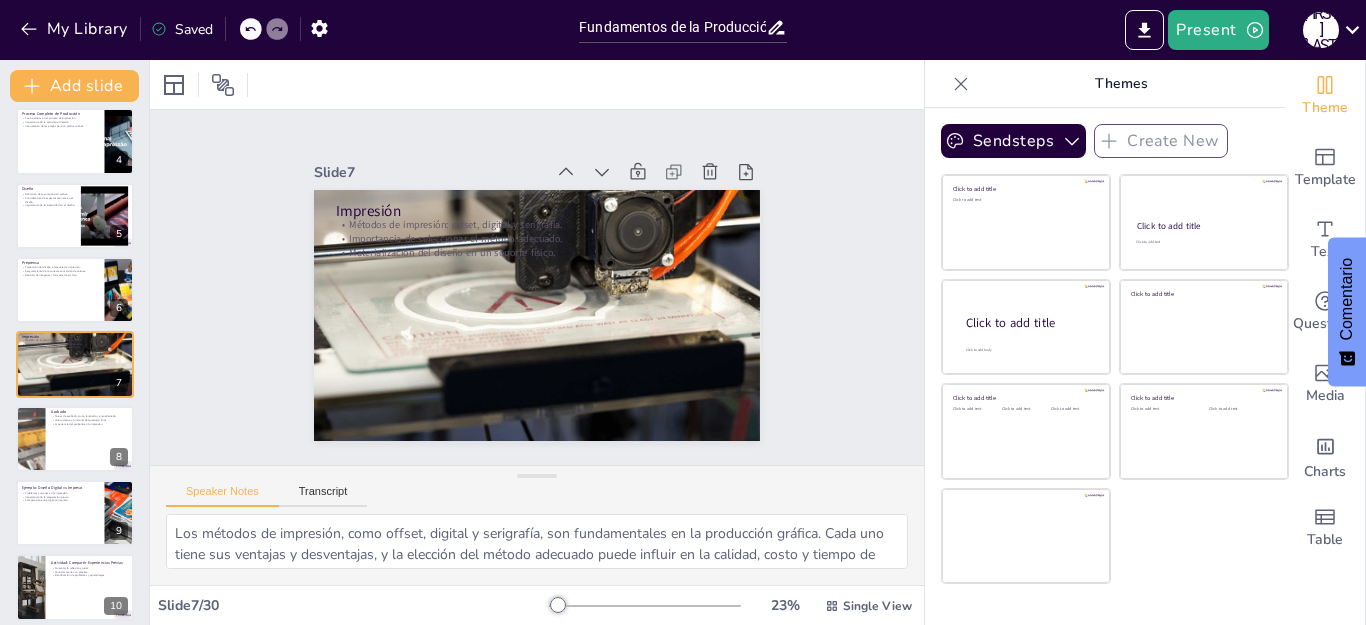 checkbox on "true" 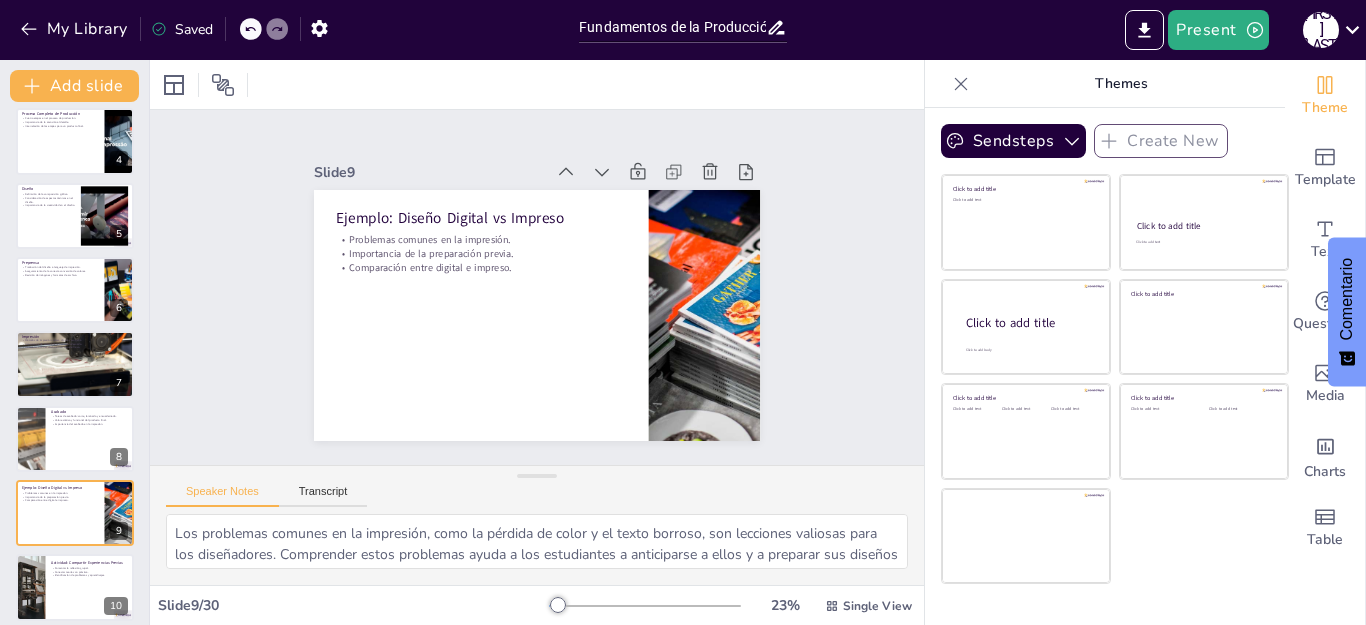 scroll, scrollTop: 382, scrollLeft: 0, axis: vertical 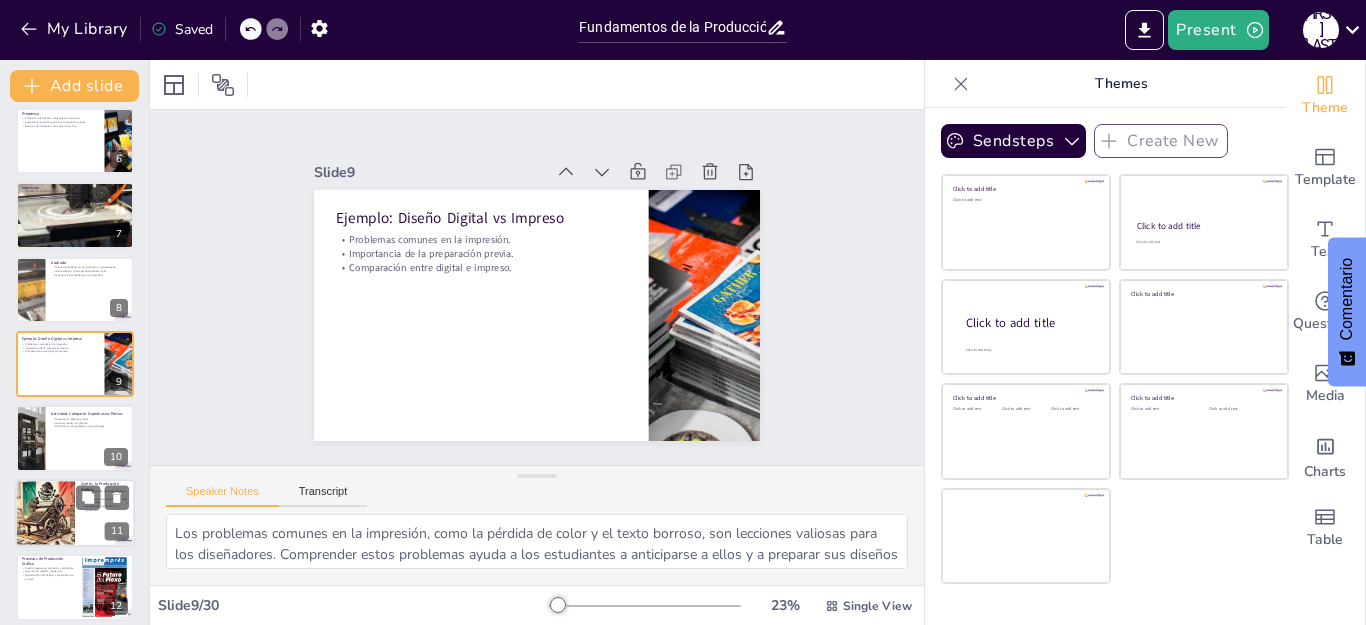 checkbox on "true" 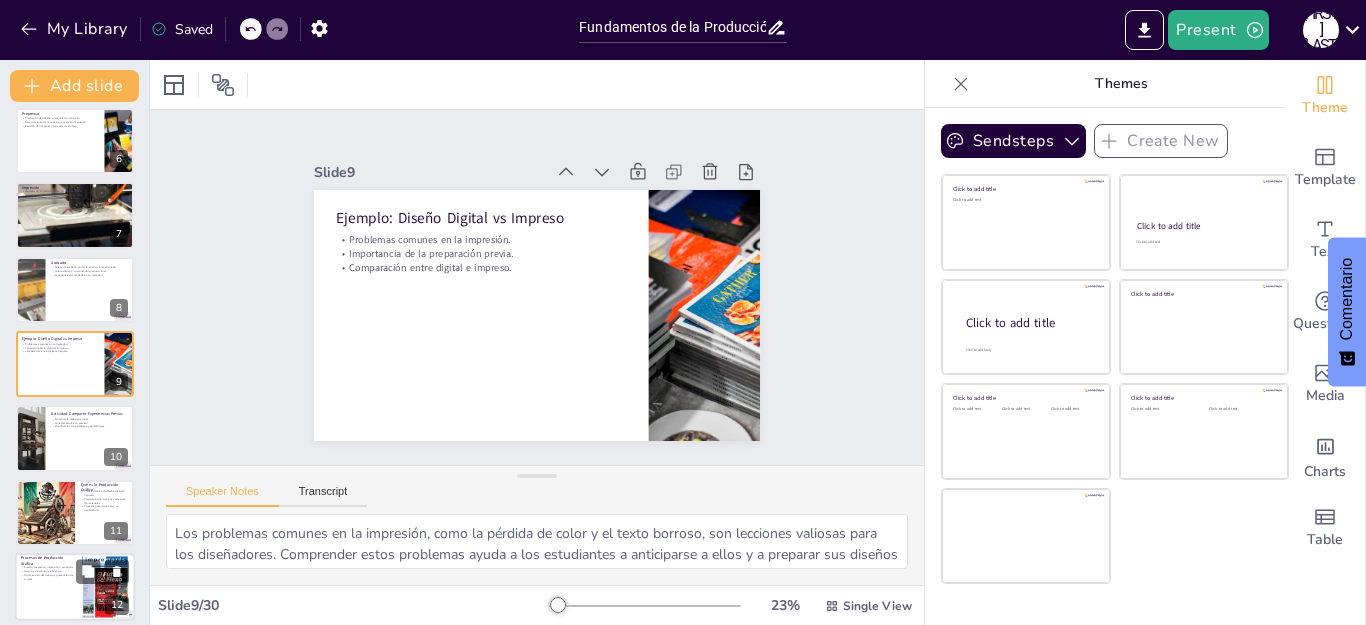 checkbox on "true" 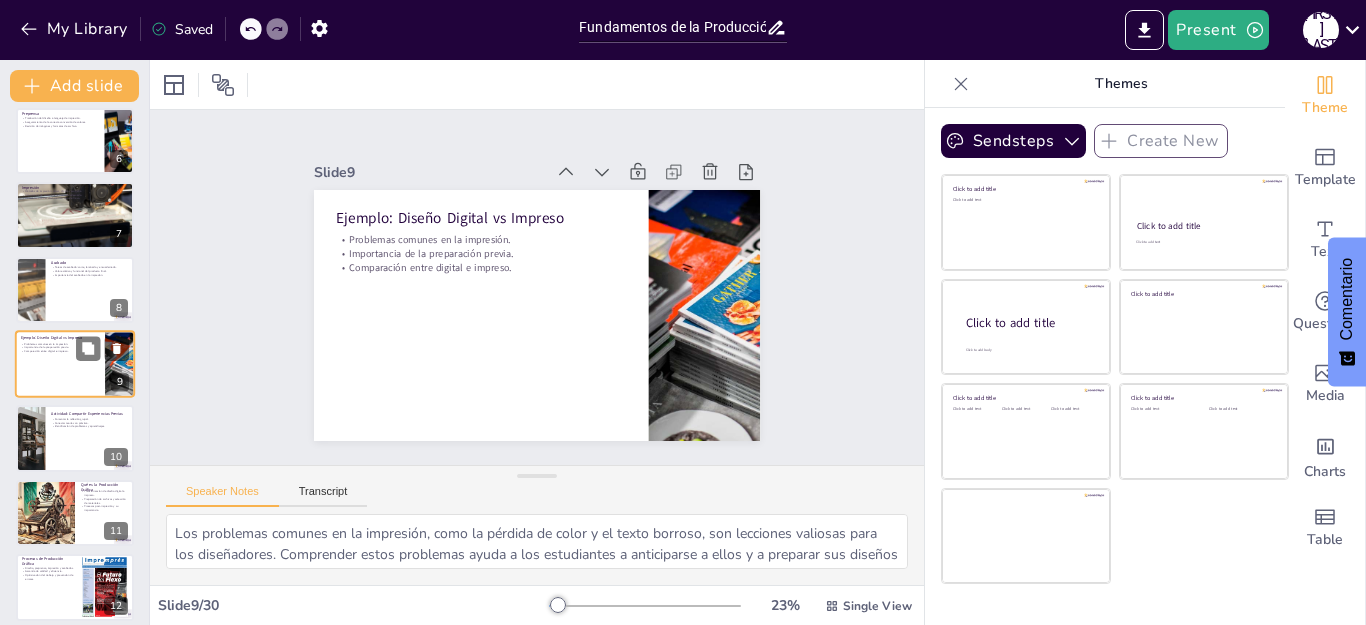 checkbox on "true" 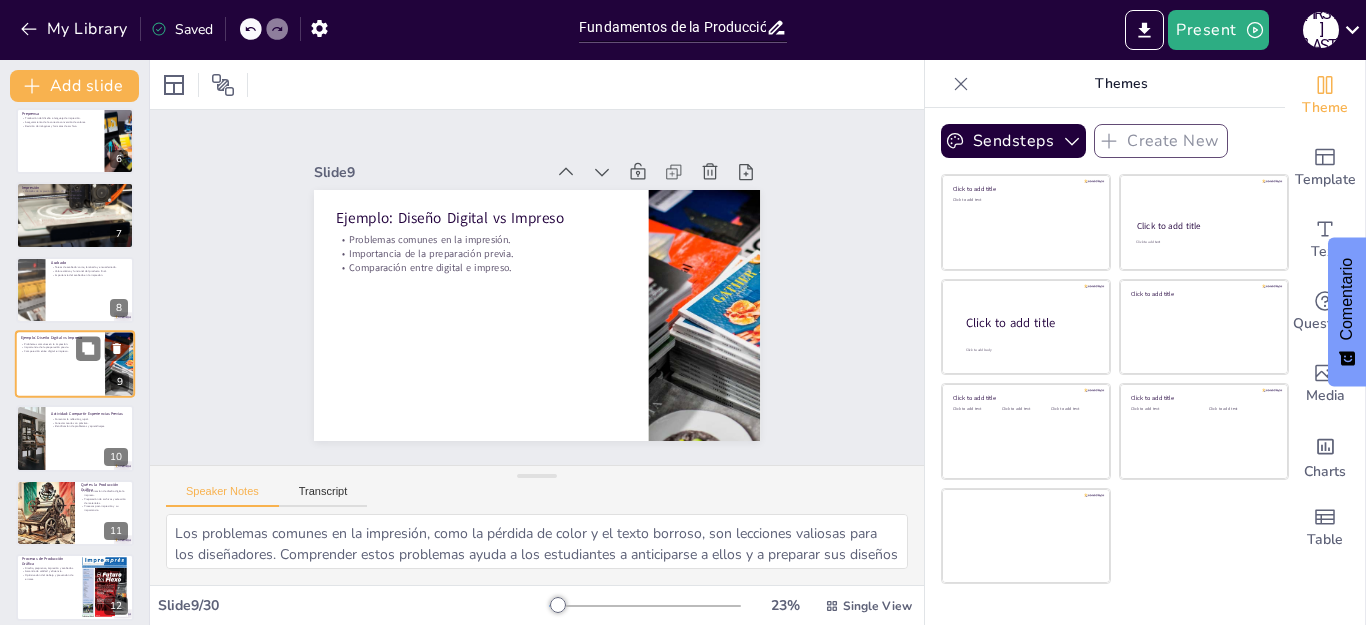 checkbox on "true" 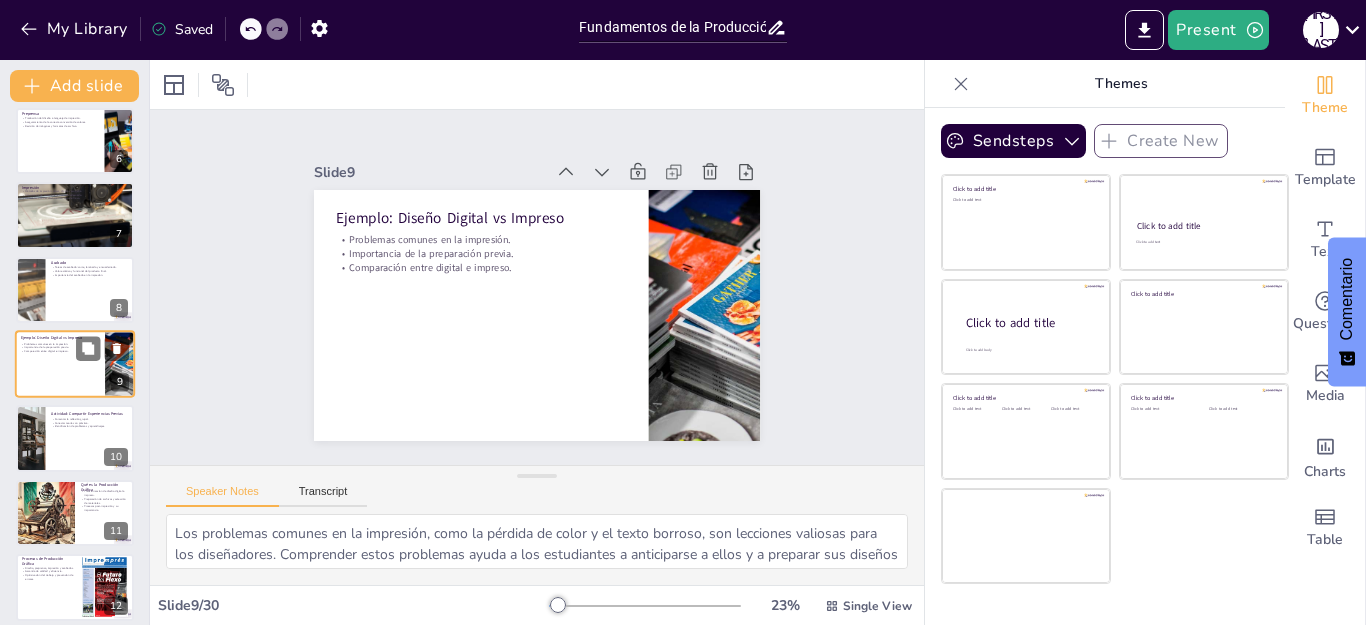 type 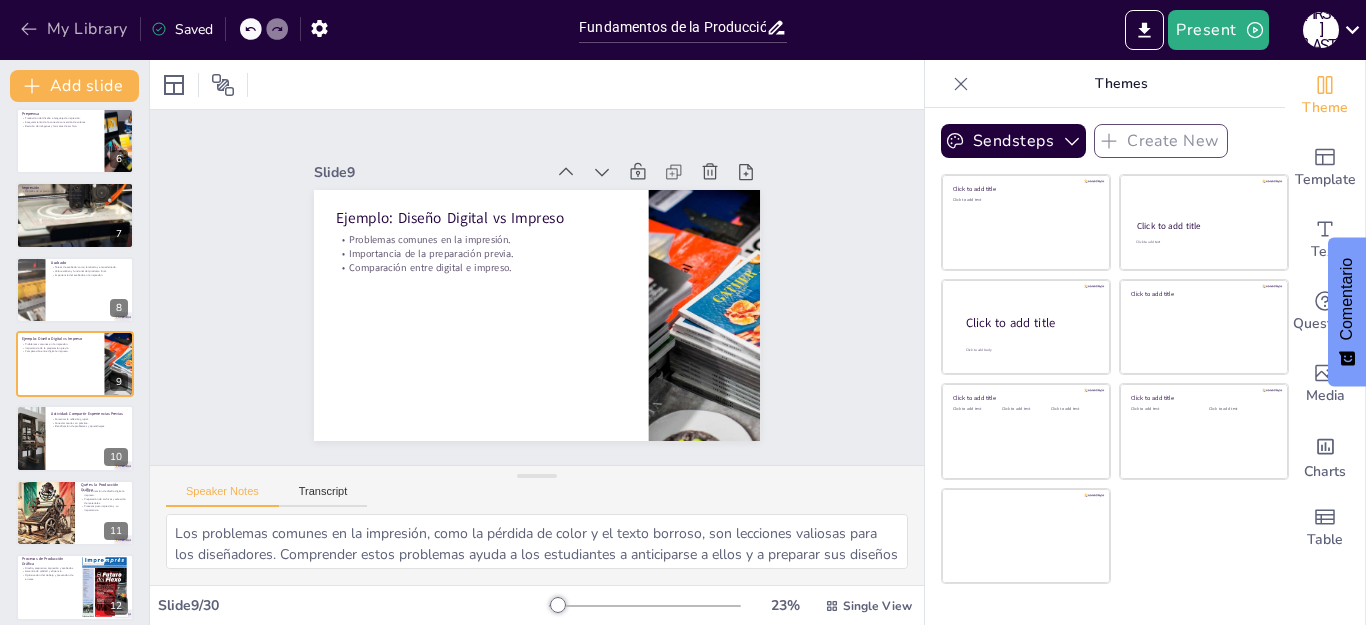click on "My Library" at bounding box center (75, 29) 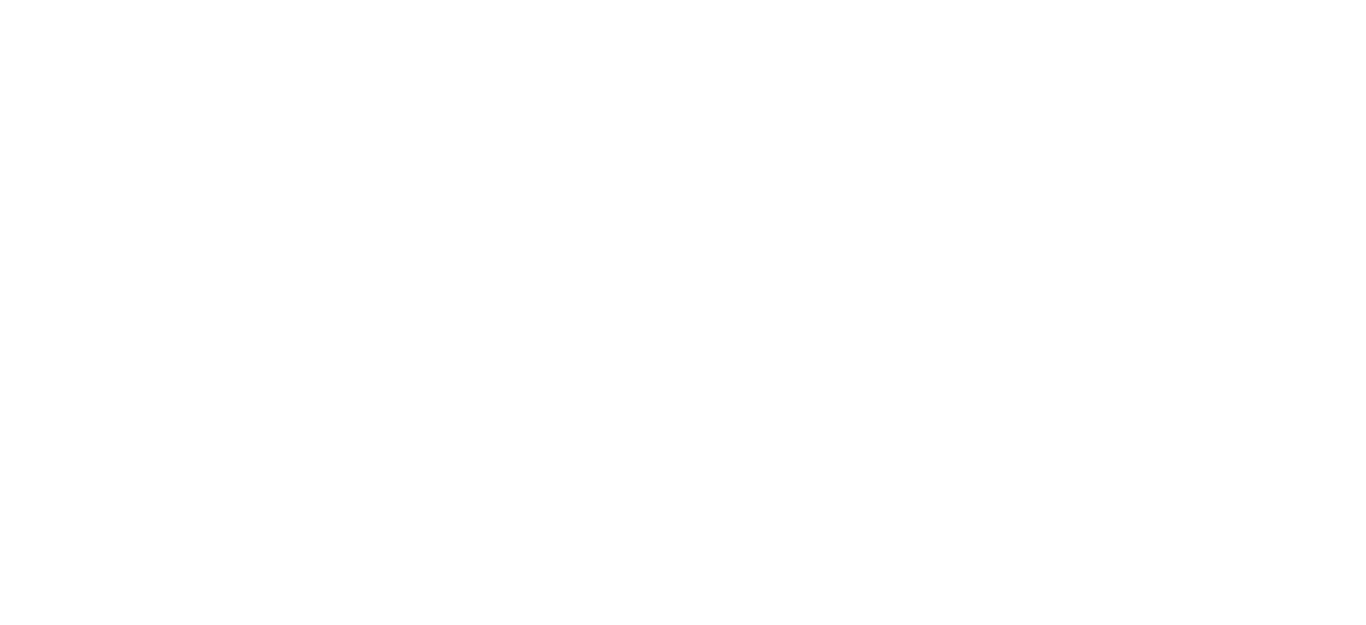 scroll, scrollTop: 0, scrollLeft: 0, axis: both 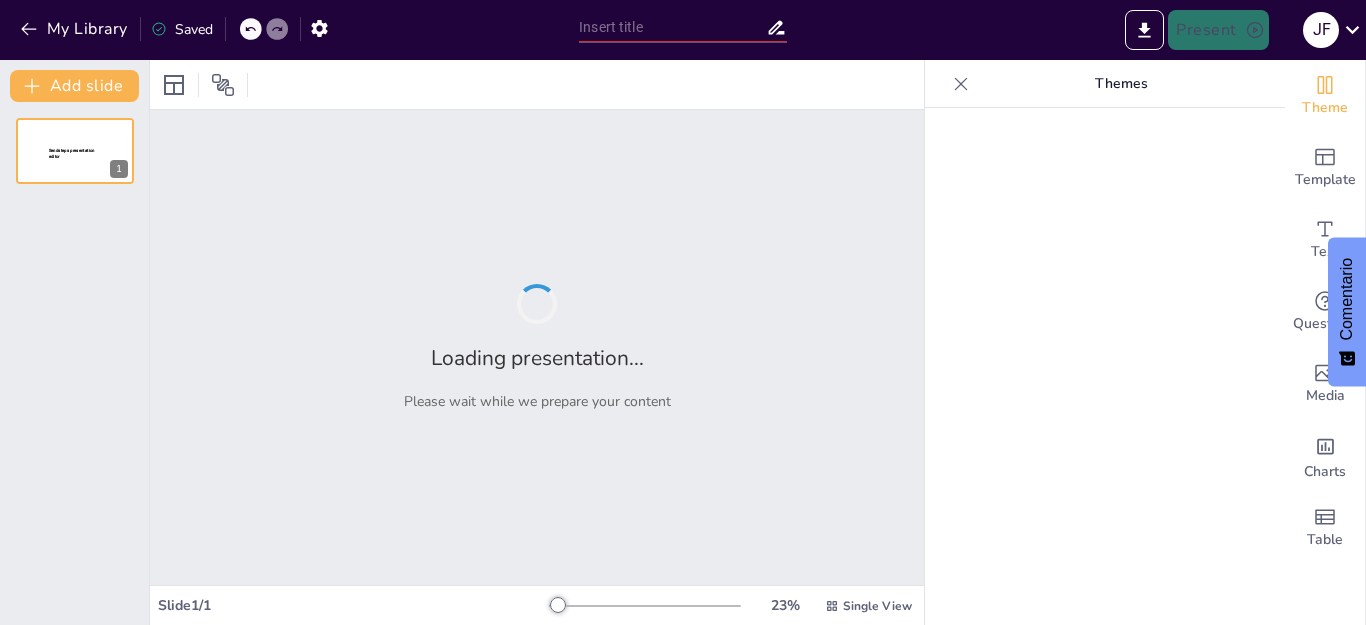 type on "Fundamentos de la Producción de Imprenta: Conectando Diseño y Realidad" 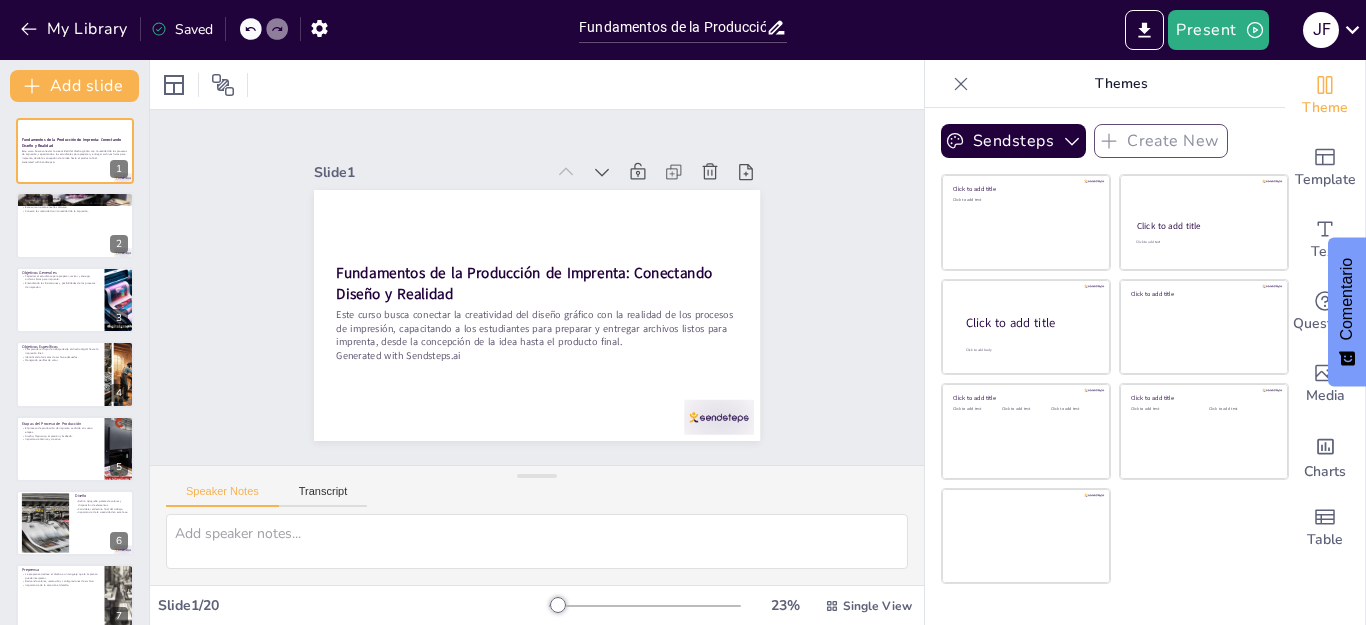 click on "Slide  1 Fundamentos de la Producción de Imprenta: Conectando Diseño y Realidad Este curso busca conectar la creatividad del diseño gráfico con la realidad de los procesos de impresión, capacitando a los estudiantes para preparar y entregar archivos listos para imprenta, desde la concepción de la idea hasta el producto final. Generated with Sendsteps.ai Slide  2 Introducción al Curso La producción de imprenta es esencial en la formación de un diseñador gráfico. Este curso no solo enseña software. Conecta la creatividad con la realidad de la impresión. Slide  3 Objetivos Generales Capacitar al estudiante para preparar, revisar y entregar archivos listos para imprenta. Entendiendo las limitaciones y posibilidades de los procesos de impresión. Slide  4 Objetivos Específicos Comprender el flujo de trabajo desde el diseño digital hasta la impresión final. Identificando formatos de archivo adecuados. Manejando perfiles de color. Slide  5 Etapas del Proceso de Producción Slide  6 Diseño Slide  7 8" at bounding box center [537, 287] 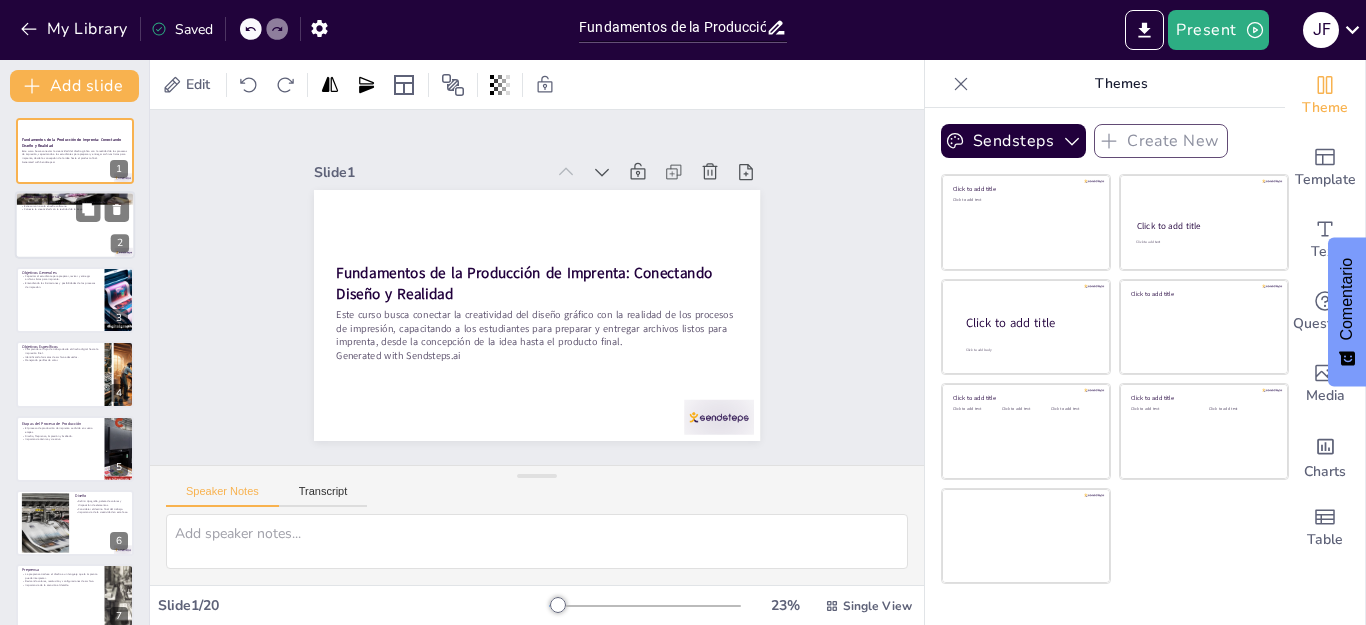 click at bounding box center [75, 226] 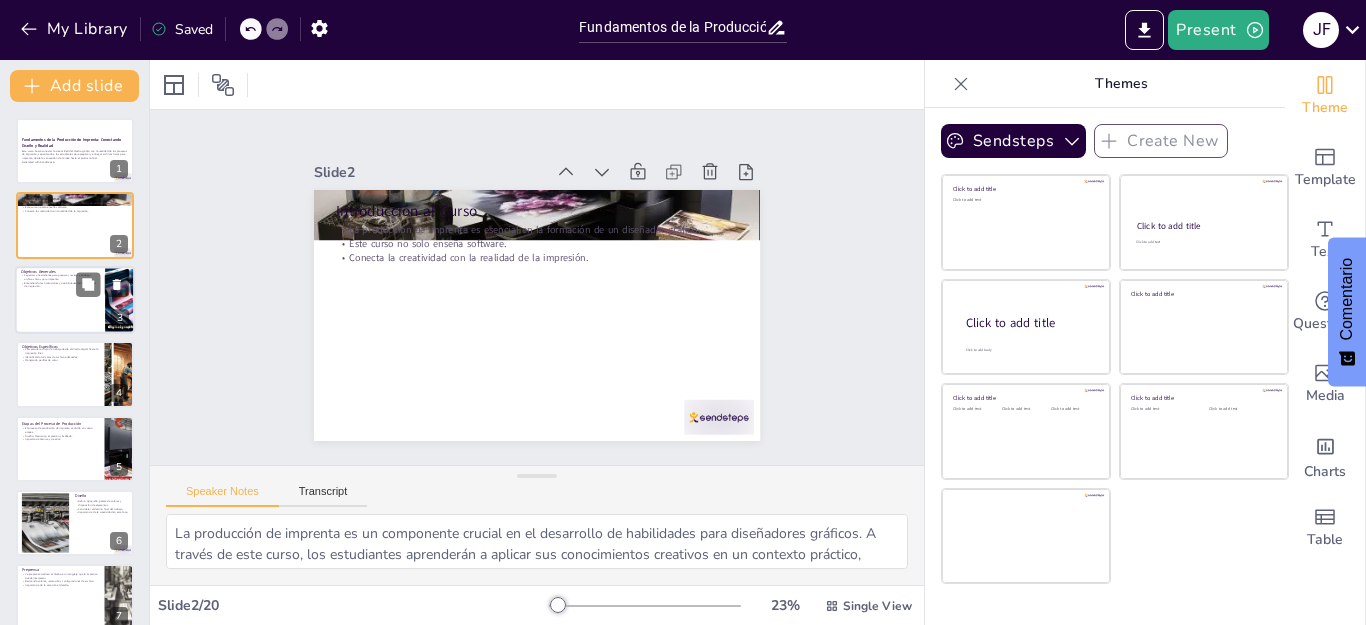 click on "Entendiendo las limitaciones y posibilidades de los procesos de impresión." at bounding box center [60, 284] 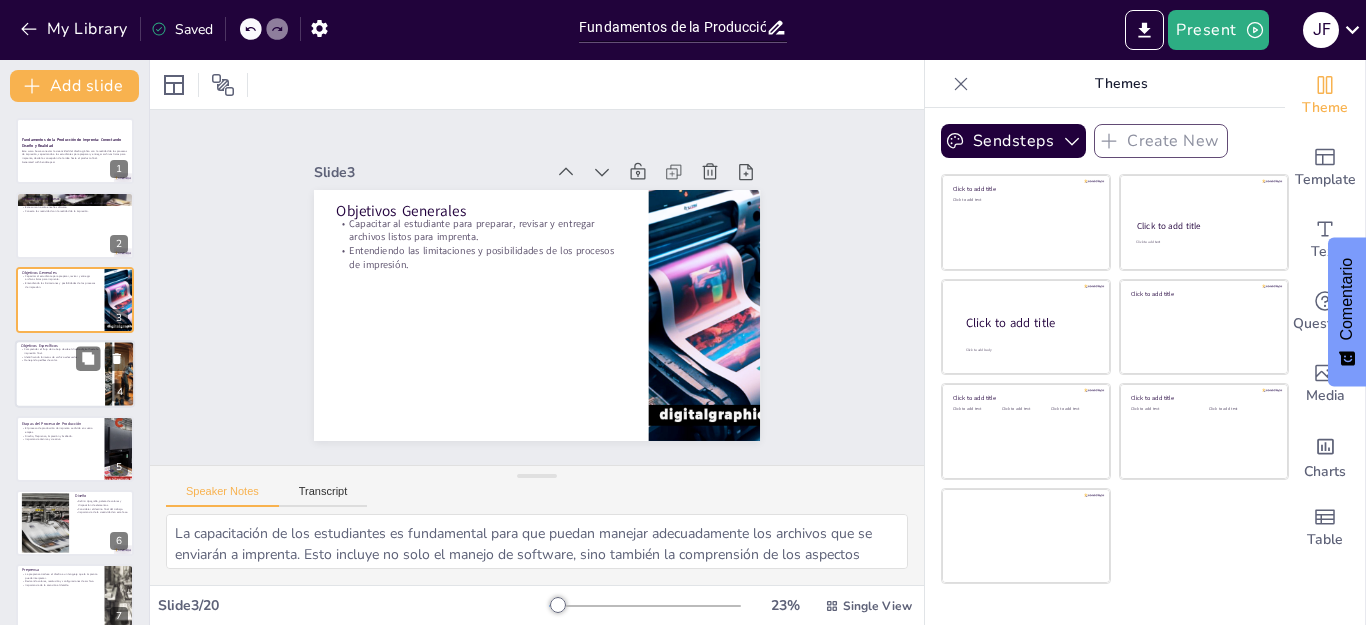 click at bounding box center [75, 374] 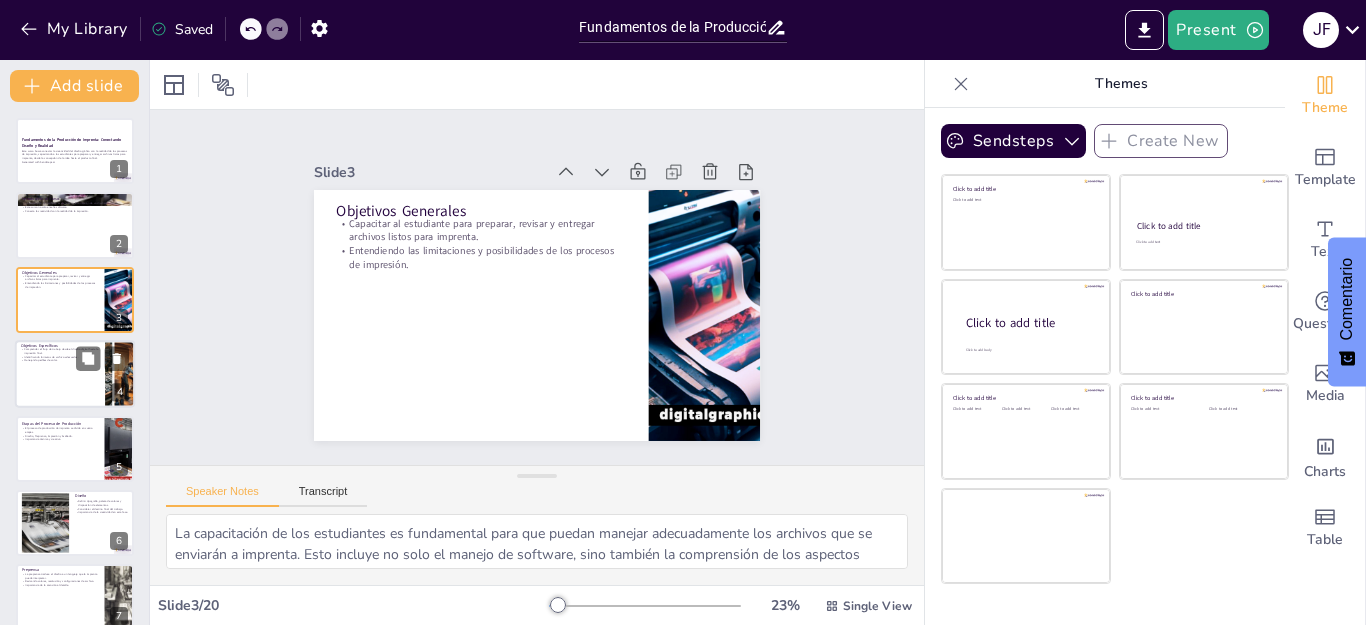 click at bounding box center [75, 374] 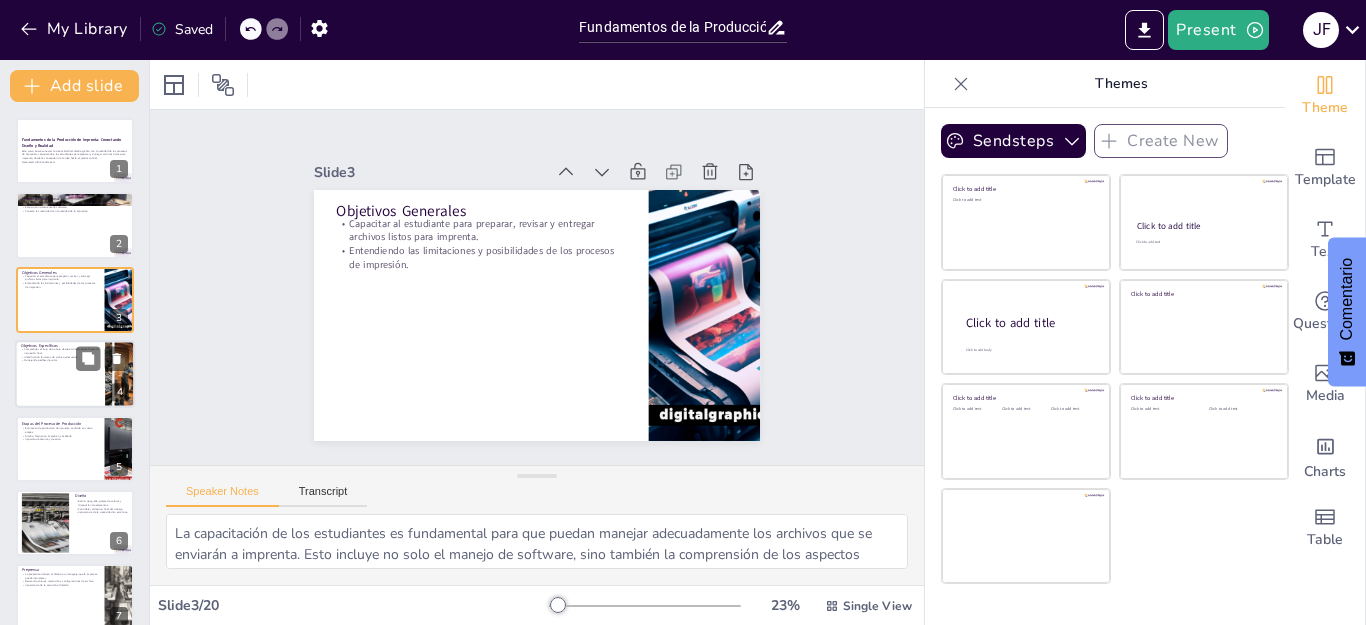 type on "El flujo de trabajo es un aspecto vital en la producción de imprenta. Los estudiantes deben aprender a gestionar cada etapa del proceso para asegurar que su trabajo se mantenga en el camino correcto desde la concepción hasta el producto final.
Conocer los formatos de archivo apropiados es esencial para garantizar que los diseños se impriman correctamente. Los estudiantes deben ser capaces de elegir el formato adecuado según las necesidades de cada proyecto.
La gestión de perfiles de color es crucial en la impresión, ya que asegura que los colores se reproduzcan de manera precisa. Esto implica comprender las diferencias entre RGB y CMYK y cómo afectan el resultado final." 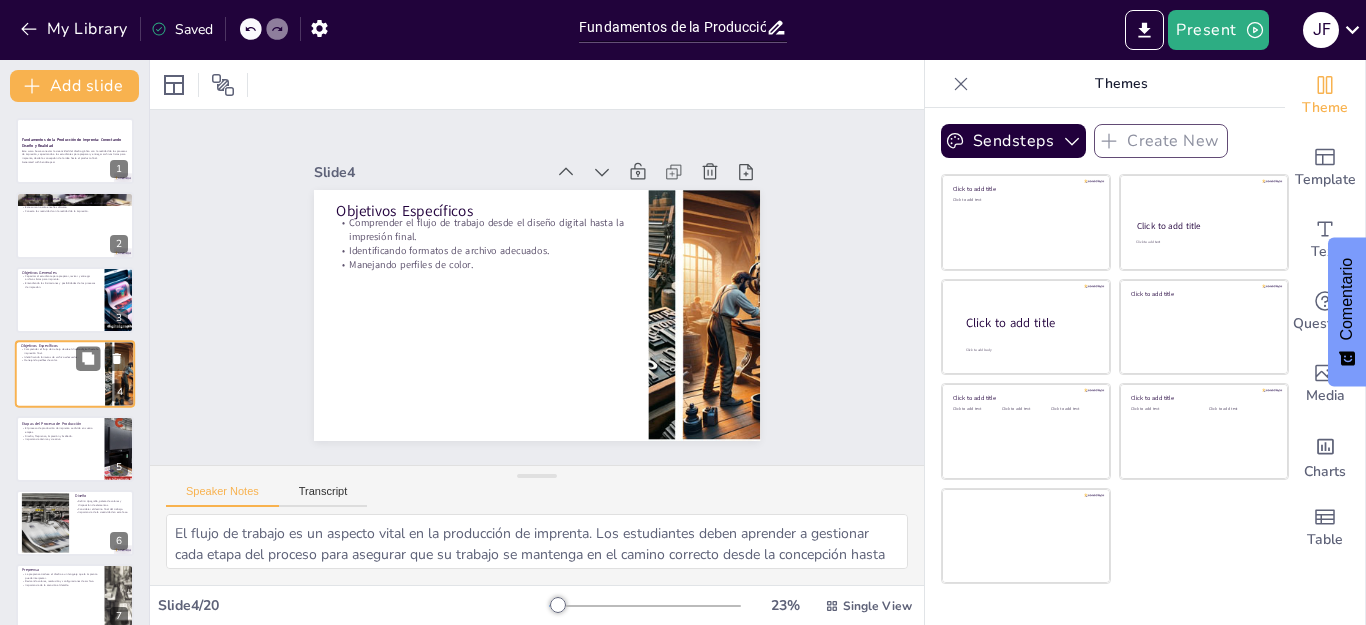 scroll, scrollTop: 10, scrollLeft: 0, axis: vertical 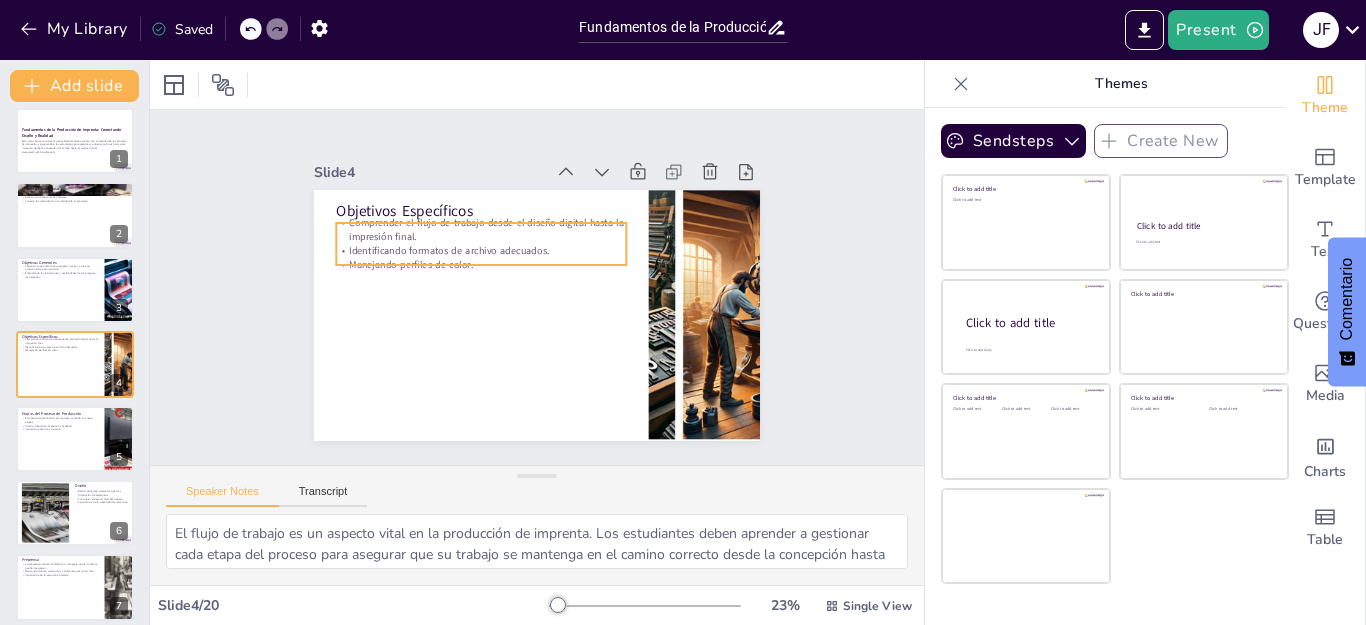 click on "Comprender el flujo de trabajo desde el diseño digital hasta la impresión final." at bounding box center [481, 230] 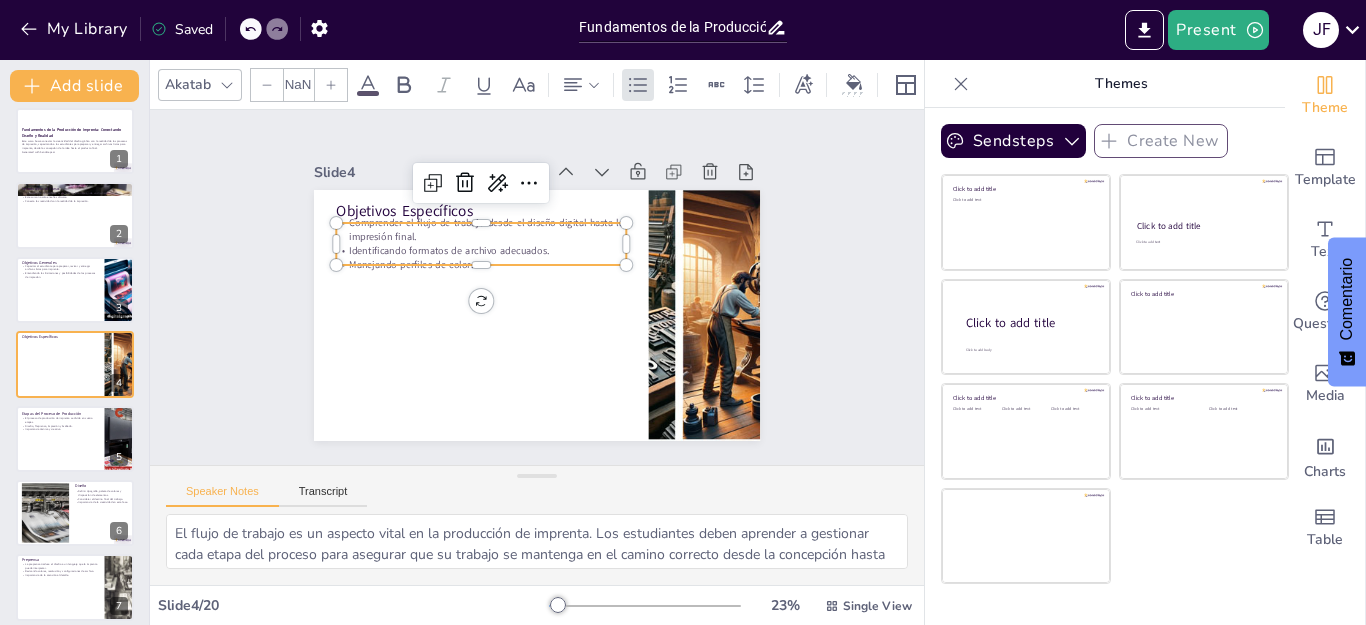 type on "32" 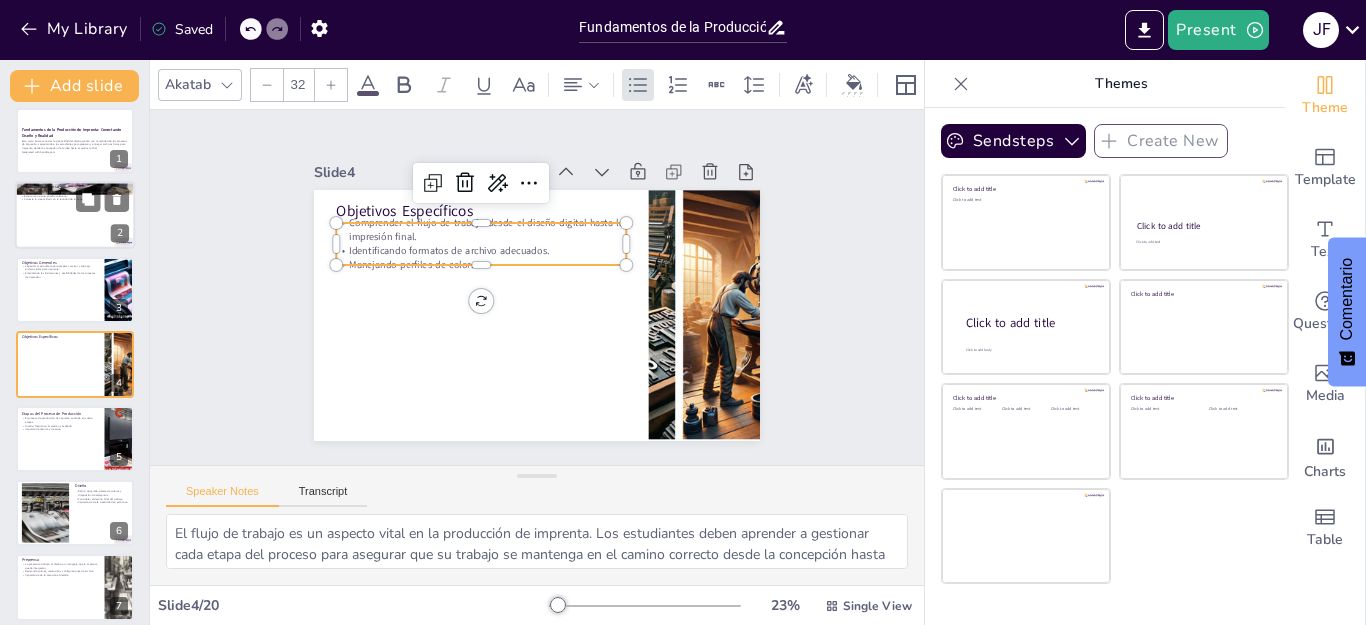 click at bounding box center (75, 216) 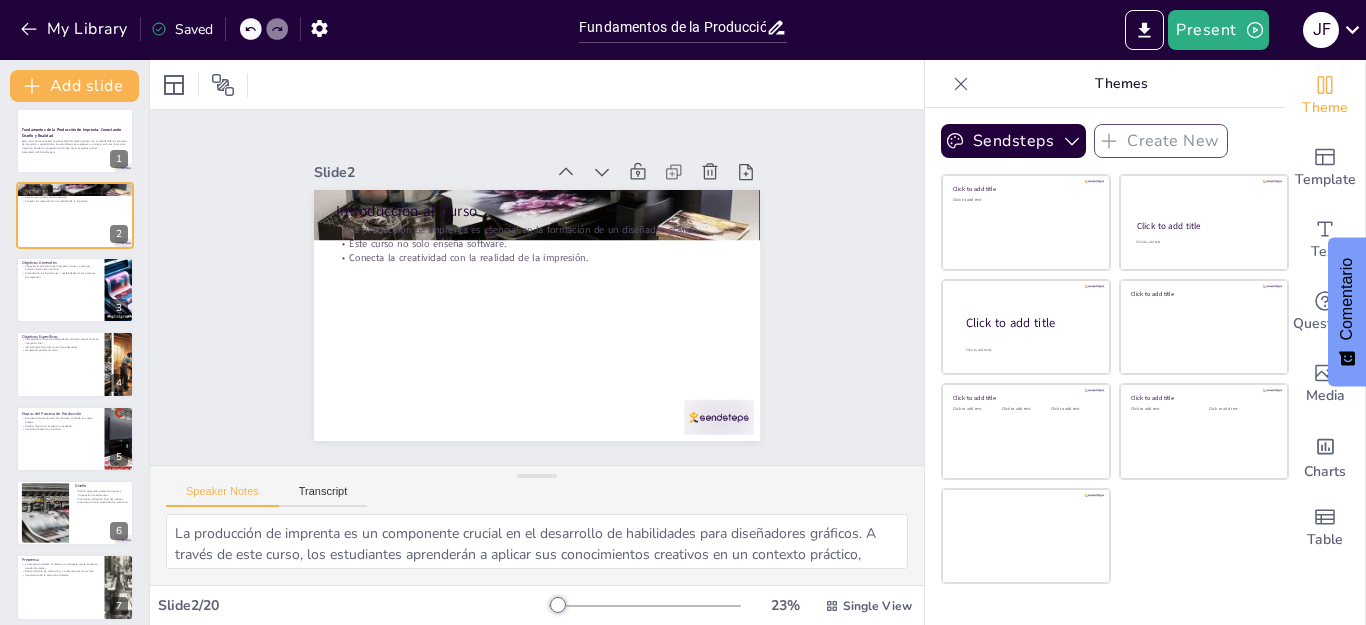 scroll, scrollTop: 0, scrollLeft: 0, axis: both 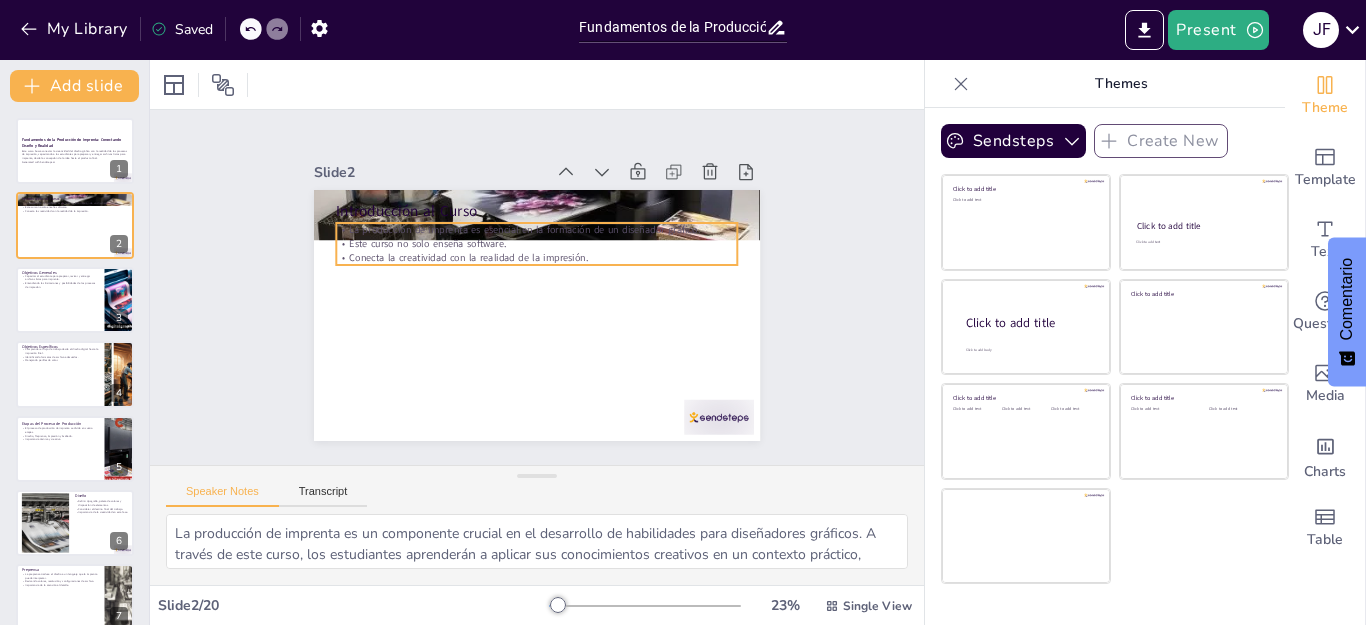 click on "Este curso no solo enseña software." at bounding box center [537, 244] 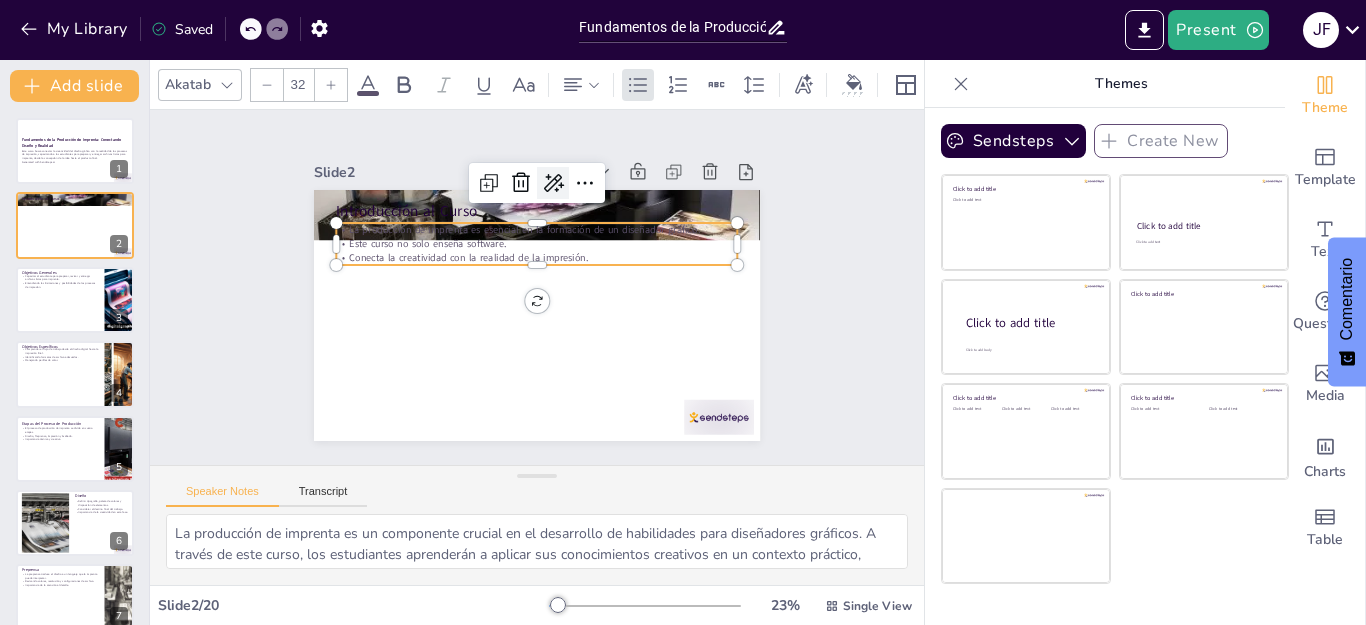 click 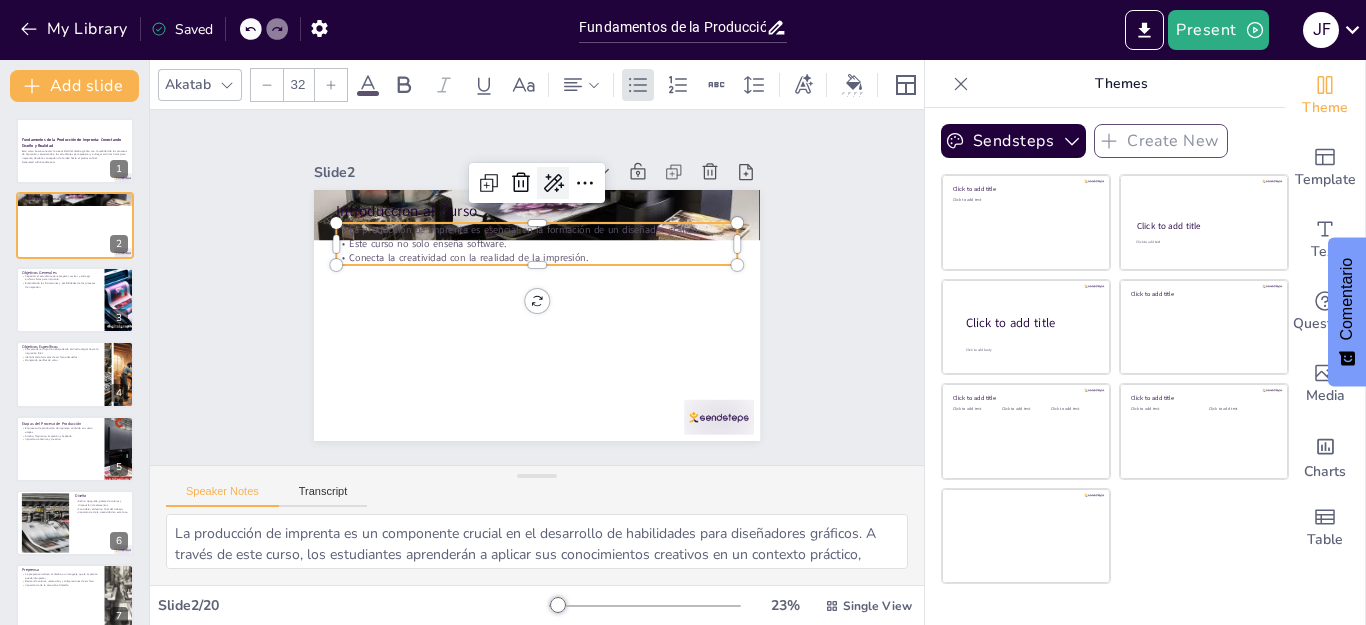 click 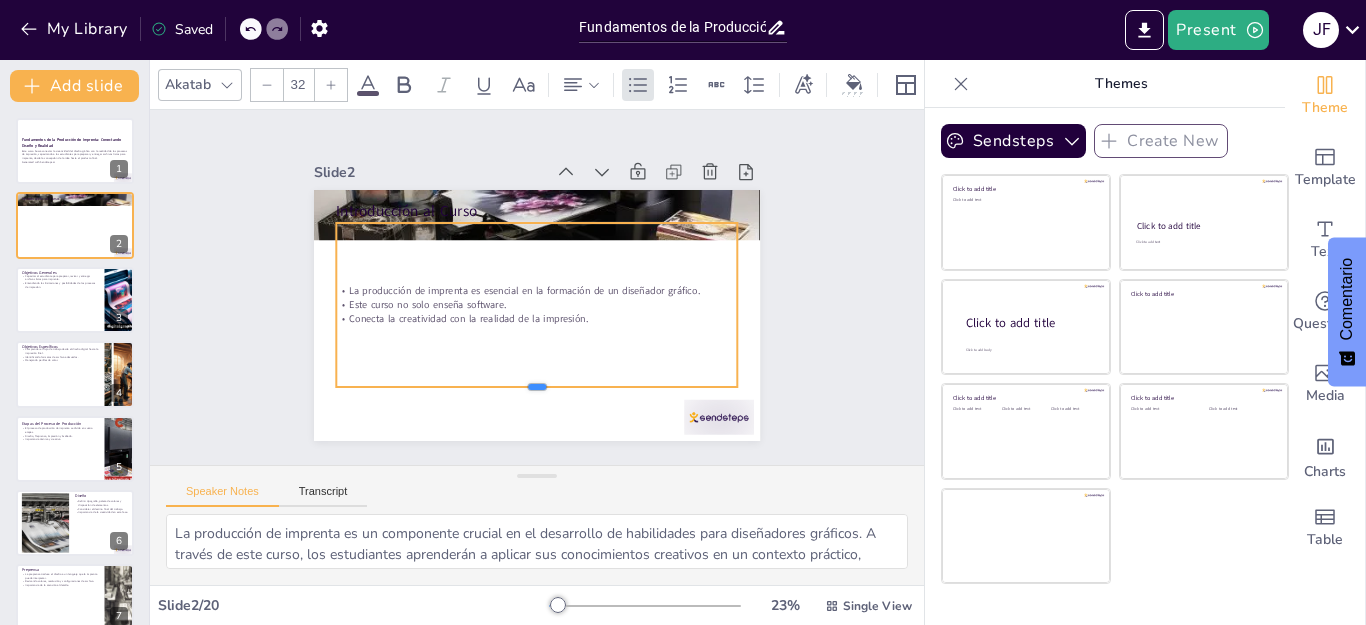 drag, startPoint x: 433, startPoint y: 258, endPoint x: 431, endPoint y: 380, distance: 122.016396 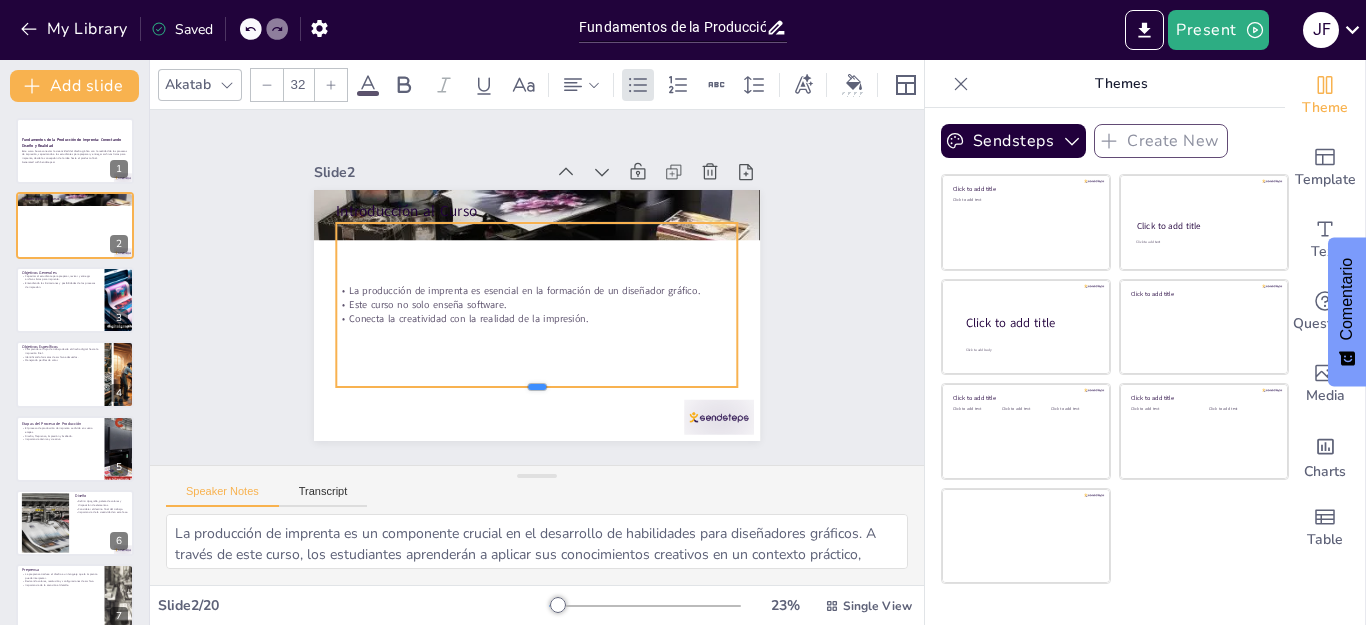 click at bounding box center [537, 395] 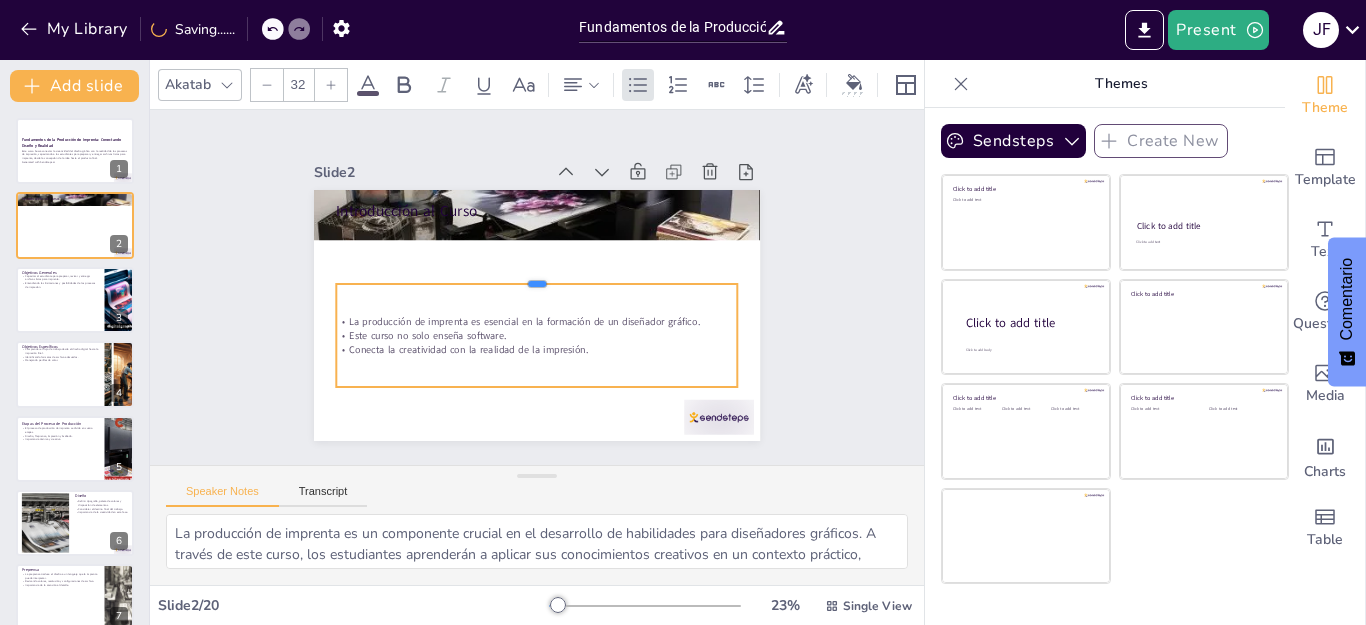 drag, startPoint x: 517, startPoint y: 212, endPoint x: 515, endPoint y: 273, distance: 61.03278 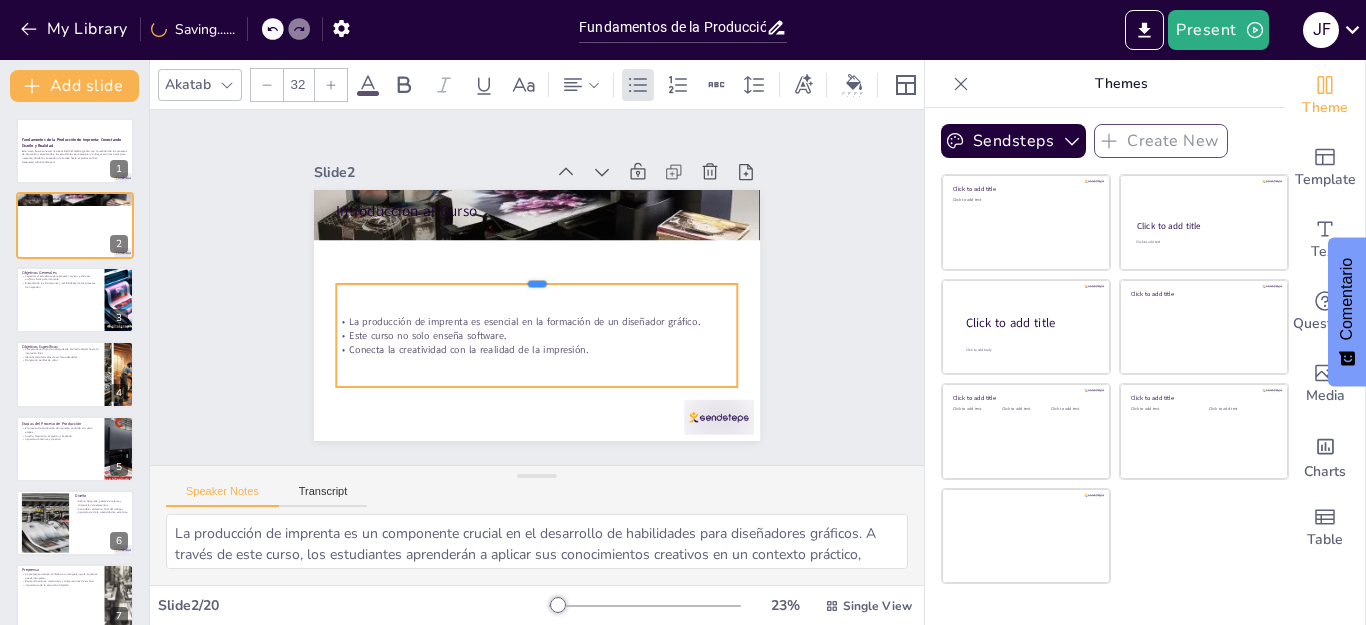click at bounding box center [537, 276] 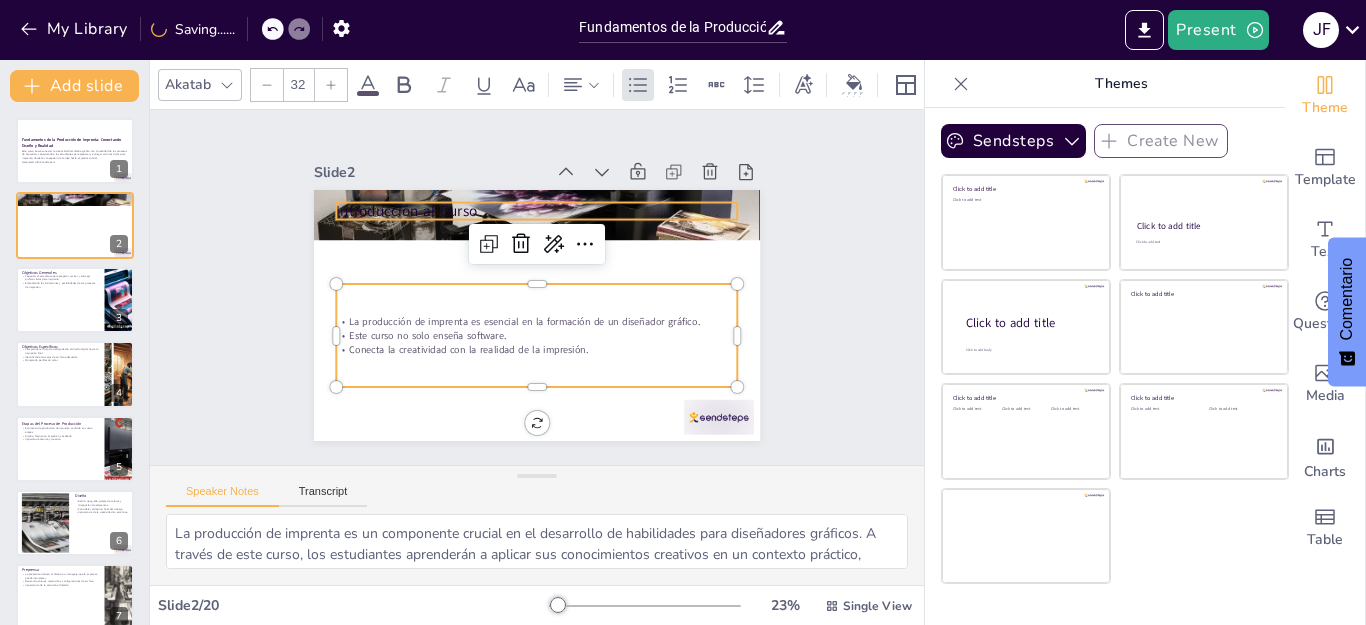 click on "Introducción al Curso" at bounding box center (537, 211) 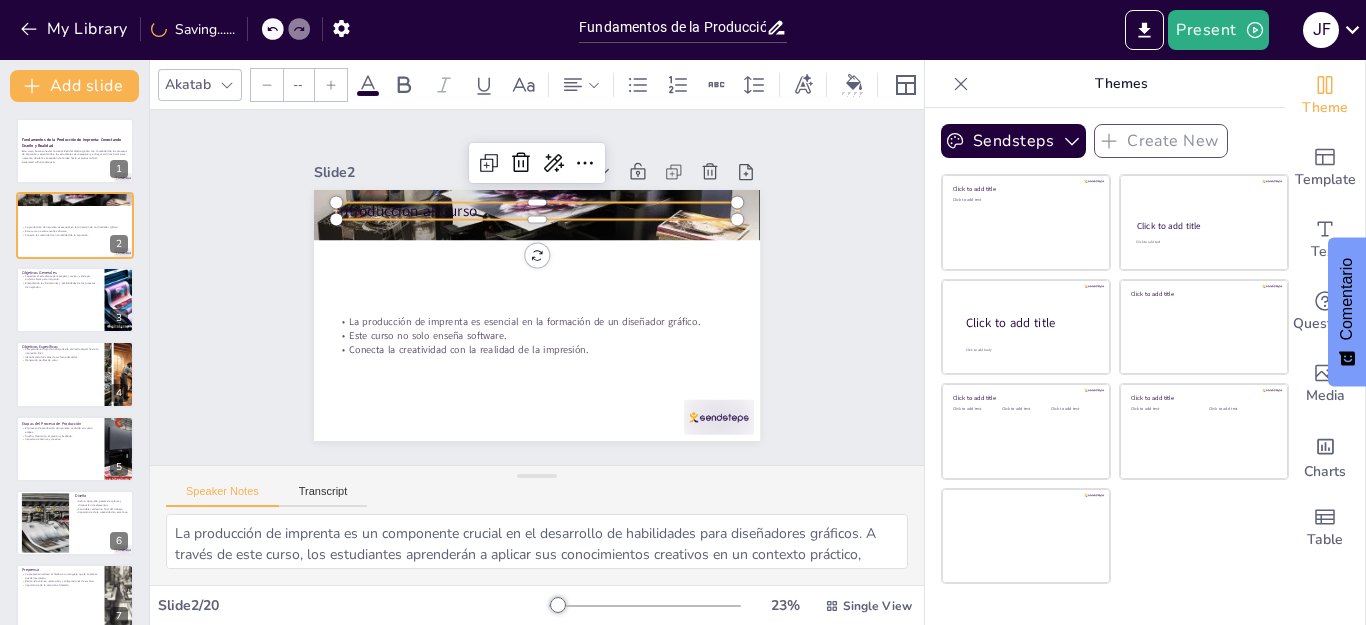 type on "48" 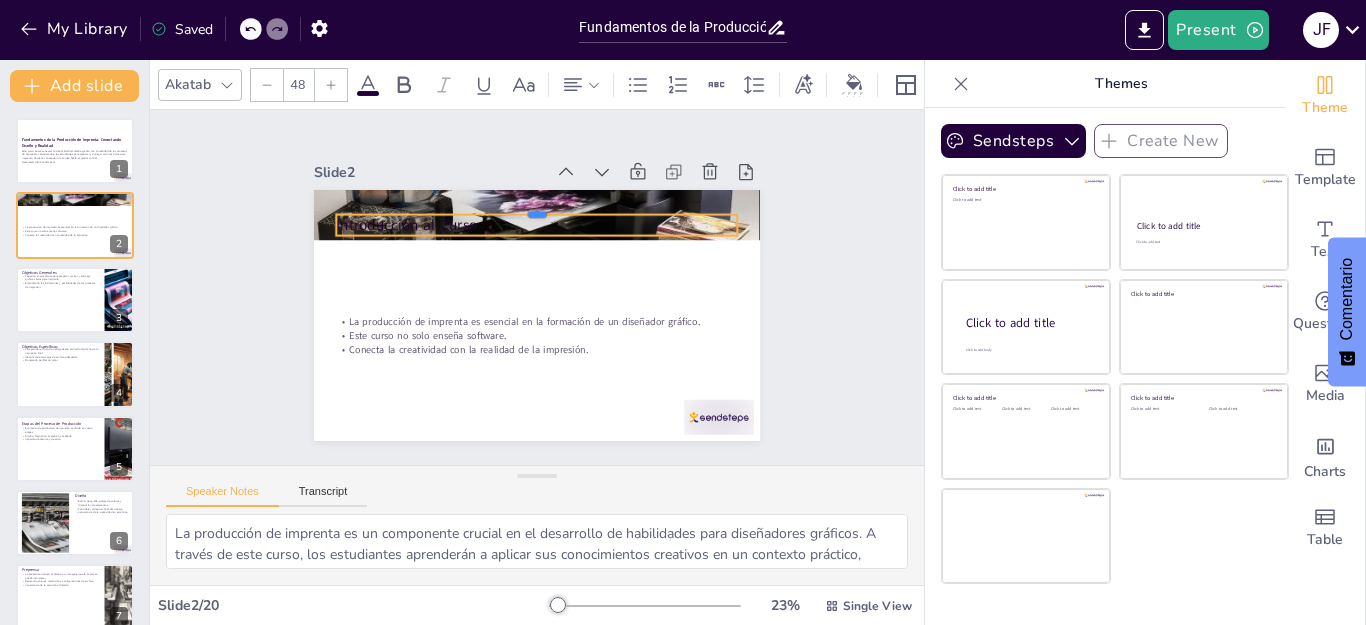 drag, startPoint x: 402, startPoint y: 193, endPoint x: 466, endPoint y: 251, distance: 86.37129 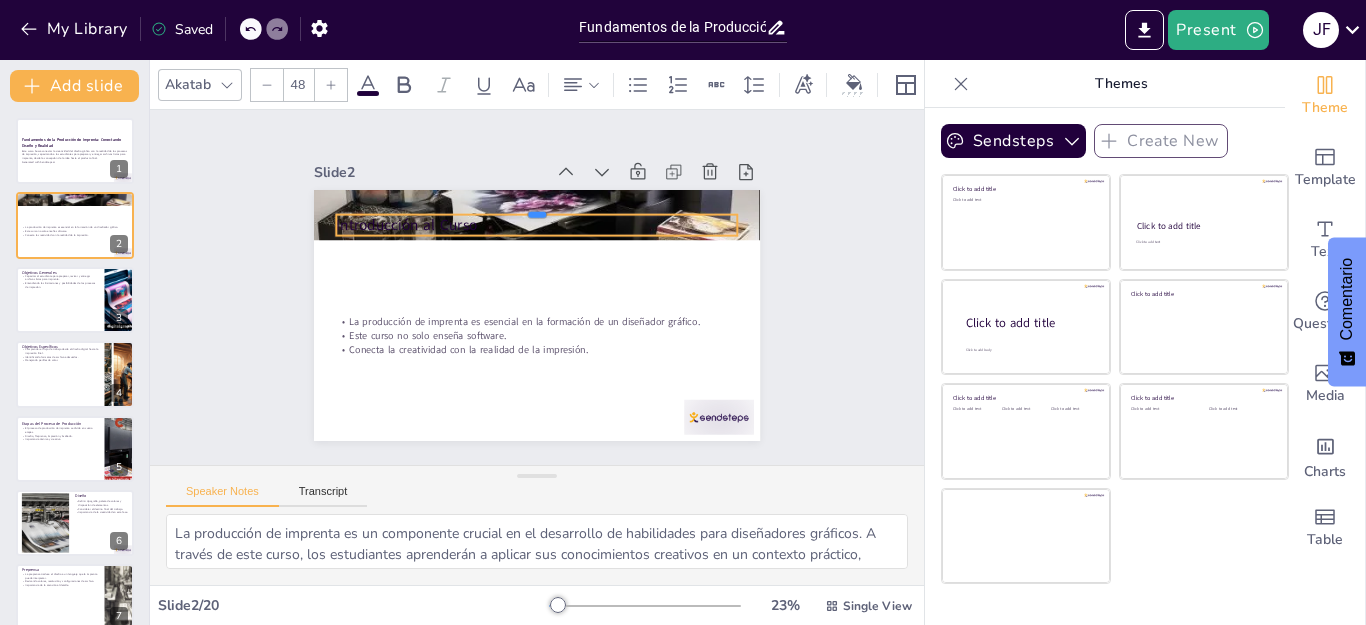 click on "La producción de imprenta es esencial en la formación de un diseñador gráfico. Este curso no solo enseña software. Conecta la creatividad con la realidad de la impresión. Introducción al Curso" at bounding box center (537, 315) 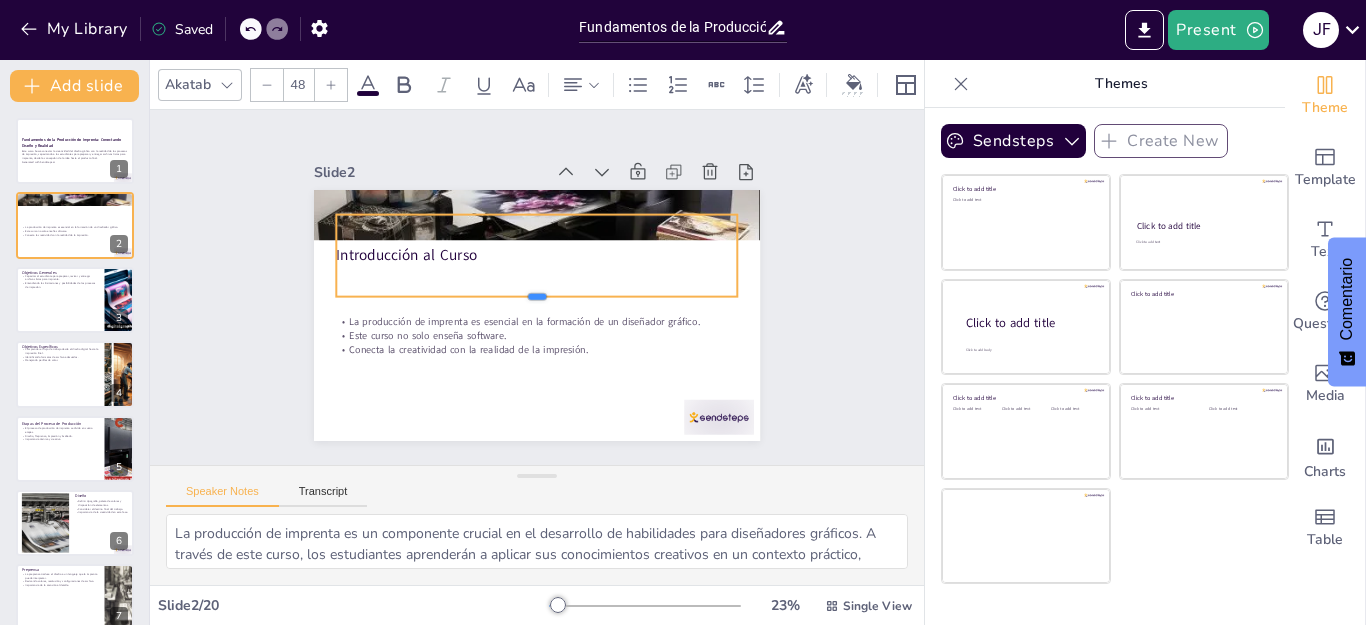 drag, startPoint x: 516, startPoint y: 227, endPoint x: 512, endPoint y: 288, distance: 61.13101 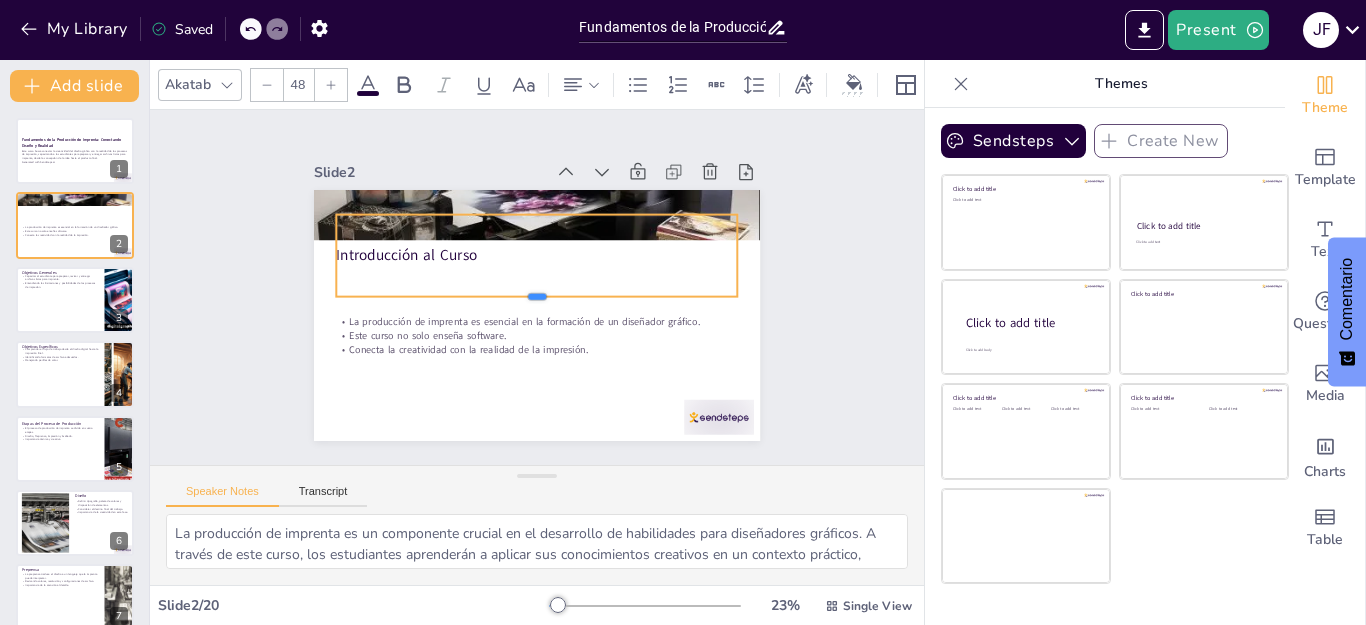 click at bounding box center [537, 305] 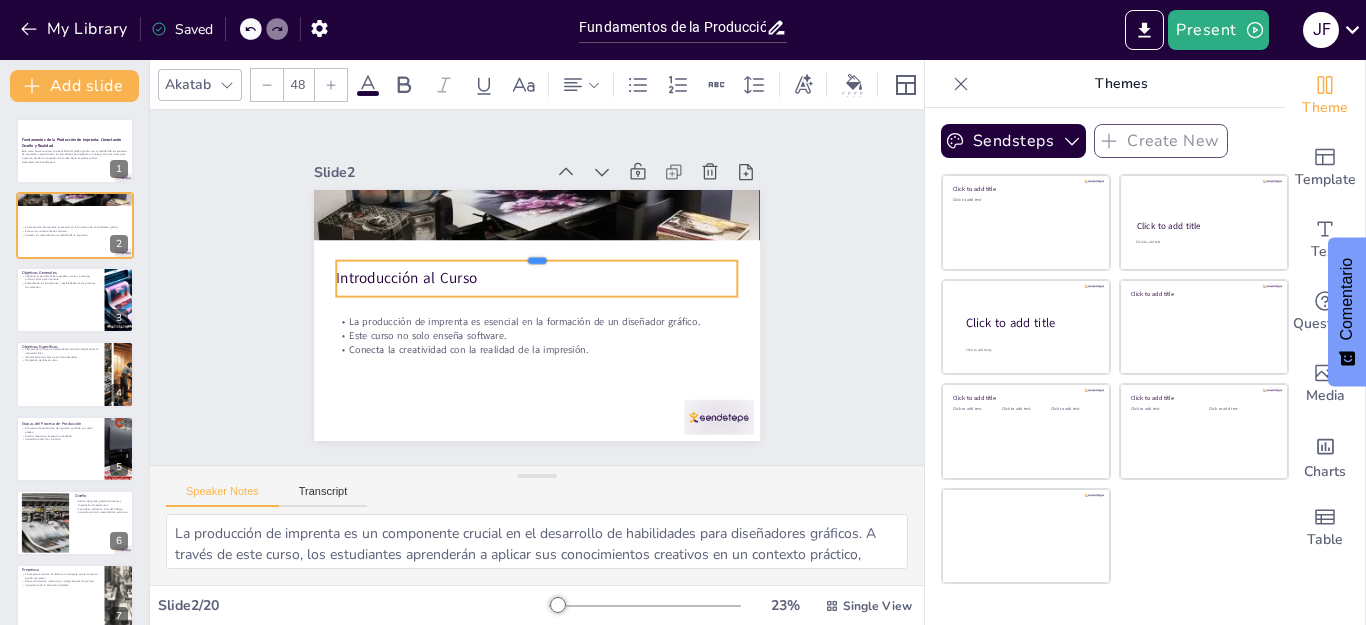 drag, startPoint x: 522, startPoint y: 205, endPoint x: 629, endPoint y: 251, distance: 116.46888 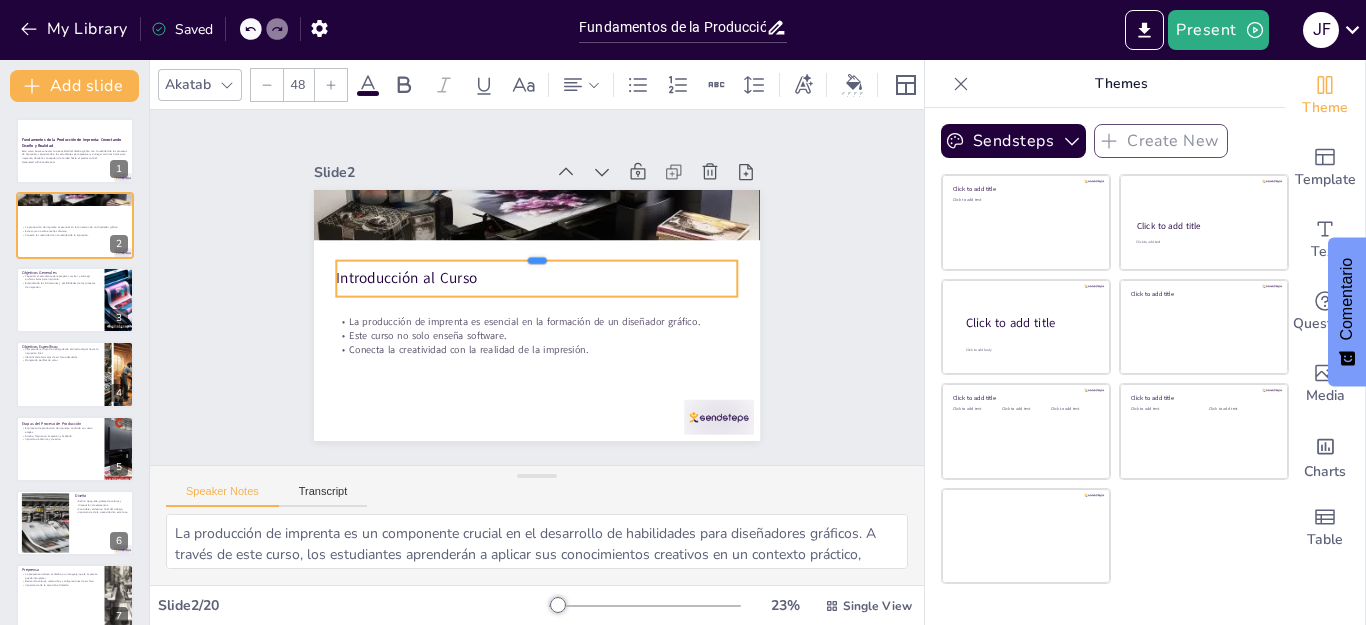 click at bounding box center [537, 253] 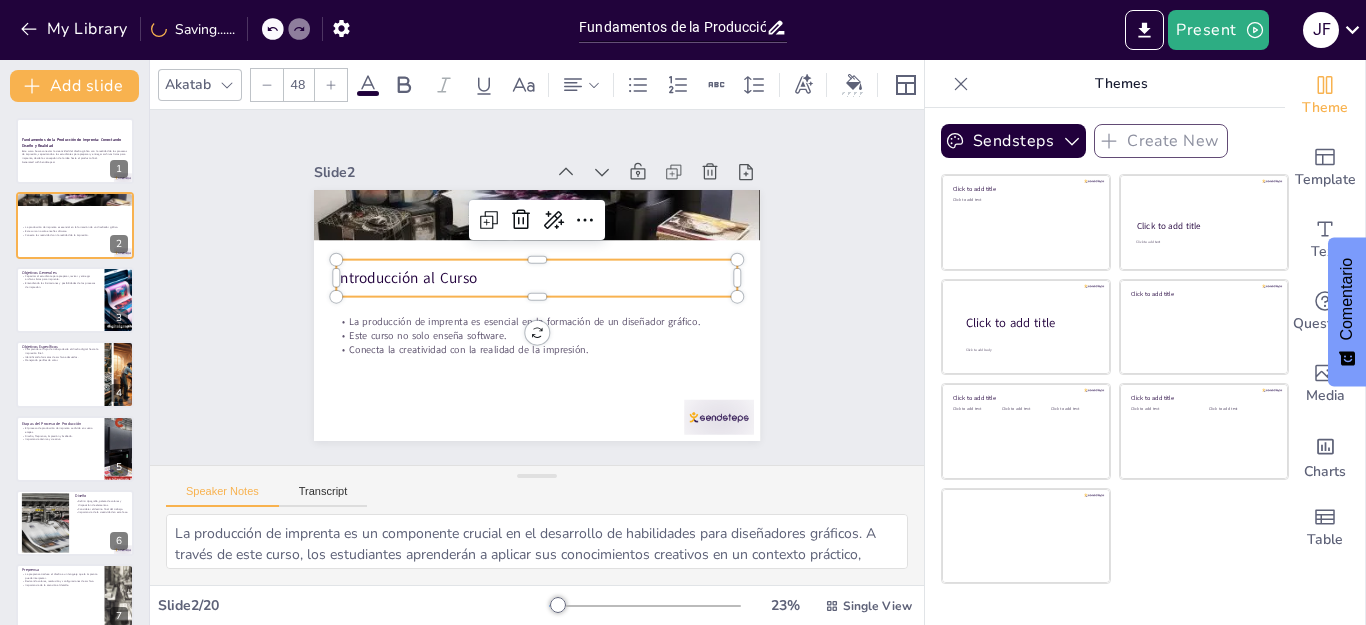 click on "Slide  1 Fundamentos de la Producción de Imprenta: Conectando Diseño y Realidad Este curso busca conectar la creatividad del diseño gráfico con la realidad de los procesos de impresión, capacitando a los estudiantes para preparar y entregar archivos listos para imprenta, desde la concepción de la idea hasta el producto final. Generated with Sendsteps.ai Slide  2 La producción de imprenta es esencial en la formación de un diseñador gráfico. Este curso no solo enseña software. Conecta la creatividad con la realidad de la impresión. Introducción al Curso Slide  3 Objetivos Generales Capacitar al estudiante para preparar, revisar y entregar archivos listos para imprenta. Entendiendo las limitaciones y posibilidades de los procesos de impresión. Slide  4 Objetivos Específicos Comprender el flujo de trabajo desde el diseño digital hasta la impresión final. Identificando formatos de archivo adecuados. Manejando perfiles de color. Slide  5 Etapas del Proceso de Producción Slide  6 Diseño Slide  7 8" at bounding box center [537, 287] 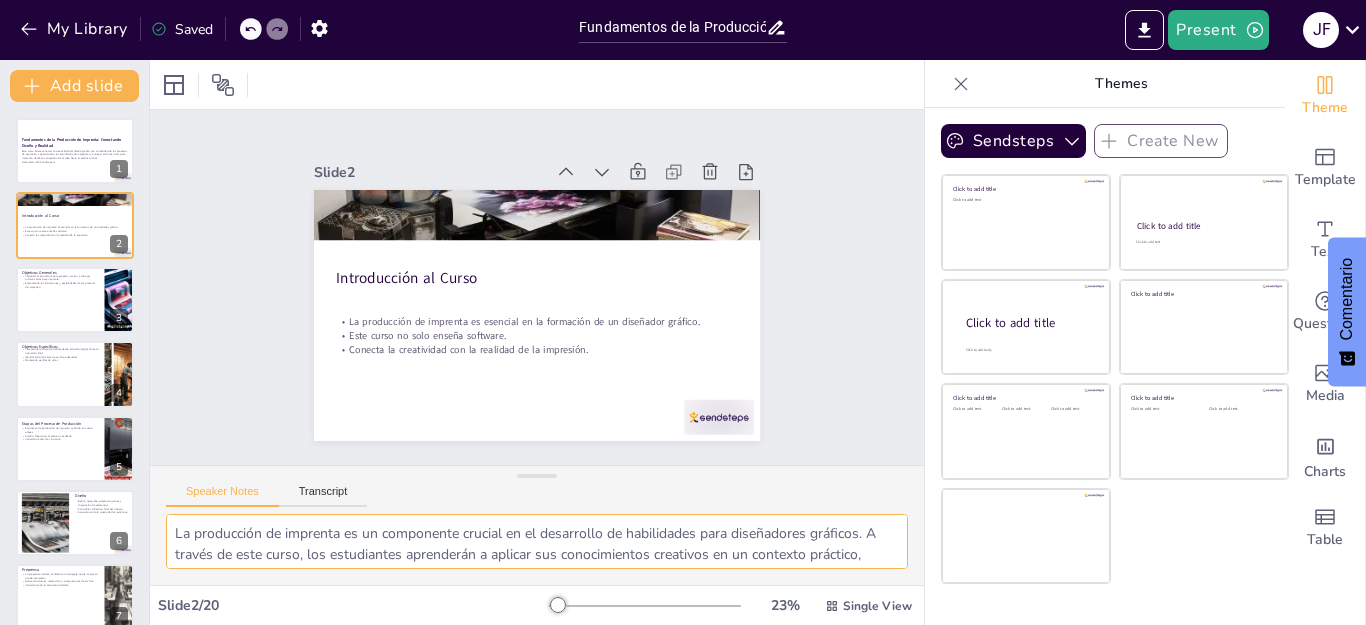 scroll, scrollTop: 152, scrollLeft: 0, axis: vertical 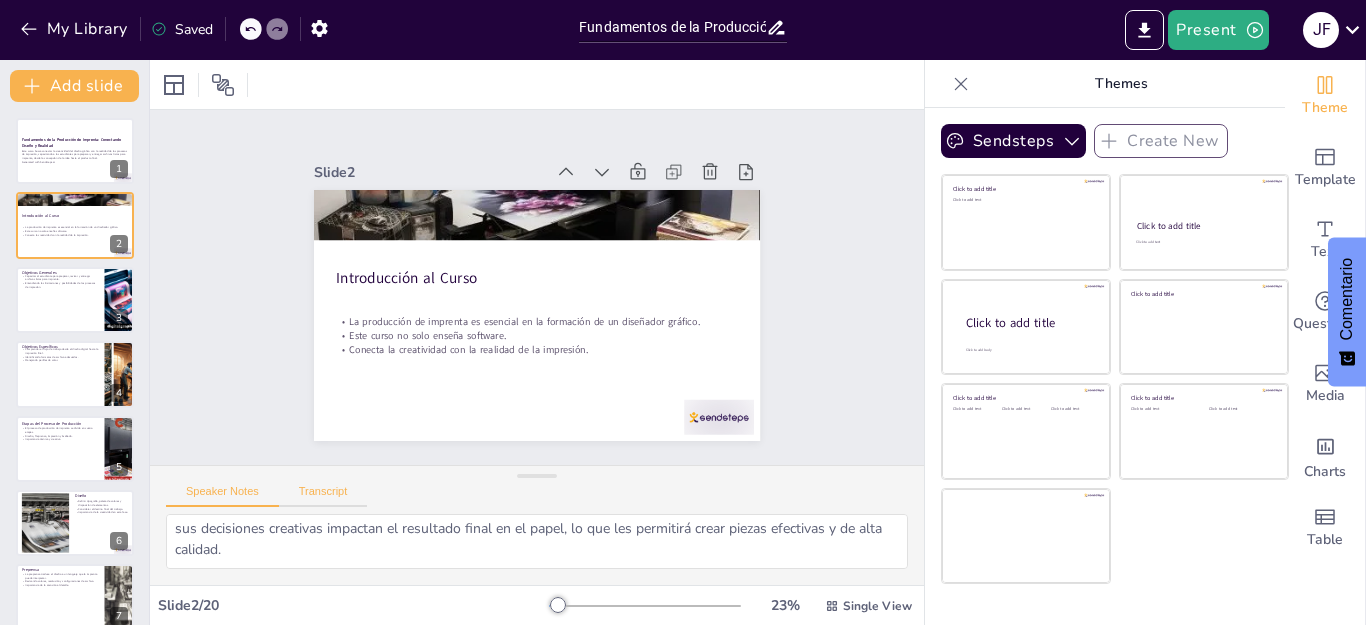 click on "Transcript" at bounding box center [323, 496] 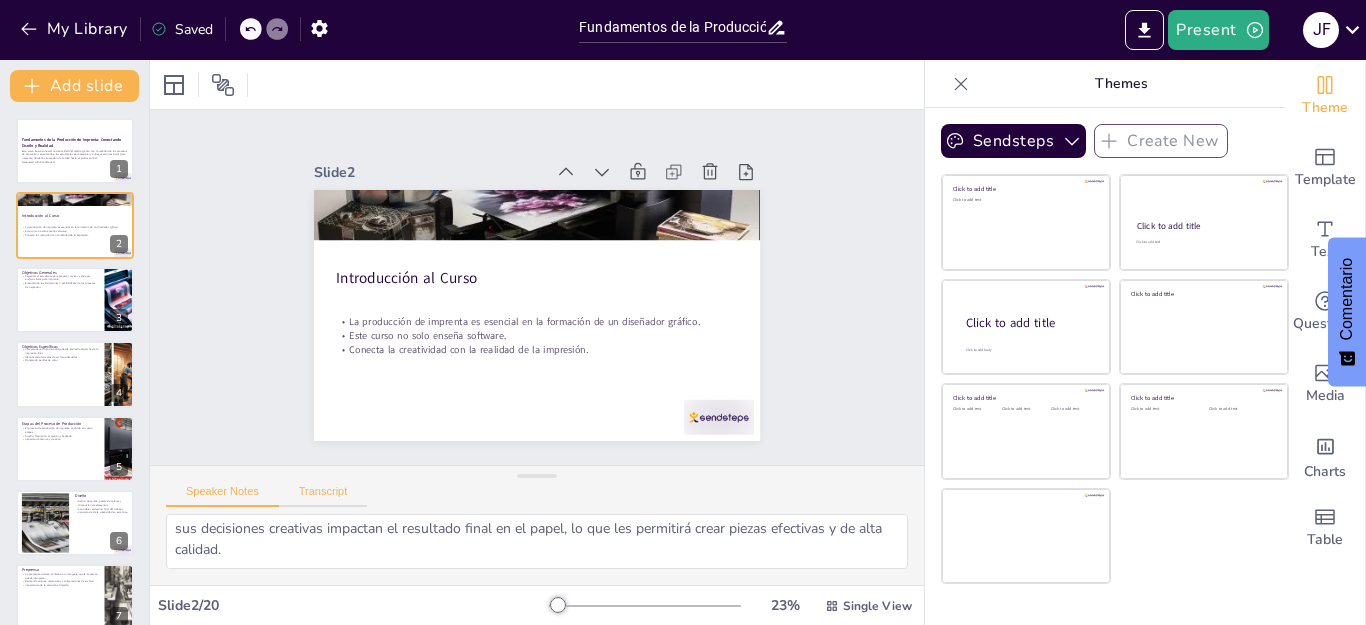 click on "Transcript" at bounding box center [323, 496] 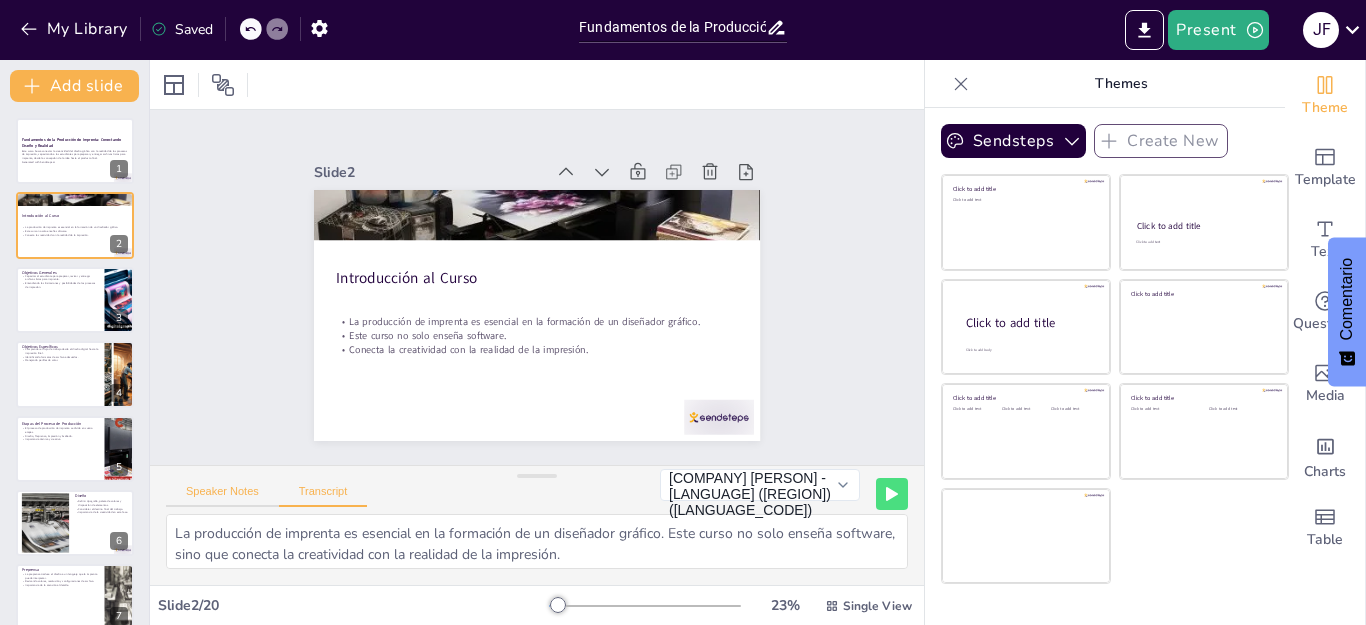 click on "Speaker Notes" at bounding box center (222, 496) 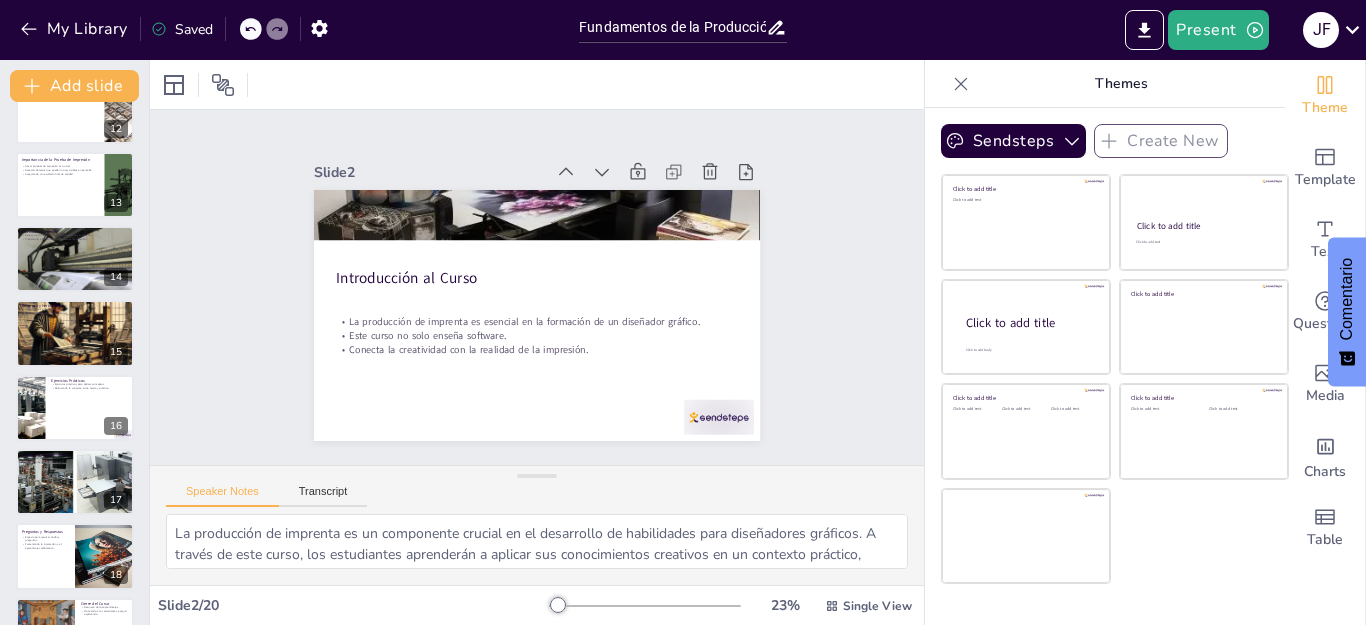scroll, scrollTop: 866, scrollLeft: 0, axis: vertical 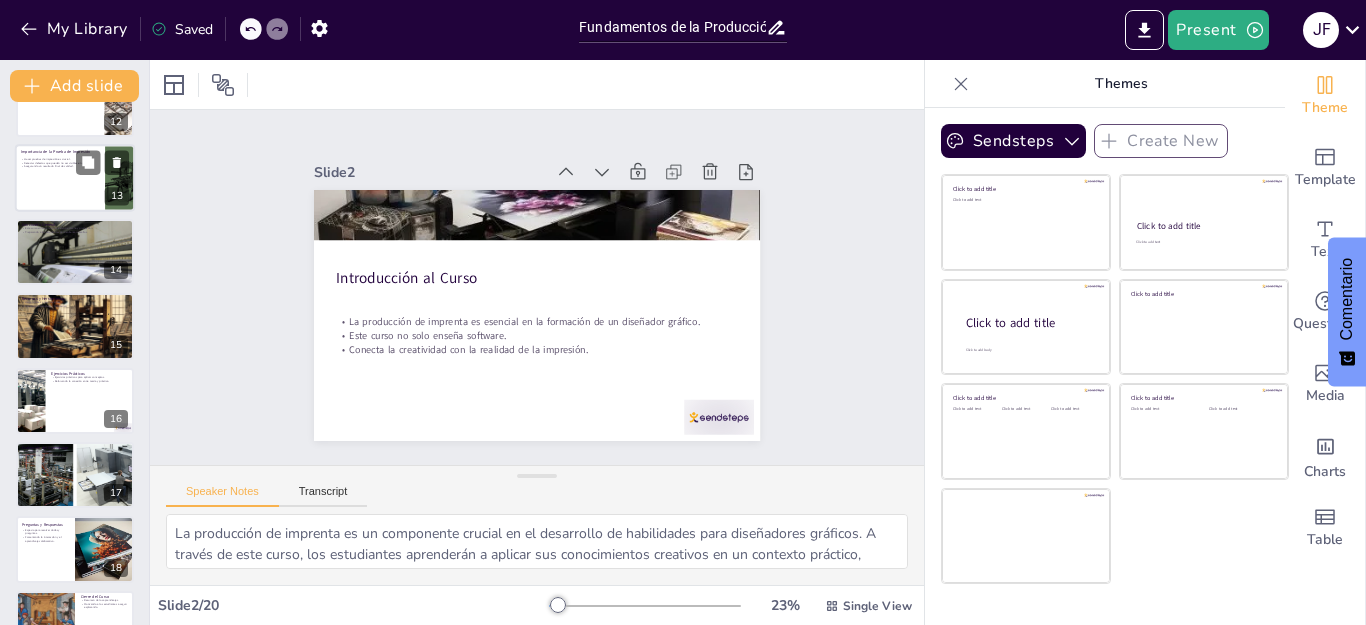 click at bounding box center [75, 178] 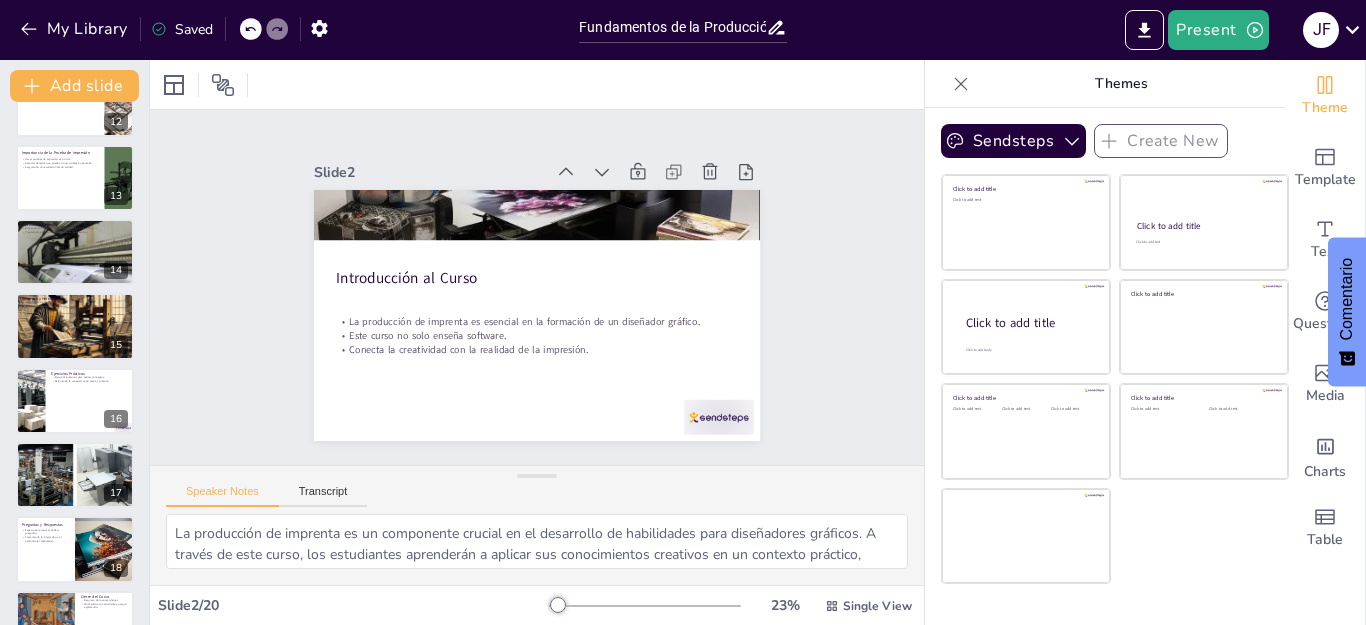 click on "Comparar un diseño vibrante en pantalla con su versión impresa." at bounding box center (89, 11) 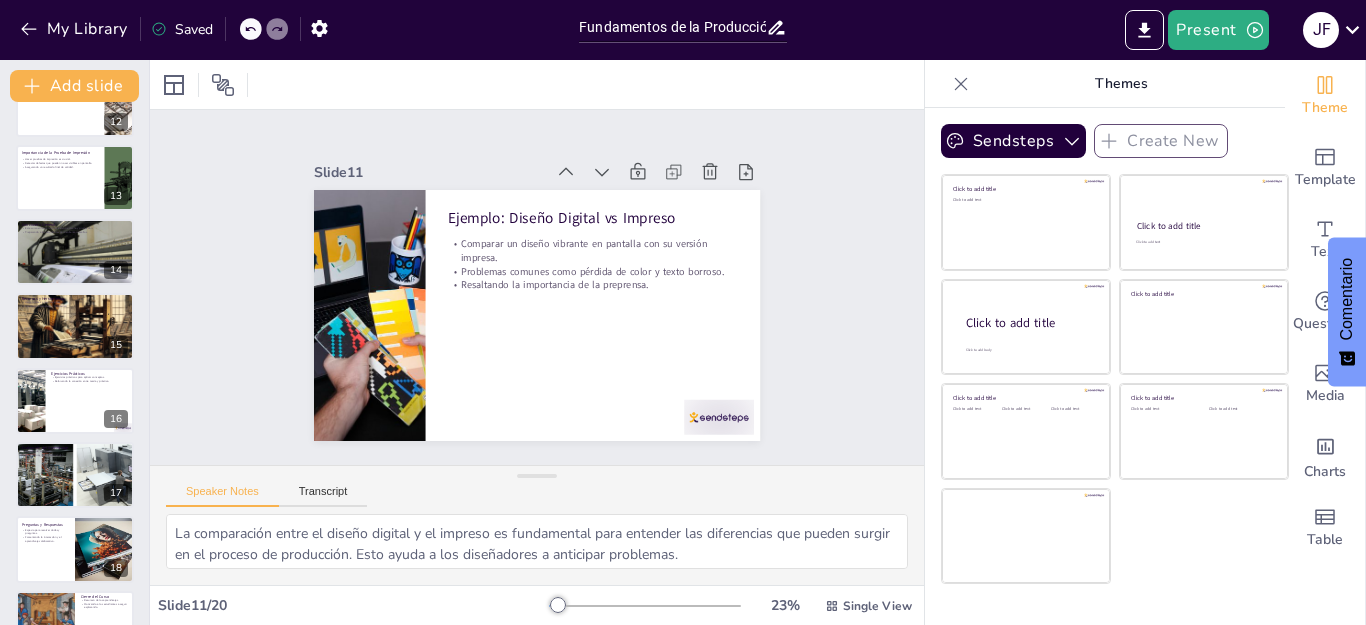 scroll, scrollTop: 531, scrollLeft: 0, axis: vertical 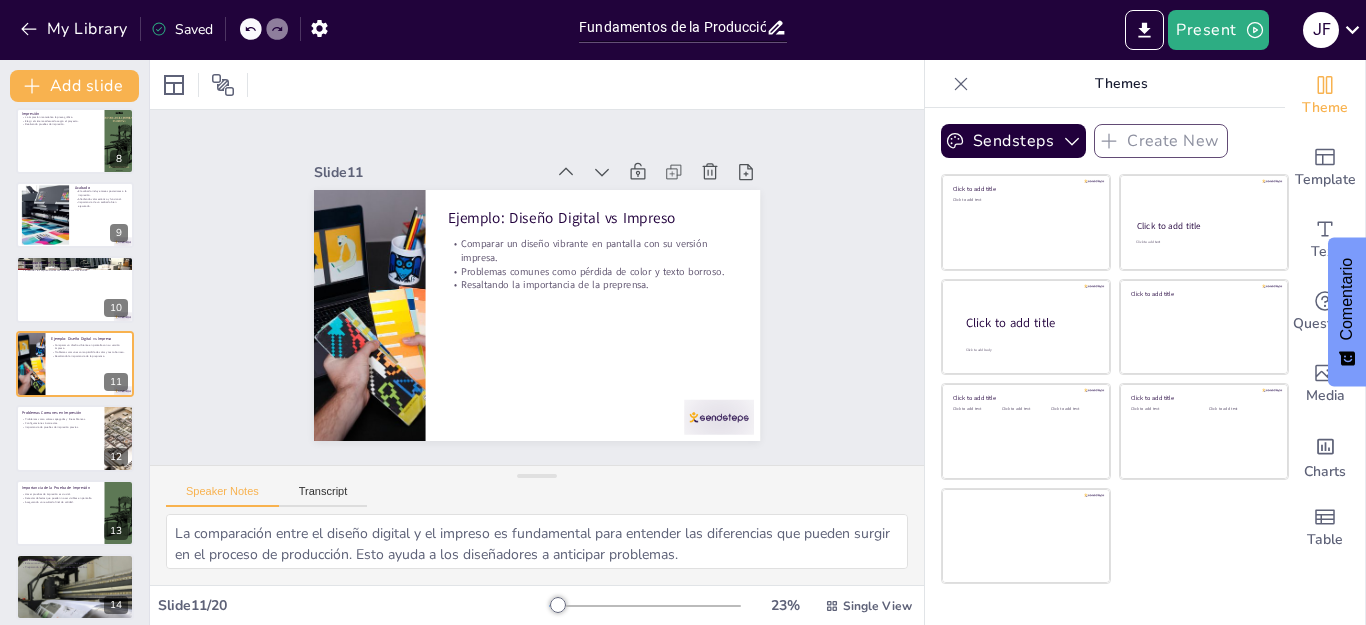 click on "Fundamentos de la Producción de Imprenta: Conectando Diseño y Realidad Este curso busca conectar la creatividad del diseño gráfico con la realidad de los procesos de impresión, capacitando a los estudiantes para preparar y entregar archivos listos para imprenta, desde la concepción de la idea hasta el producto final. Generated with Sendsteps.ai 1 Introducción al Curso La producción de imprenta es esencial en la formación de un diseñador gráfico. Este curso no solo enseña software. Conecta la creatividad con la realidad de la impresión. 2 Objetivos Generales Capacitar al estudiante para preparar, revisar y entregar archivos listos para imprenta. Entendiendo las limitaciones y posibilidades de los procesos de impresión. 3 Objetivos Específicos Comprender el flujo de trabajo desde el diseño digital hasta la impresión final. Identificando formatos de archivo adecuados. Manejando perfiles de color. 4 Etapas del Proceso de Producción Diseño, Preprensa, Impresión y Acabado. 5 Diseño 6 Preprensa" at bounding box center [74, 327] 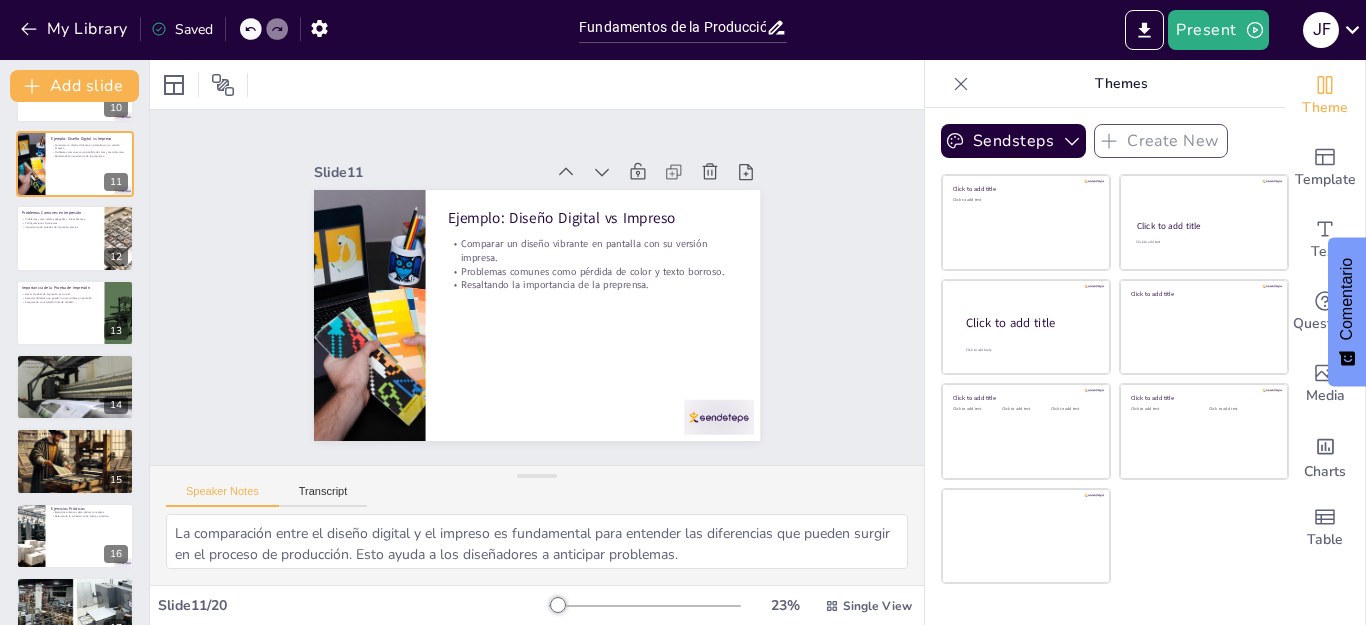 scroll, scrollTop: 831, scrollLeft: 0, axis: vertical 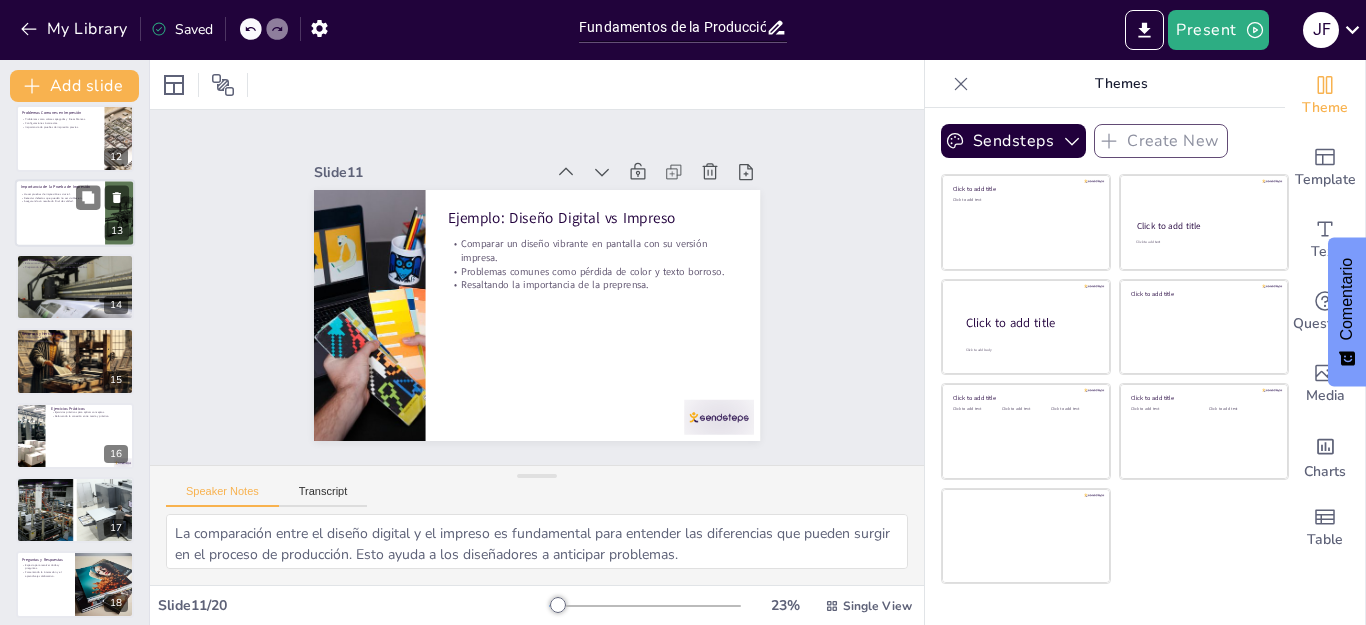 click at bounding box center (75, 213) 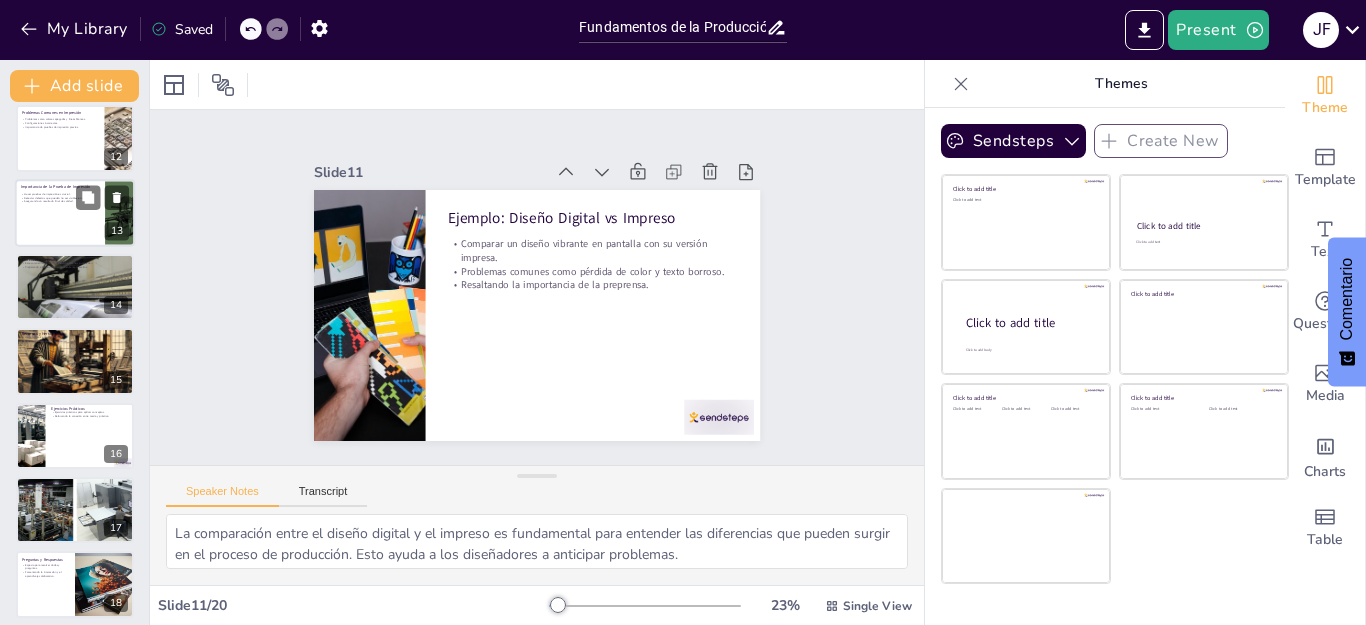 click at bounding box center (31, 64) 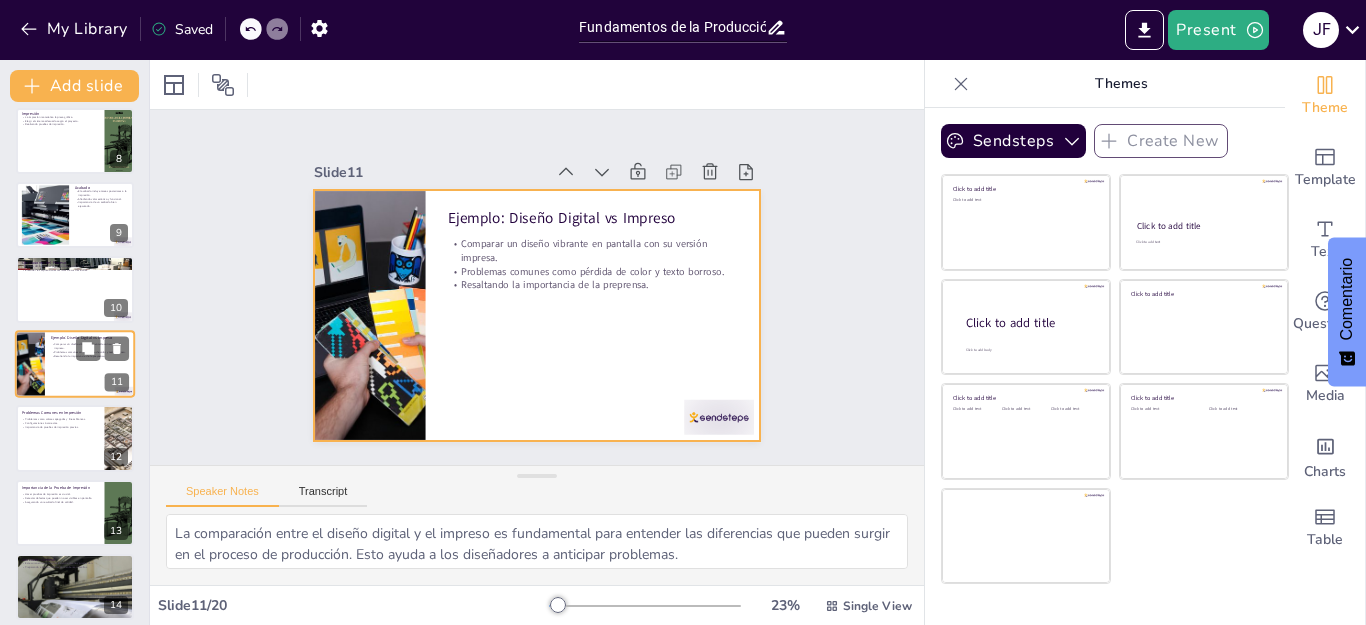 click at bounding box center [75, 364] 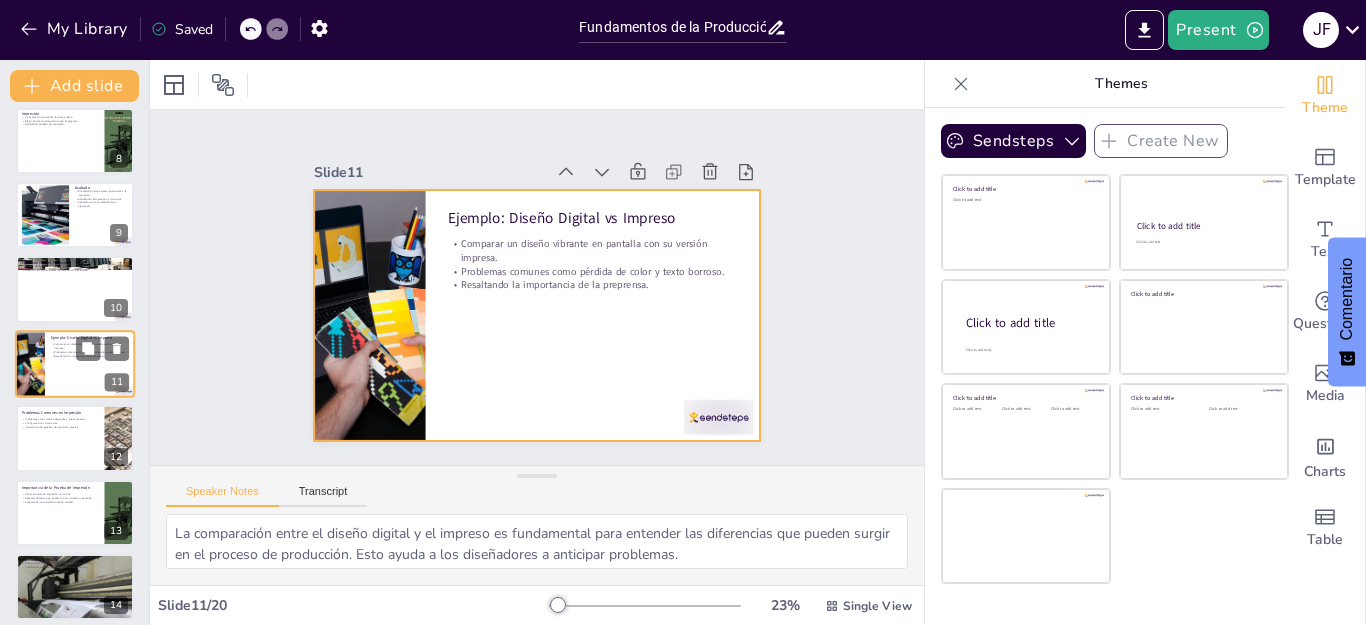click at bounding box center (75, 364) 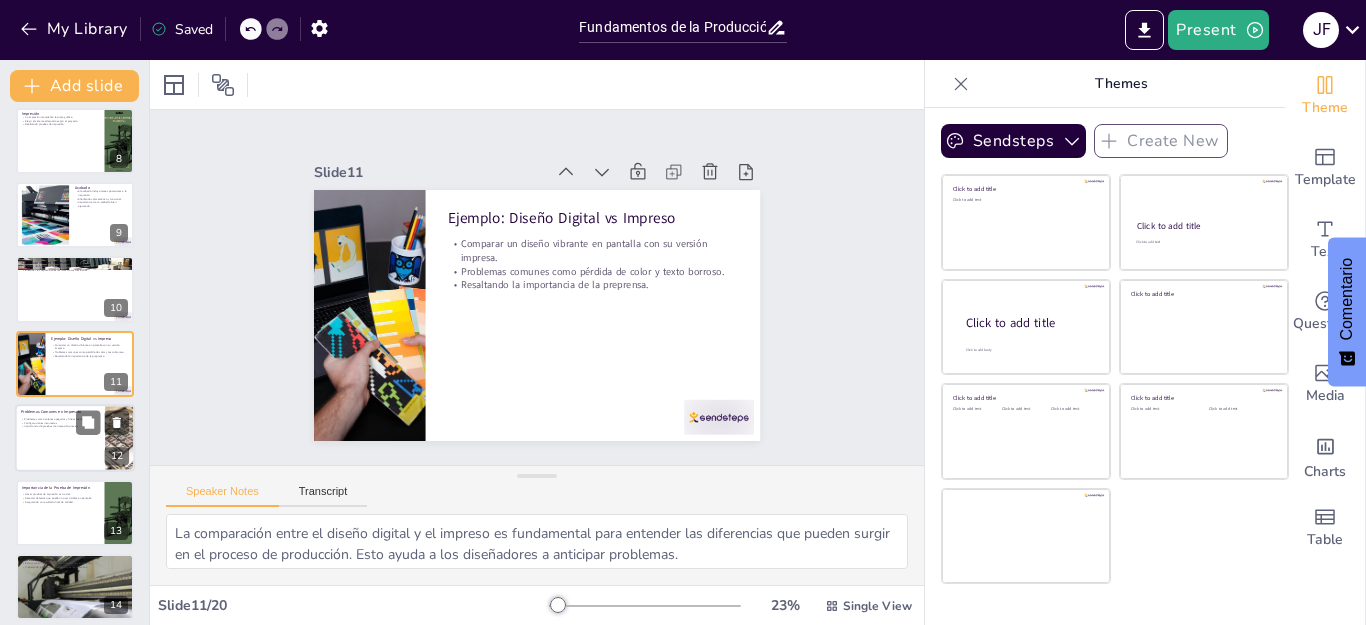 click at bounding box center [75, 438] 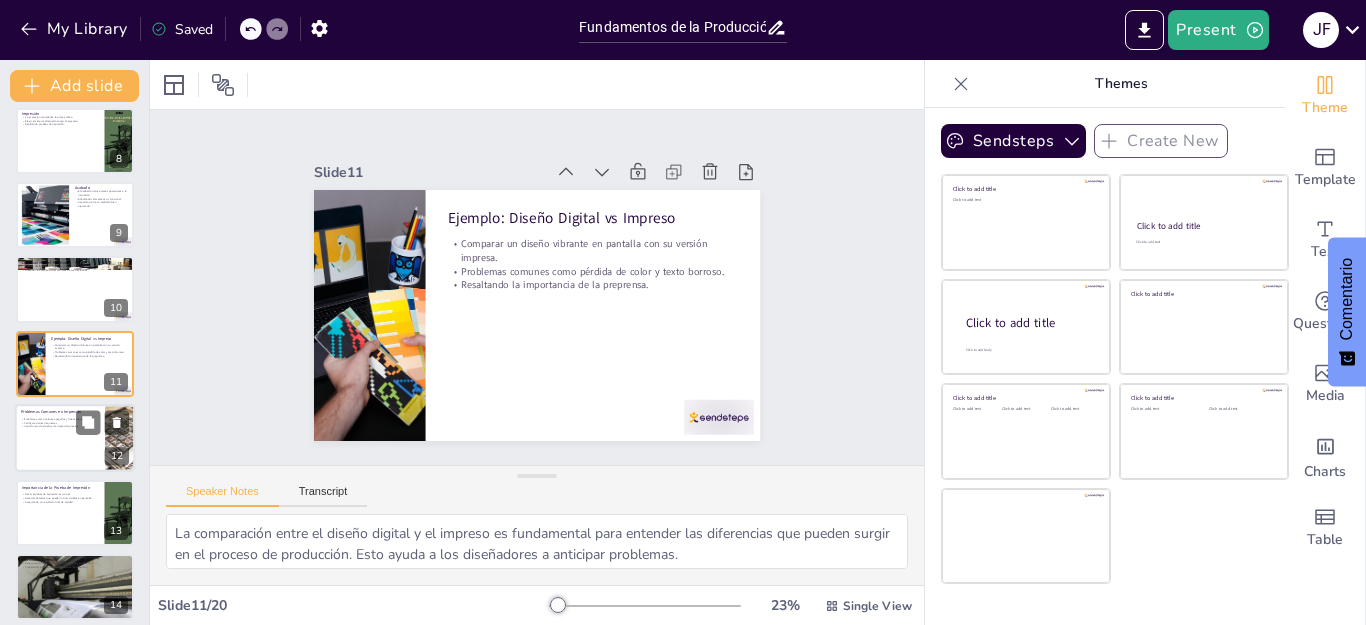 click at bounding box center [75, 513] 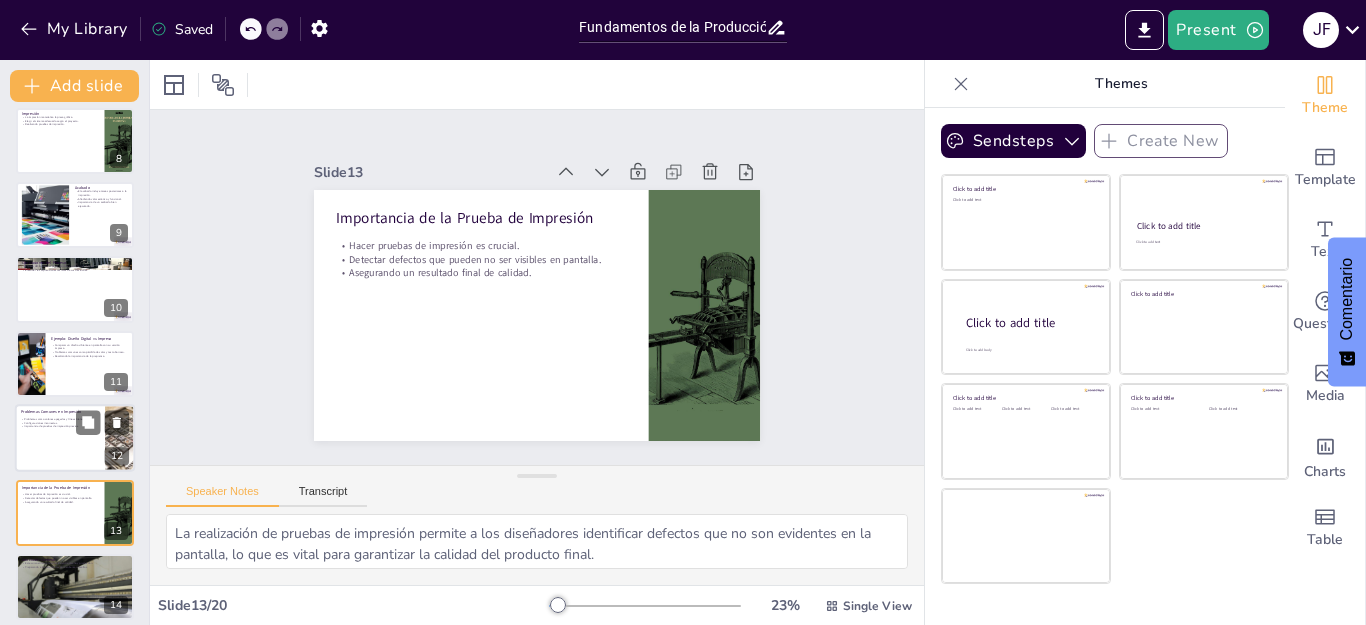 scroll, scrollTop: 680, scrollLeft: 0, axis: vertical 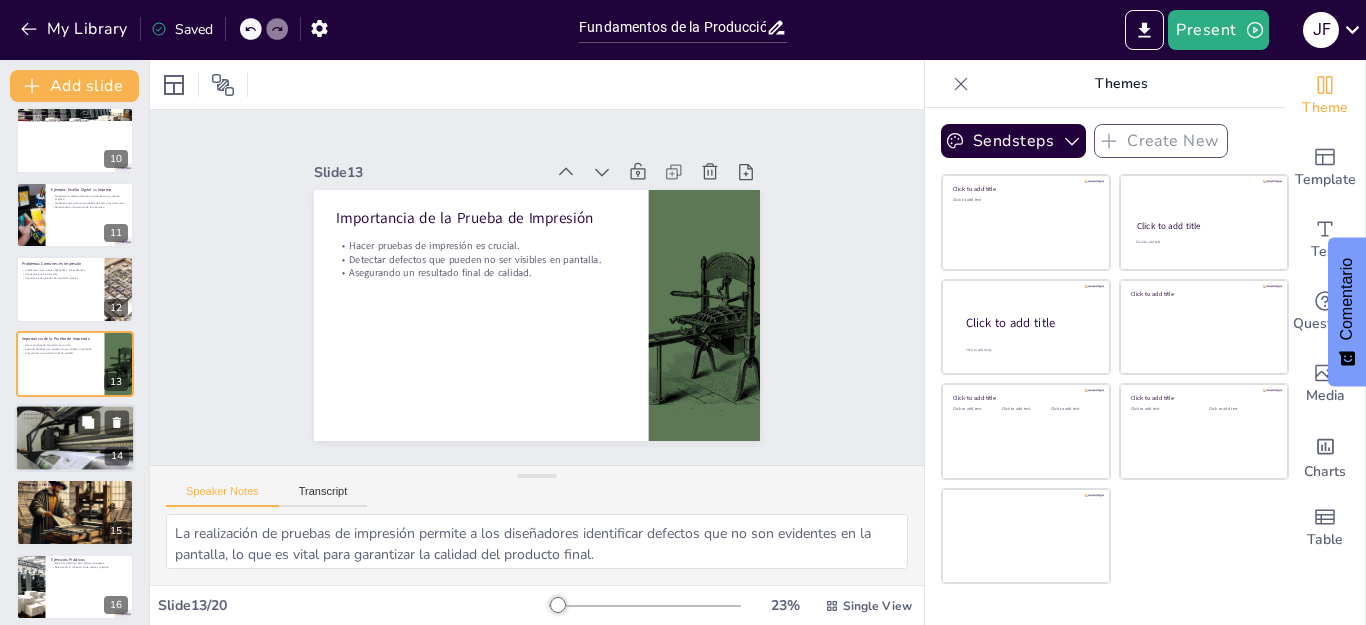 click at bounding box center [75, 438] 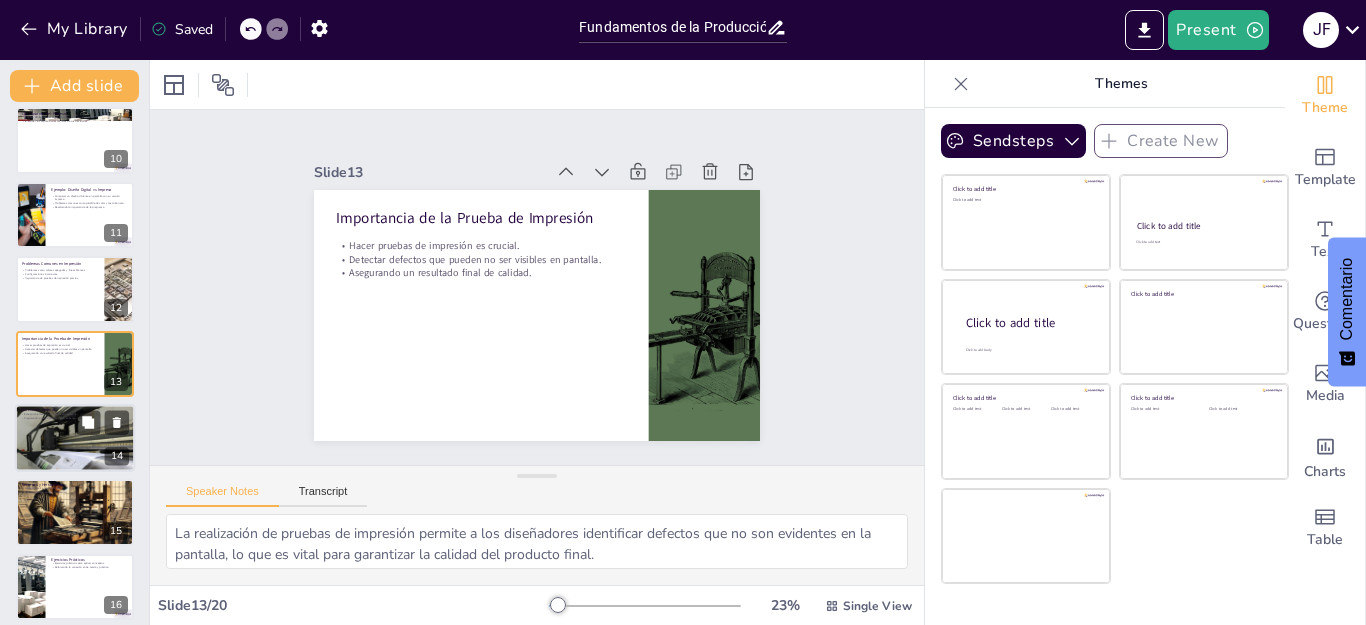 click at bounding box center (75, 512) 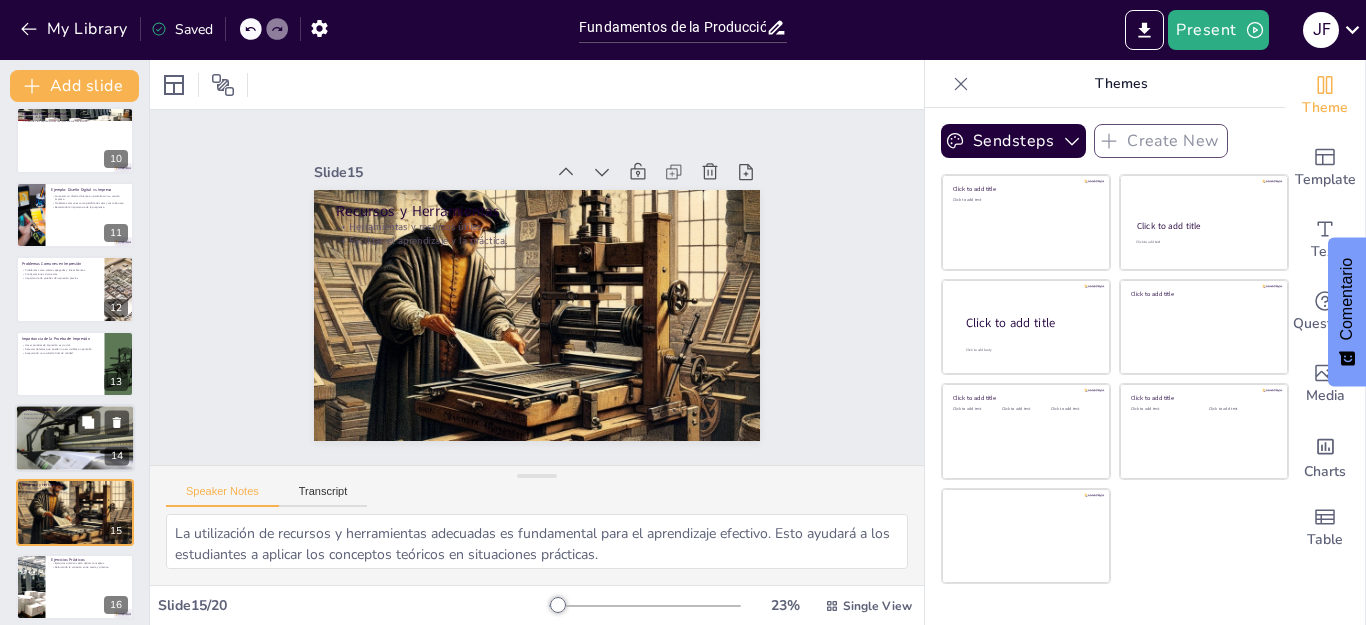 scroll, scrollTop: 828, scrollLeft: 0, axis: vertical 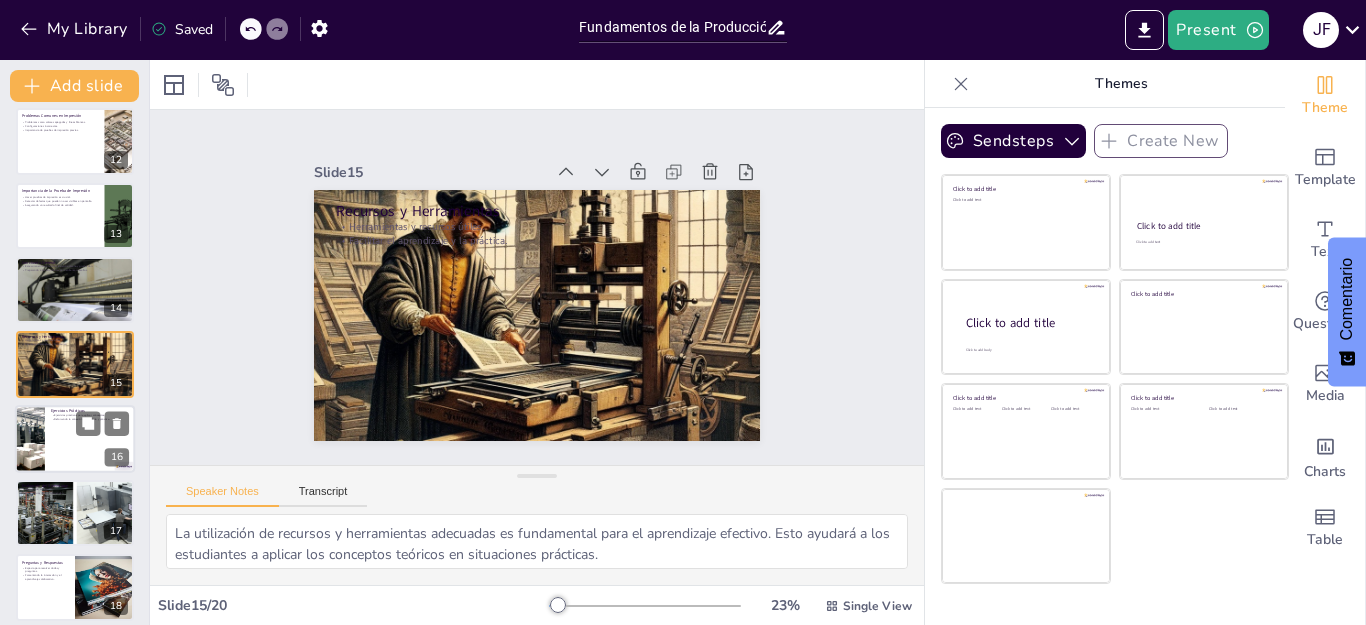 click at bounding box center [29, 439] 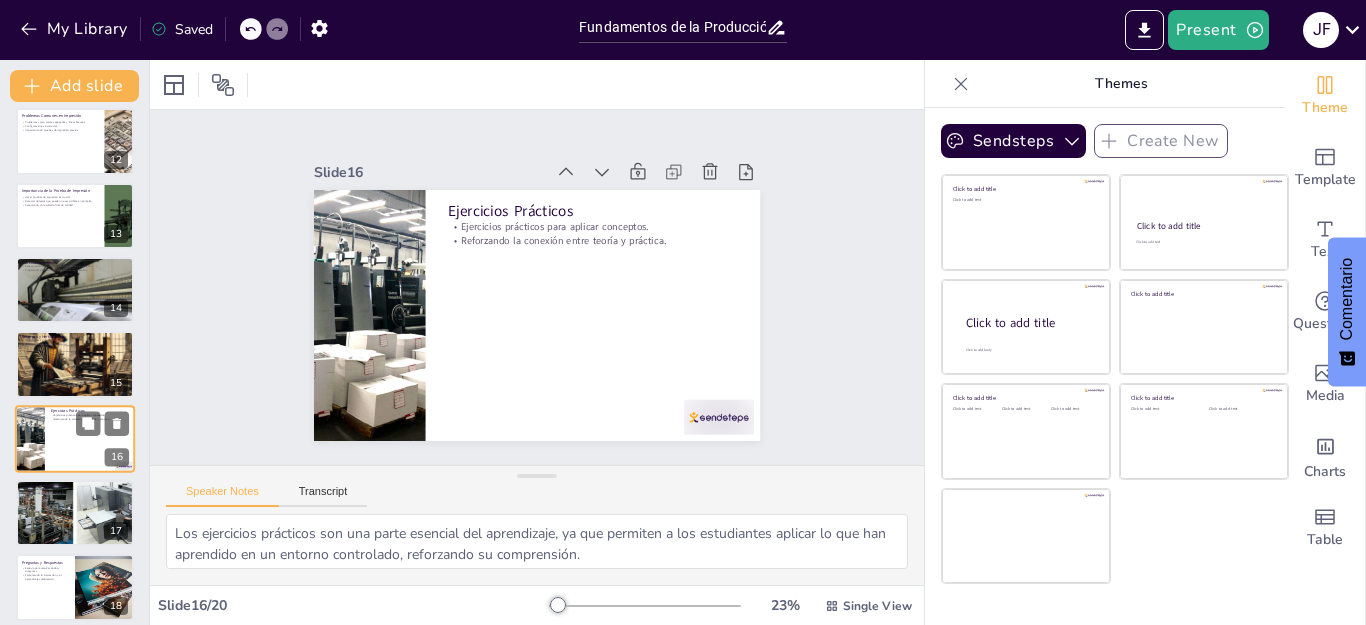 scroll, scrollTop: 903, scrollLeft: 0, axis: vertical 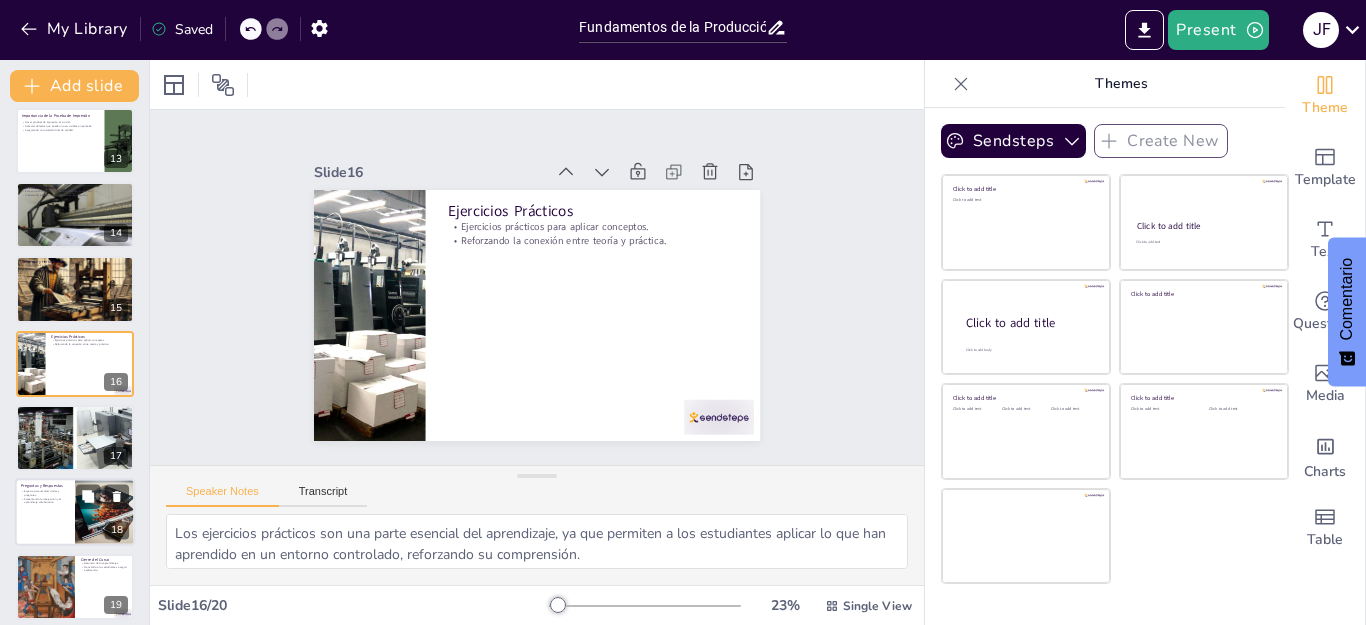 click on "Fomentando la interacción y el aprendizaje colaborativo." at bounding box center (45, 500) 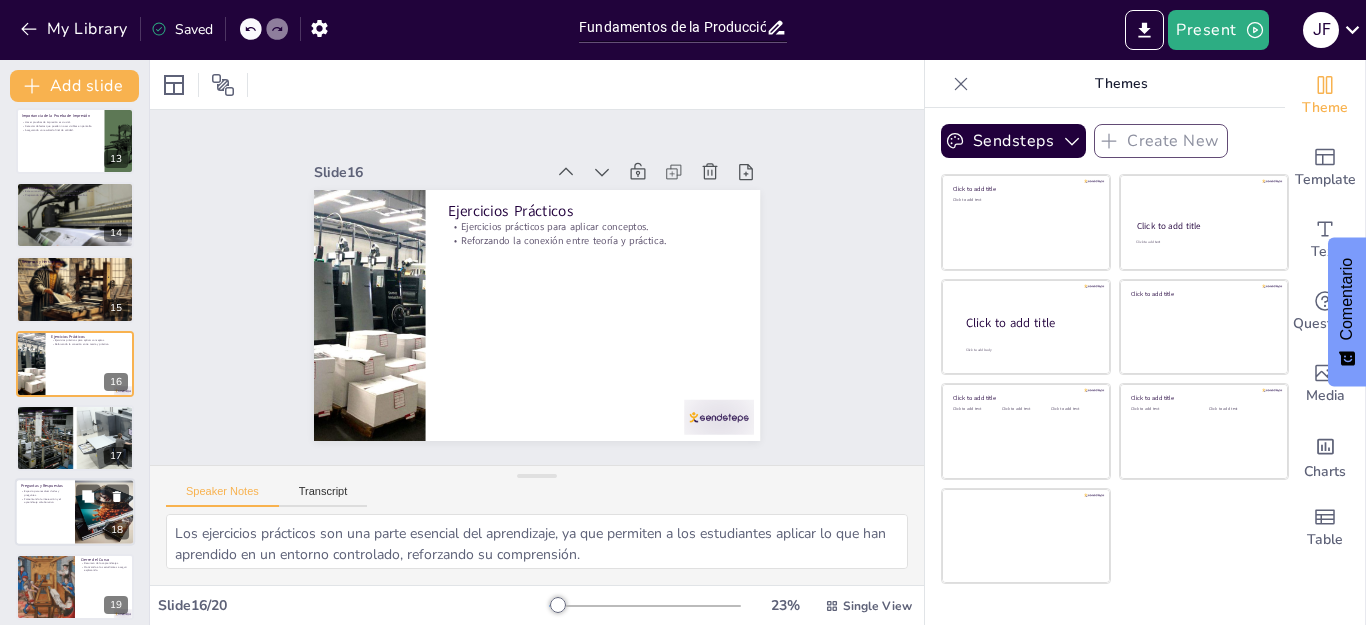 click at bounding box center (45, 587) 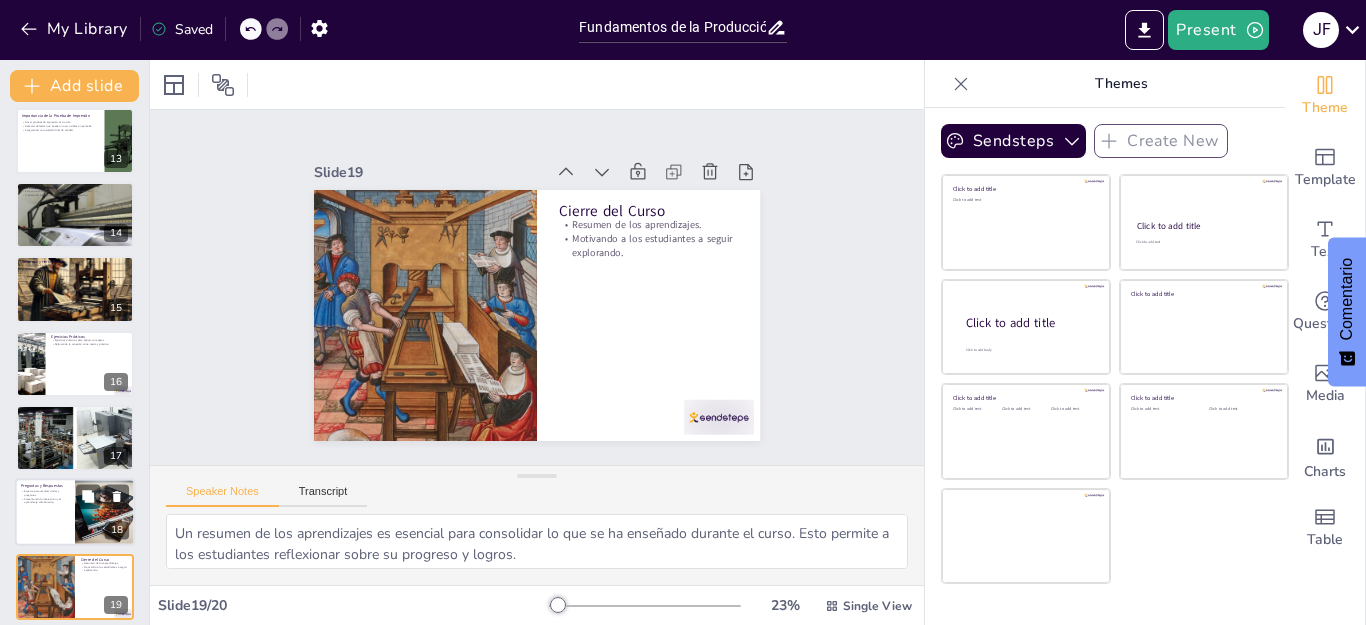scroll, scrollTop: 989, scrollLeft: 0, axis: vertical 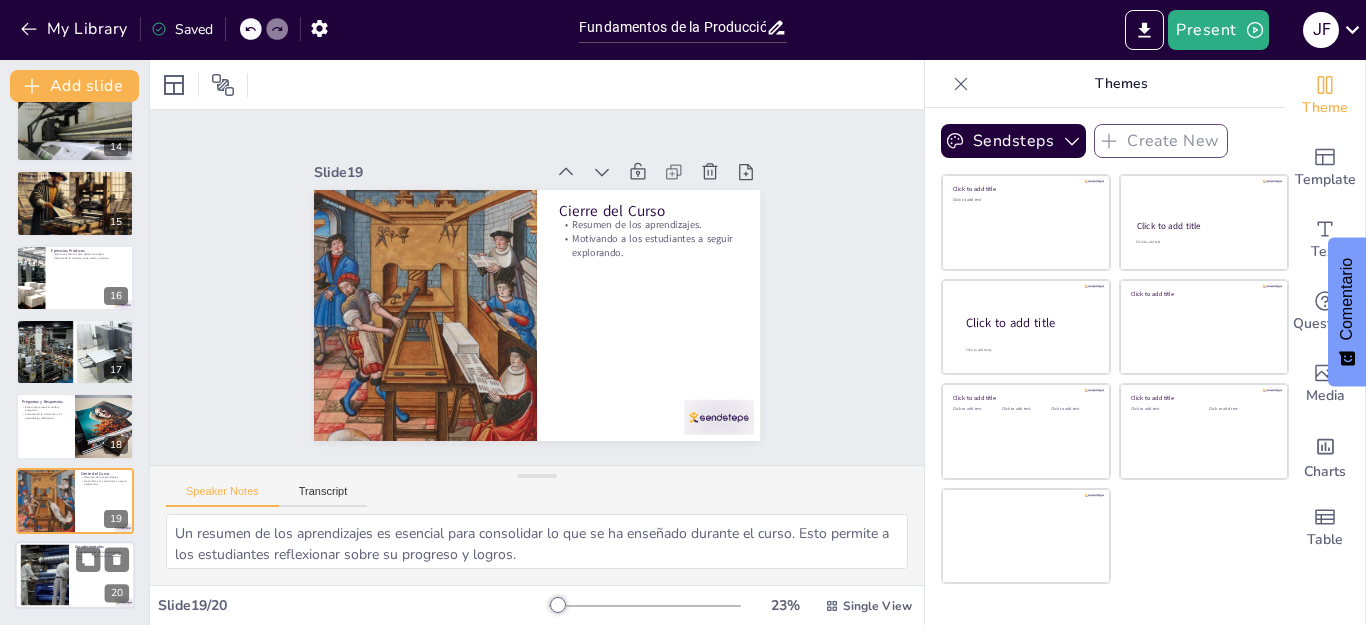 click at bounding box center (45, 575) 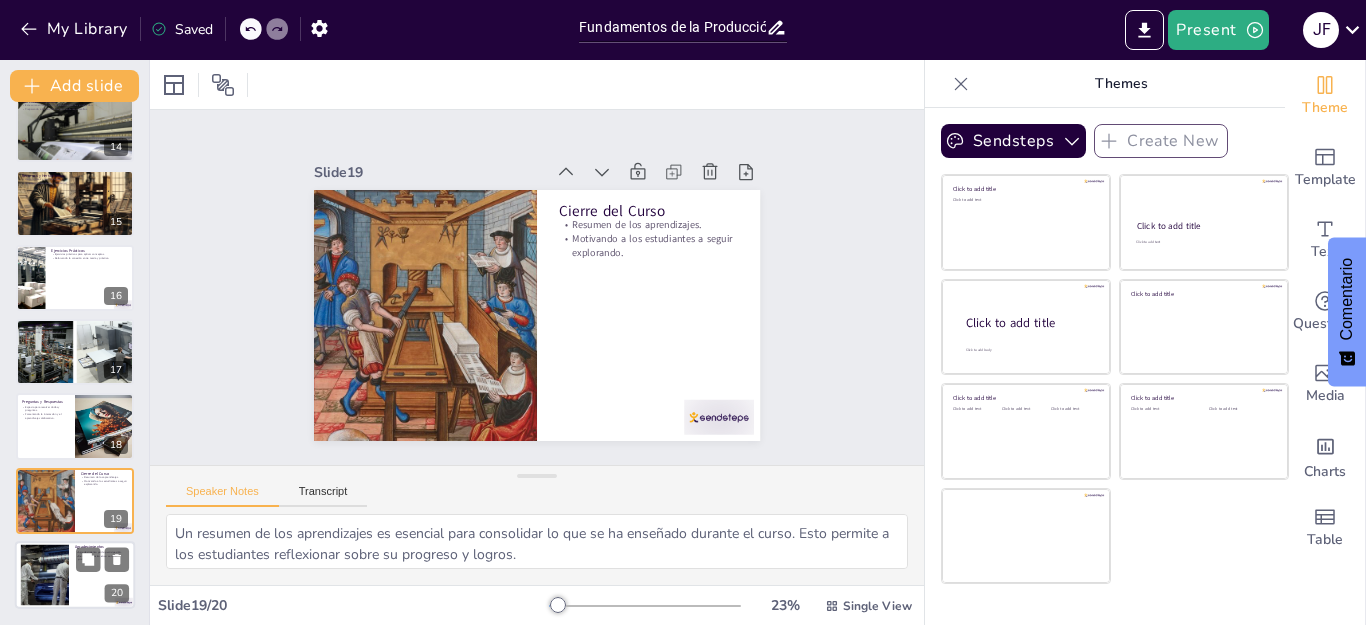 click at bounding box center [45, 575] 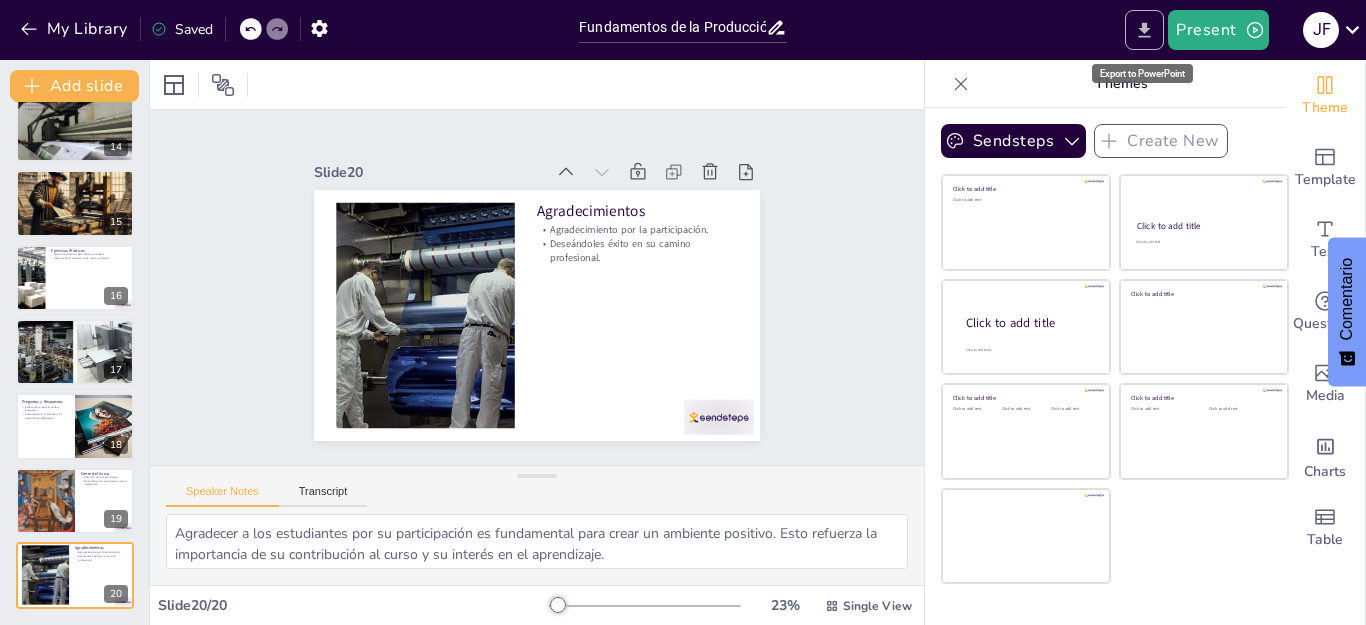 click 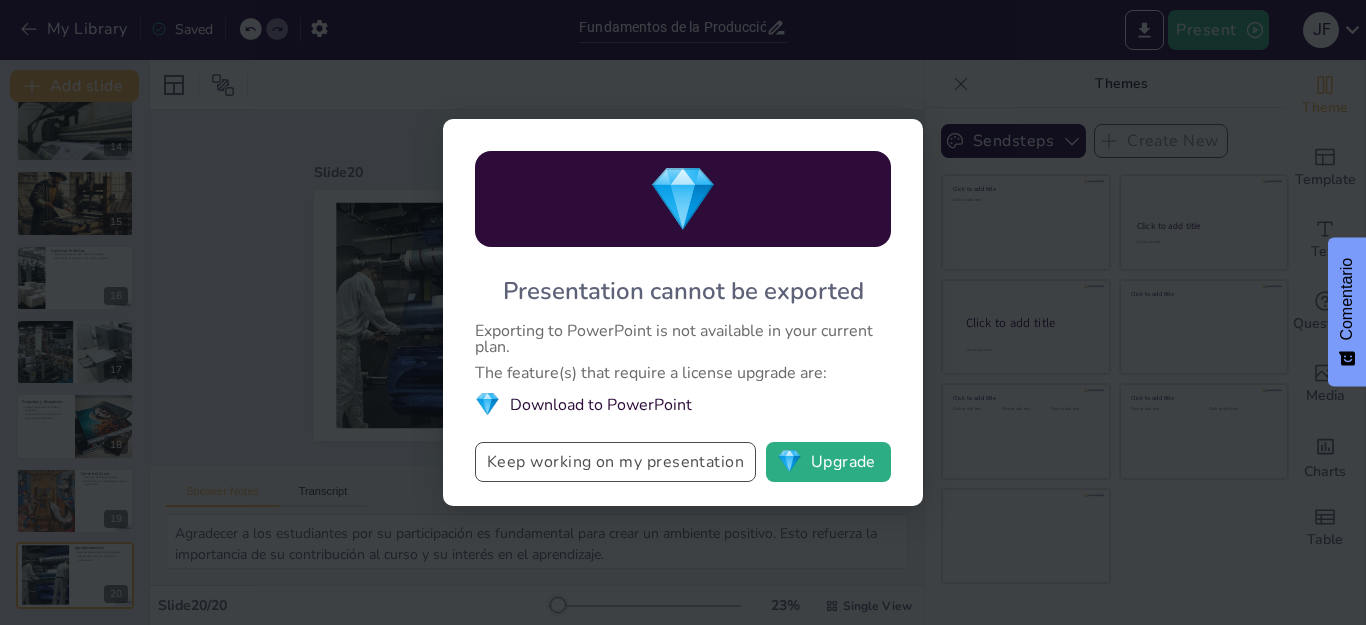 click on "Keep working on my presentation" at bounding box center (615, 462) 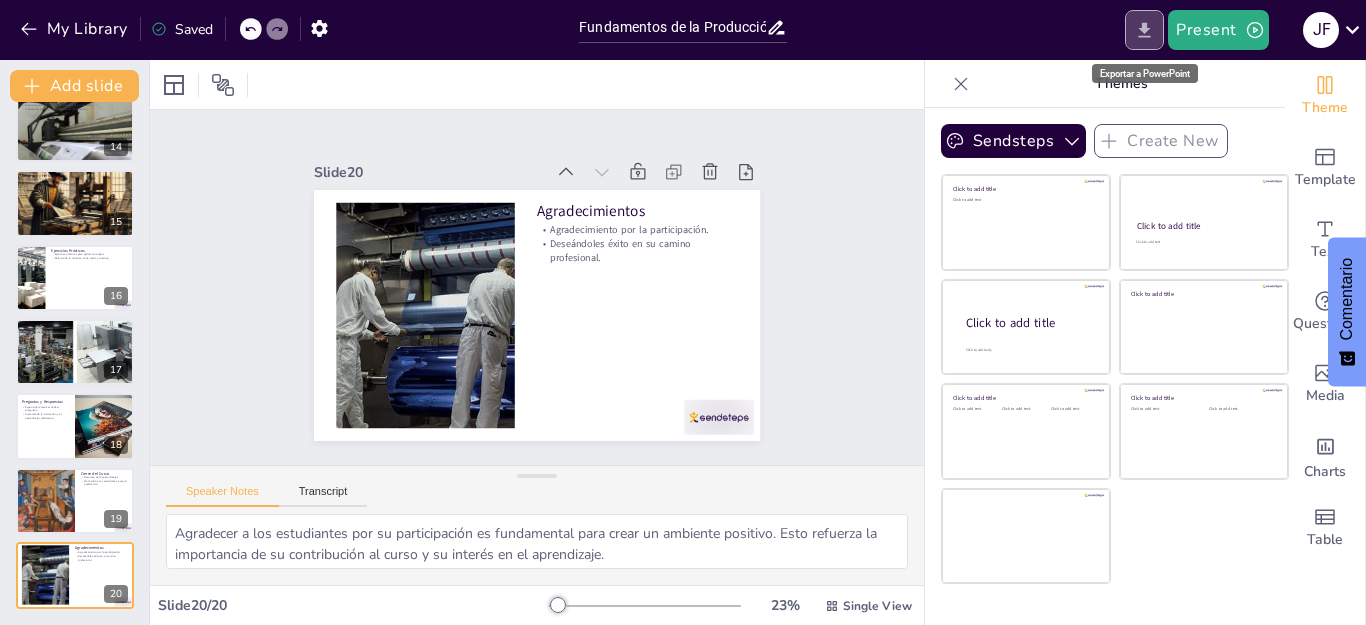 click at bounding box center (1144, 30) 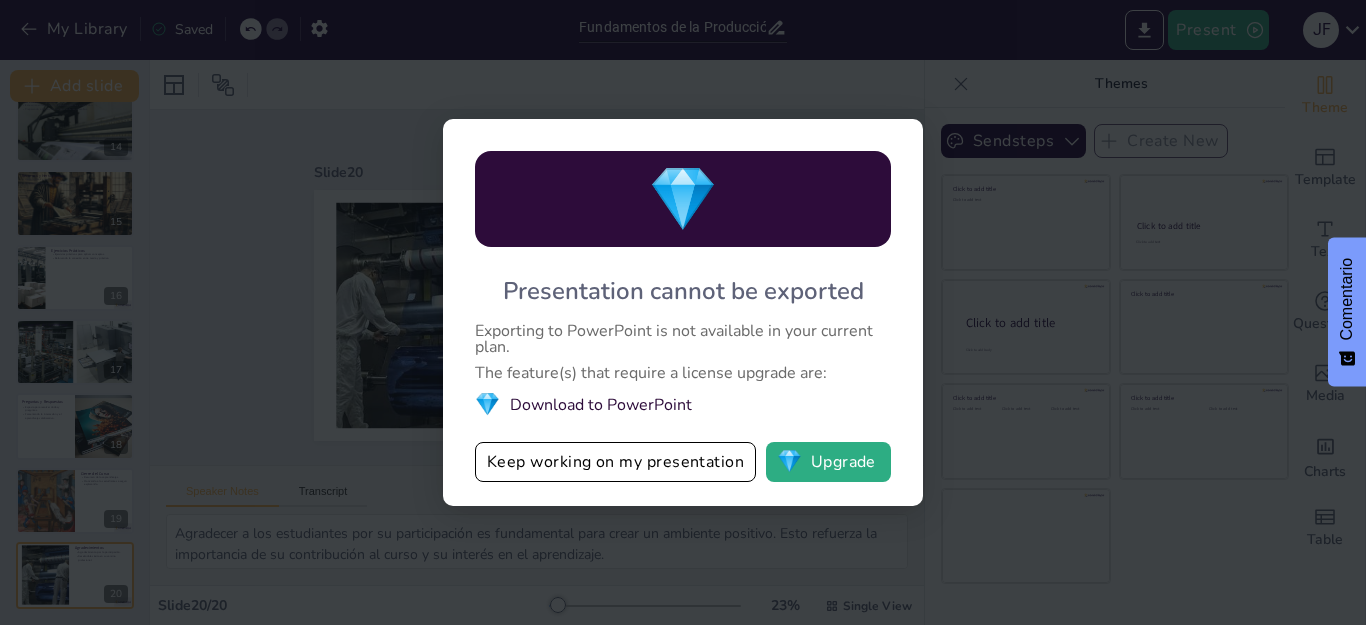 click on "💎 Download to PowerPoint" at bounding box center (683, 404) 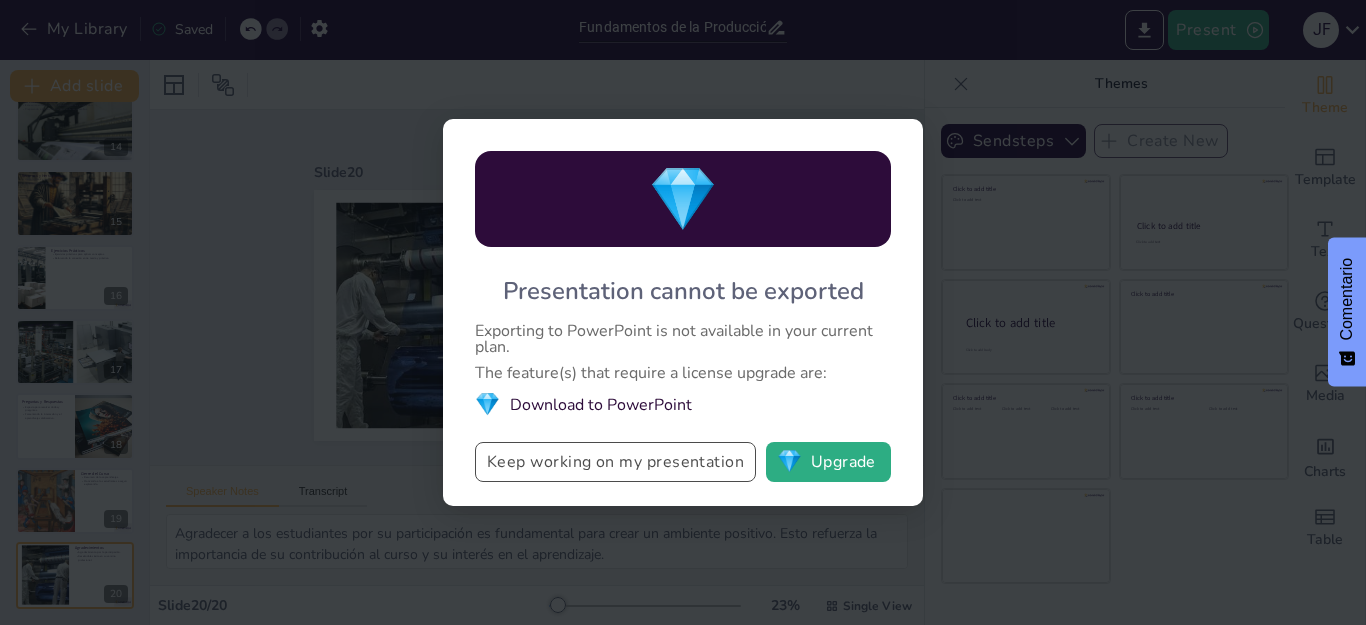 click on "Keep working on my presentation" at bounding box center [615, 462] 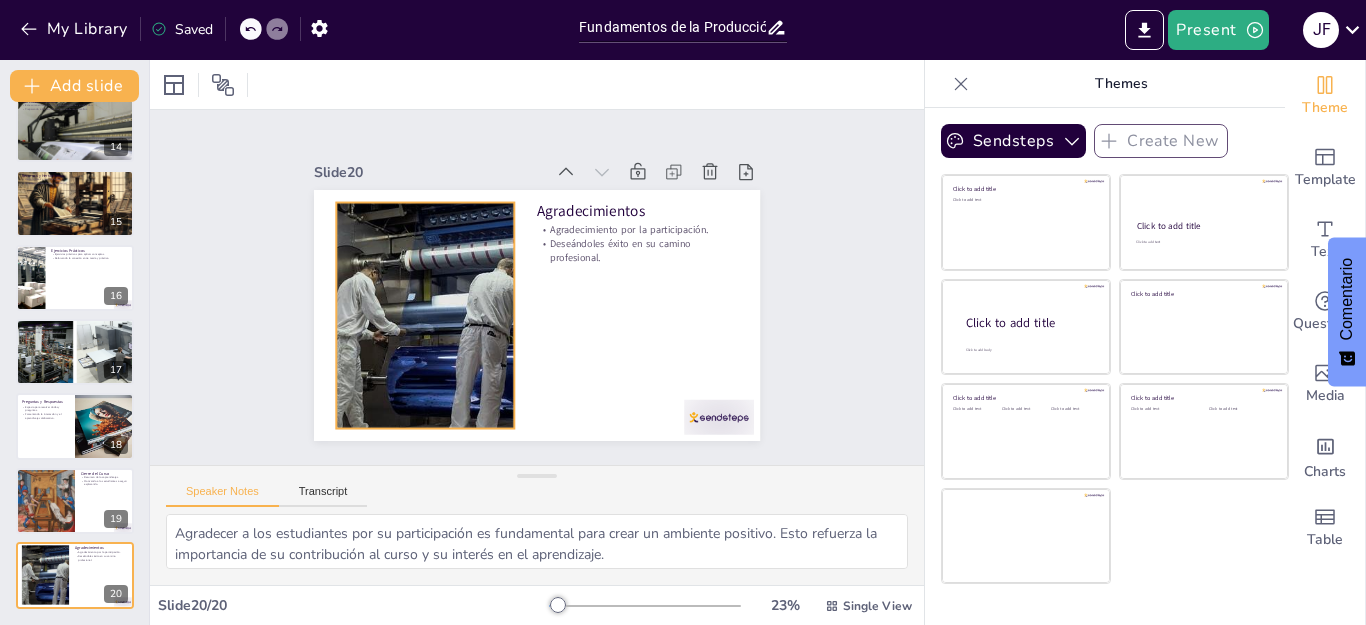 click at bounding box center [423, 304] 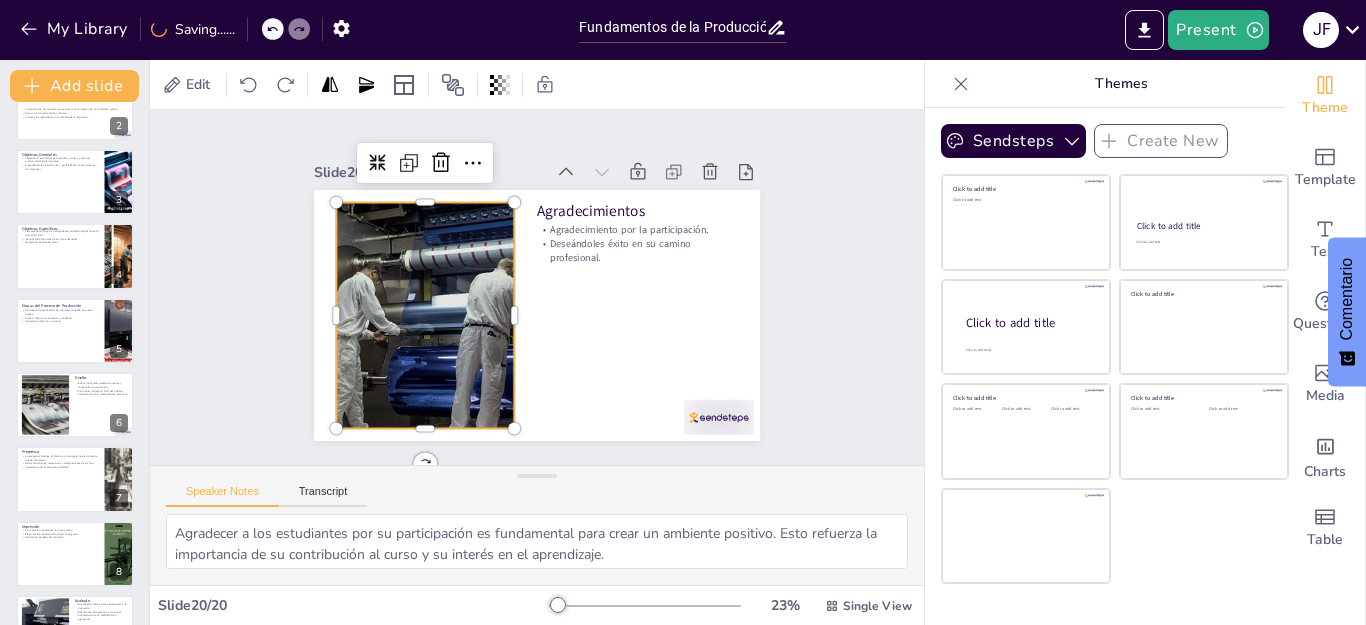 scroll, scrollTop: 0, scrollLeft: 0, axis: both 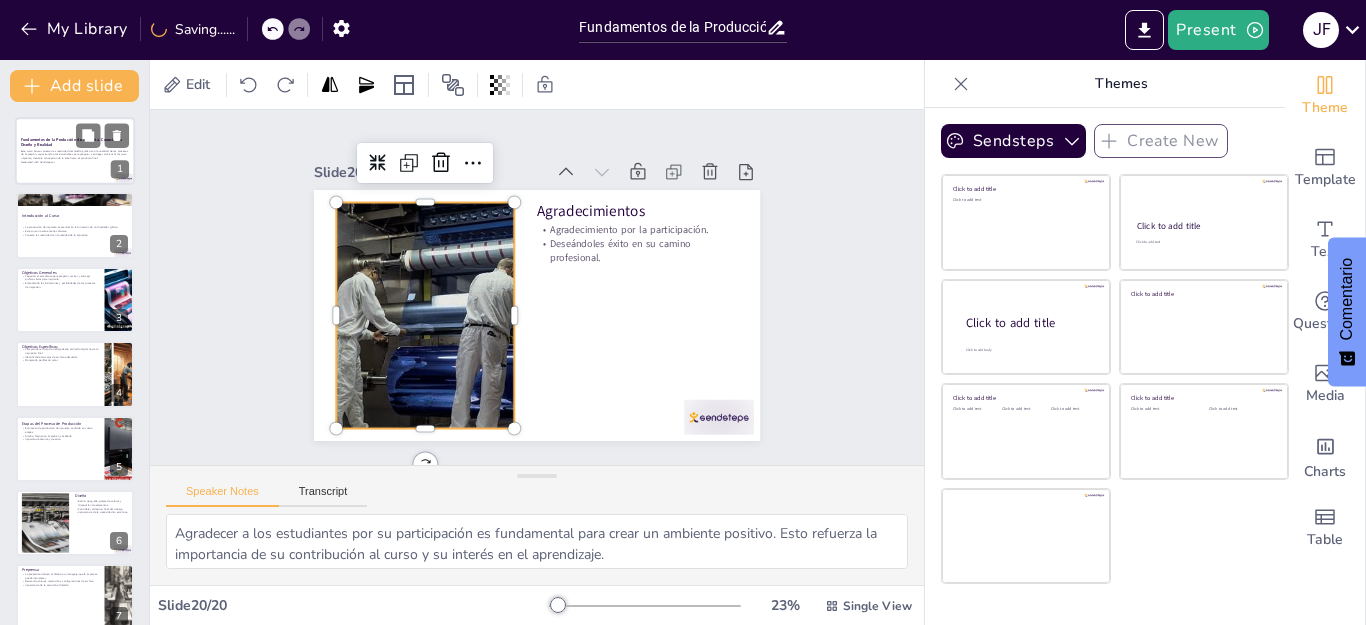 click at bounding box center (102, 135) 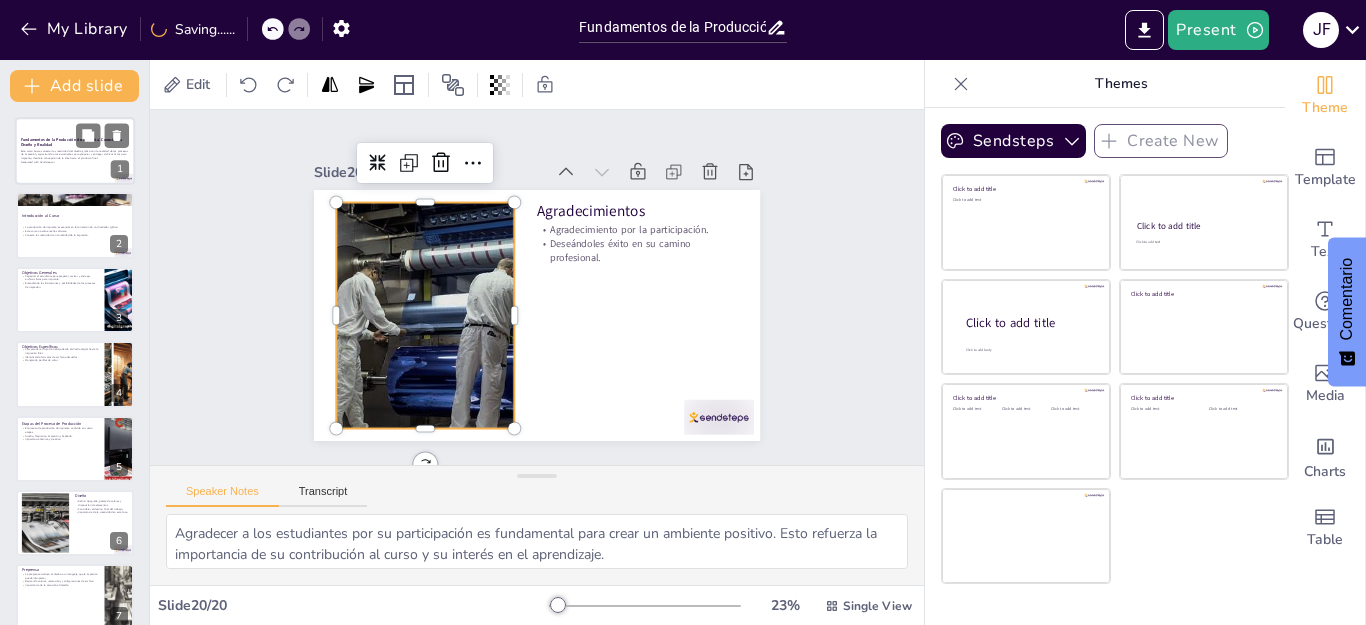 type 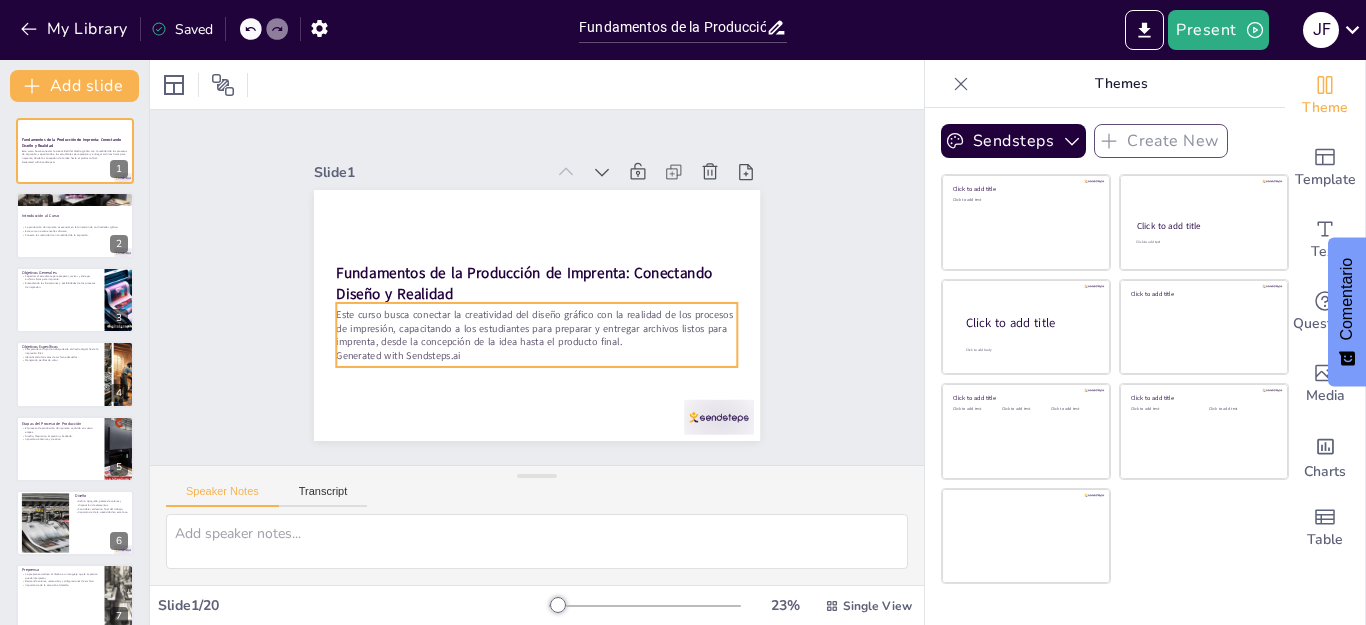 click on "Generated with Sendsteps.ai" at bounding box center (537, 356) 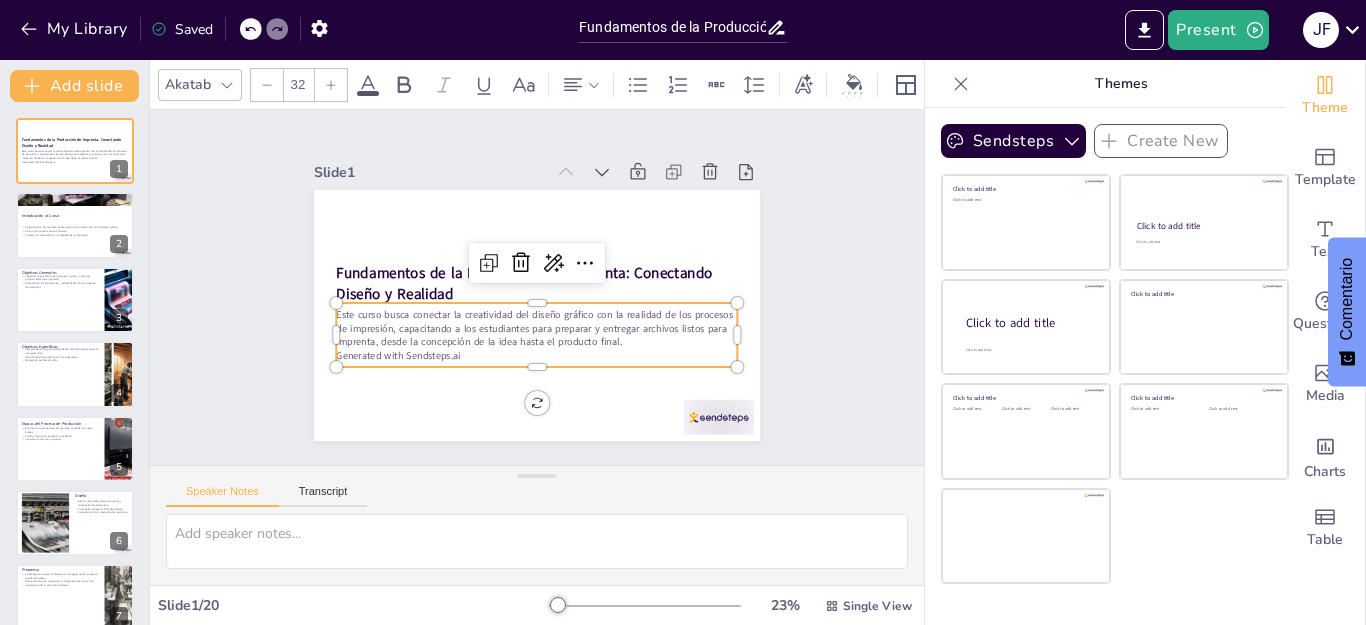 click on "Generated with Sendsteps.ai" at bounding box center (537, 356) 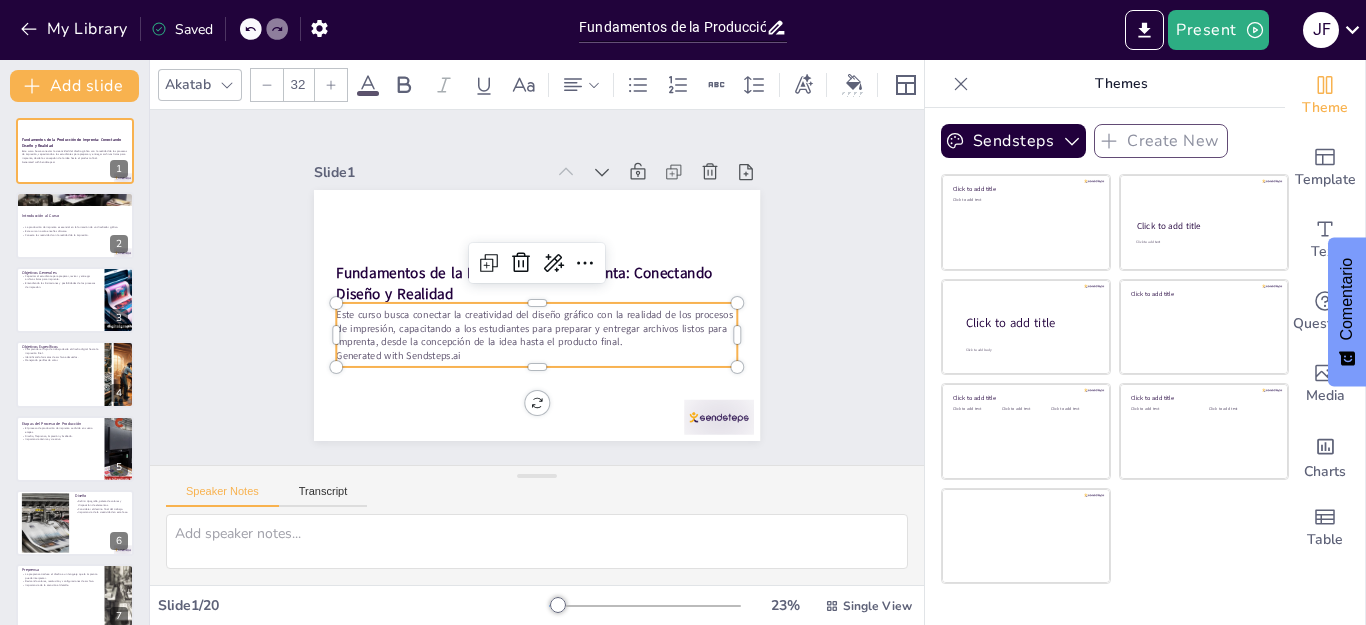 click on "Generated with Sendsteps.ai" at bounding box center (537, 356) 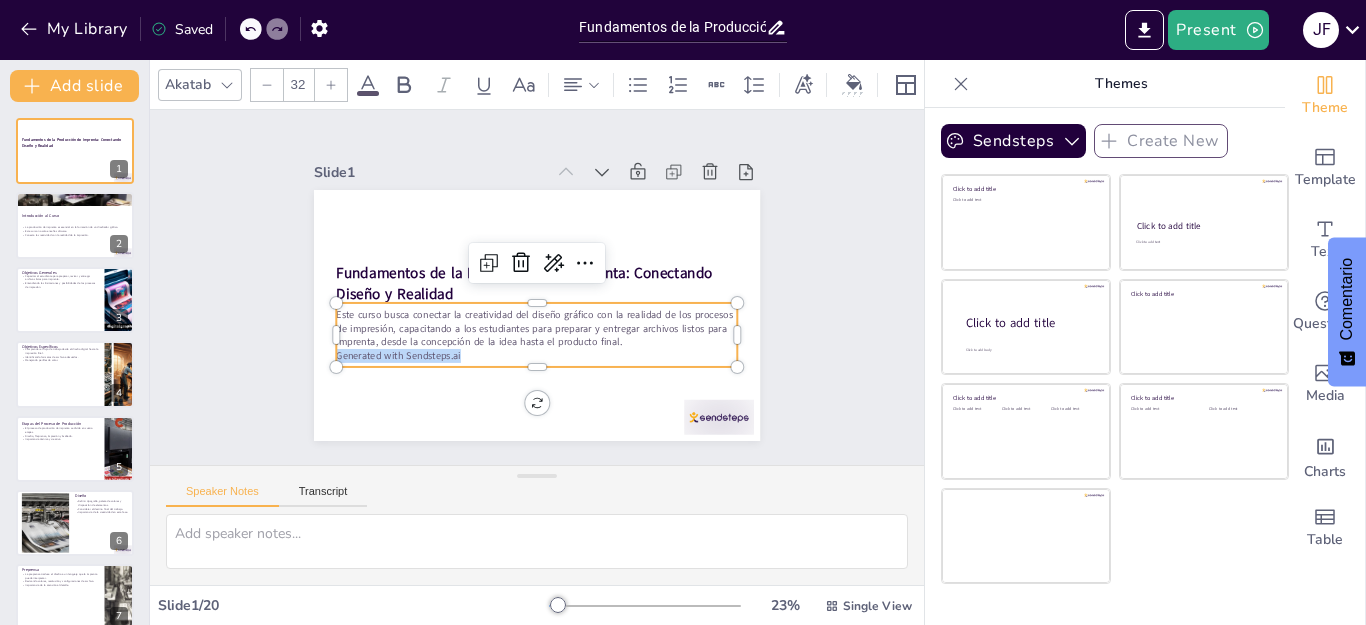 click on "Generated with Sendsteps.ai" at bounding box center [529, 356] 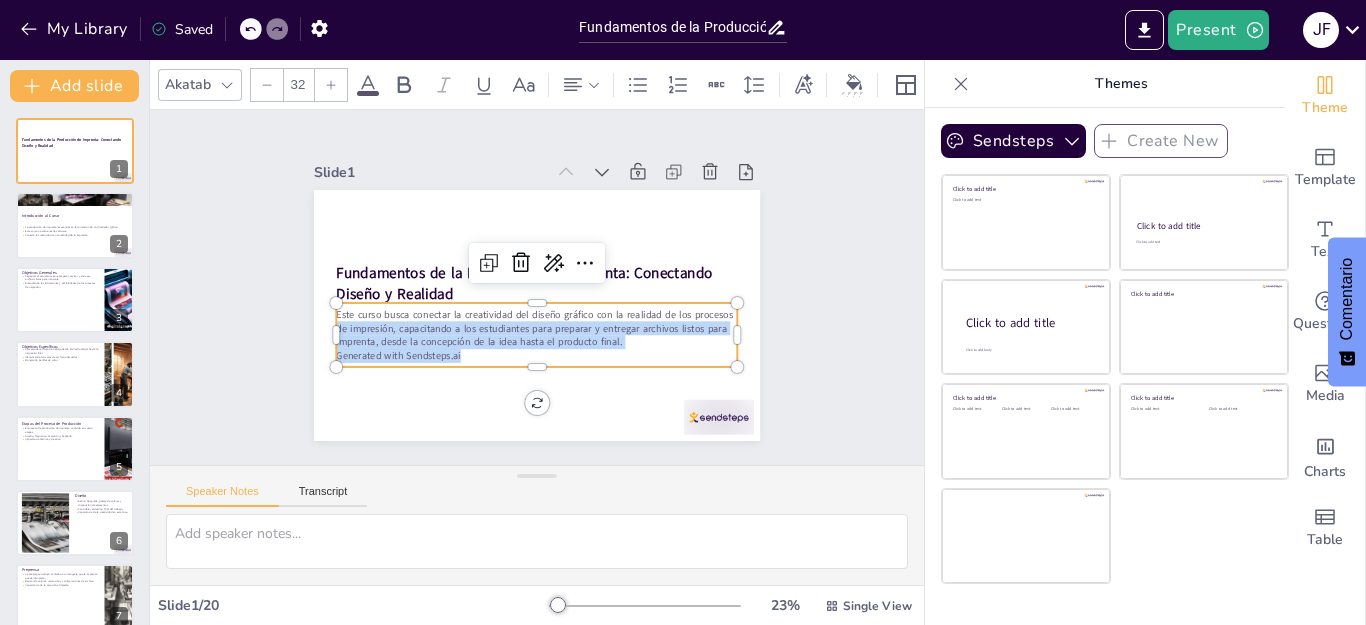 drag, startPoint x: 456, startPoint y: 349, endPoint x: 349, endPoint y: 323, distance: 110.11358 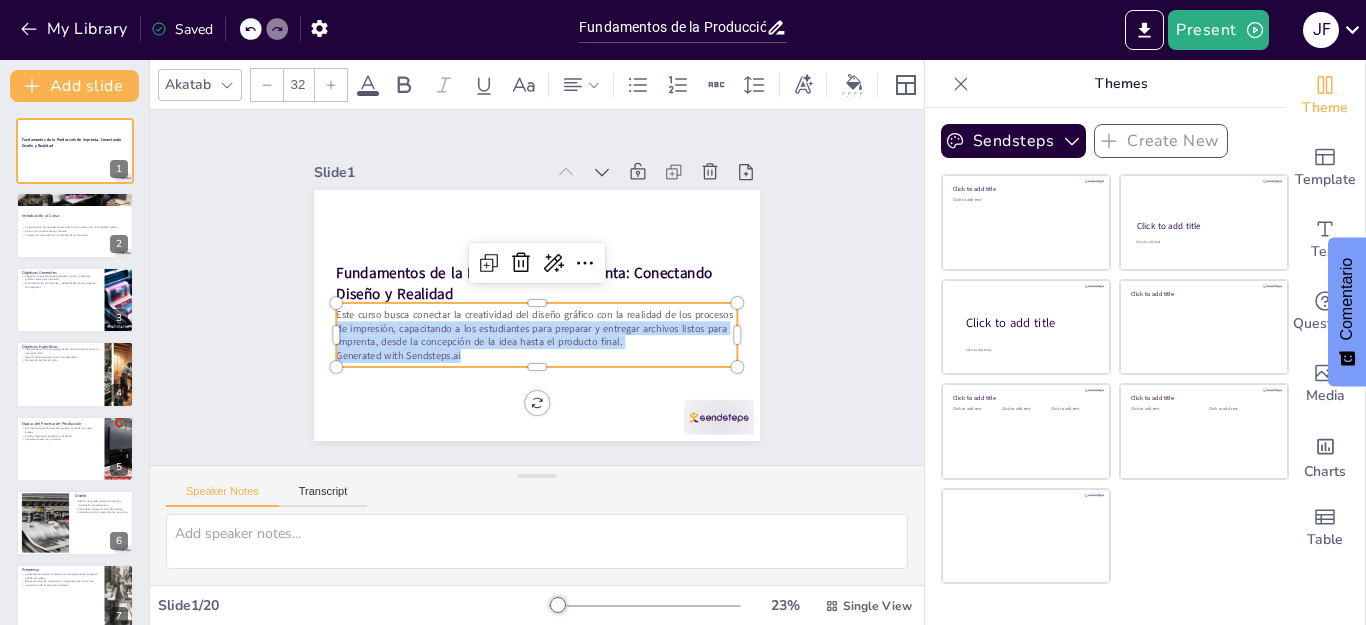 click on "Slide  1 Fundamentos de la Producción de Imprenta: Conectando Diseño y Realidad Este curso busca conectar la creatividad del diseño gráfico con la realidad de los procesos de impresión, capacitando a los estudiantes para preparar y entregar archivos listos para imprenta, desde la concepción de la idea hasta el producto final. Generated with Sendsteps.ai Slide  2 Introducción al Curso La producción de imprenta es esencial en la formación de un diseñador gráfico. Este curso no solo enseña software. Conecta la creatividad con la realidad de la impresión. Slide  3 Objetivos Generales Capacitar al estudiante para preparar, revisar y entregar archivos listos para imprenta. Entendiendo las limitaciones y posibilidades de los procesos de impresión. Slide  4 Objetivos Específicos Comprender el flujo de trabajo desde el diseño digital hasta la impresión final. Identificando formatos de archivo adecuados. Manejando perfiles de color. Slide  5 Etapas del Proceso de Producción Slide  6 Diseño Slide  7 8" at bounding box center (537, 287) 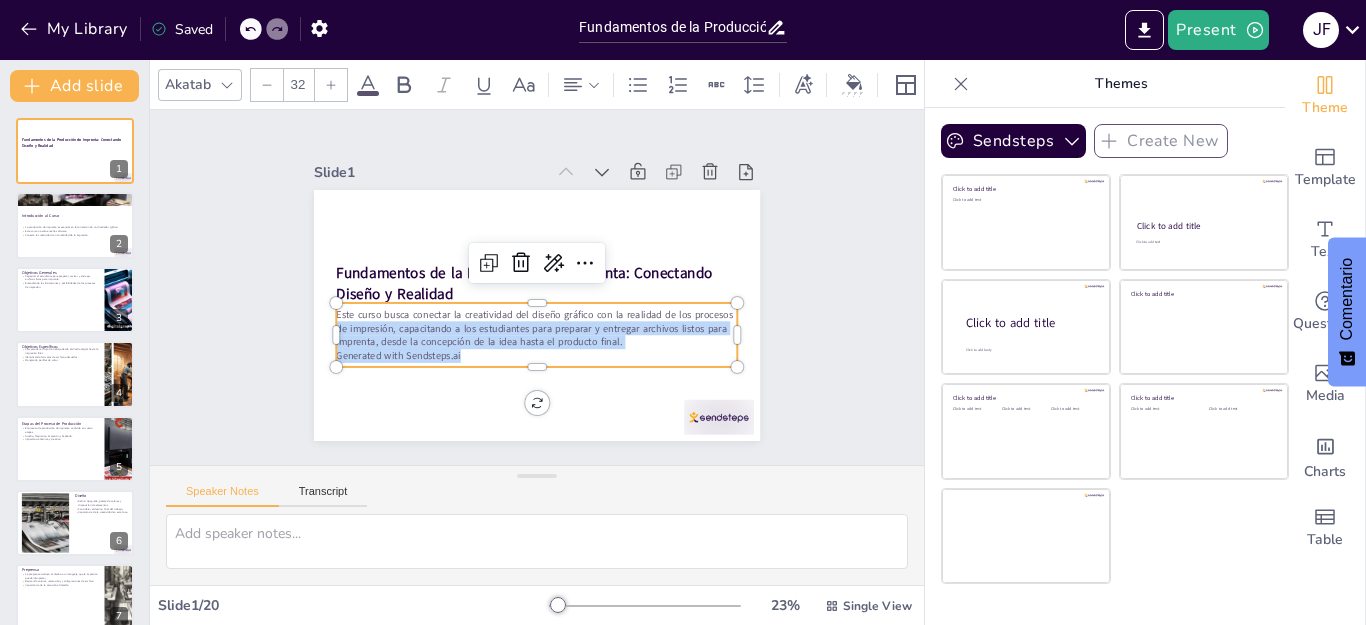 drag, startPoint x: 447, startPoint y: 345, endPoint x: 315, endPoint y: 294, distance: 141.50972 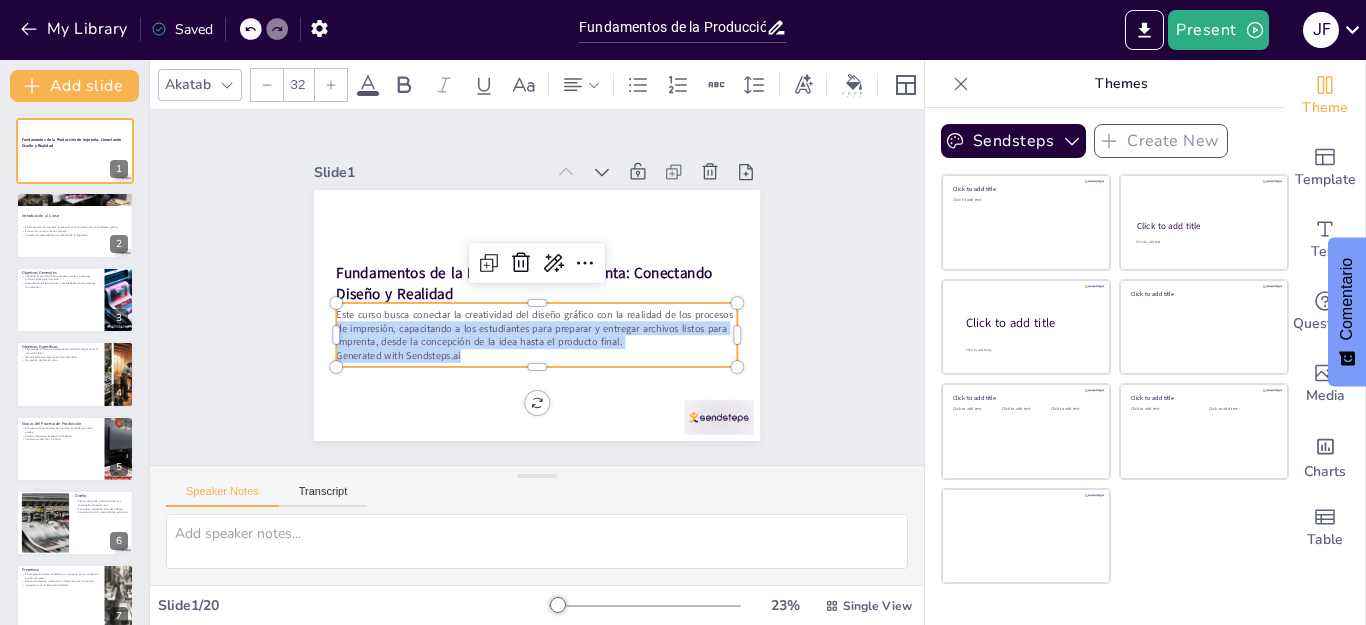 click on "Slide  1 Fundamentos de la Producción de Imprenta: Conectando Diseño y Realidad Este curso busca conectar la creatividad del diseño gráfico con la realidad de los procesos de impresión, capacitando a los estudiantes para preparar y entregar archivos listos para imprenta, desde la concepción de la idea hasta el producto final. Generated with Sendsteps.ai Slide  2 Introducción al Curso La producción de imprenta es esencial en la formación de un diseñador gráfico. Este curso no solo enseña software. Conecta la creatividad con la realidad de la impresión. Slide  3 Objetivos Generales Capacitar al estudiante para preparar, revisar y entregar archivos listos para imprenta. Entendiendo las limitaciones y posibilidades de los procesos de impresión. Slide  4 Objetivos Específicos Comprender el flujo de trabajo desde el diseño digital hasta la impresión final. Identificando formatos de archivo adecuados. Manejando perfiles de color. Slide  5 Etapas del Proceso de Producción Slide  6 Diseño Slide  7 8" at bounding box center (537, 287) 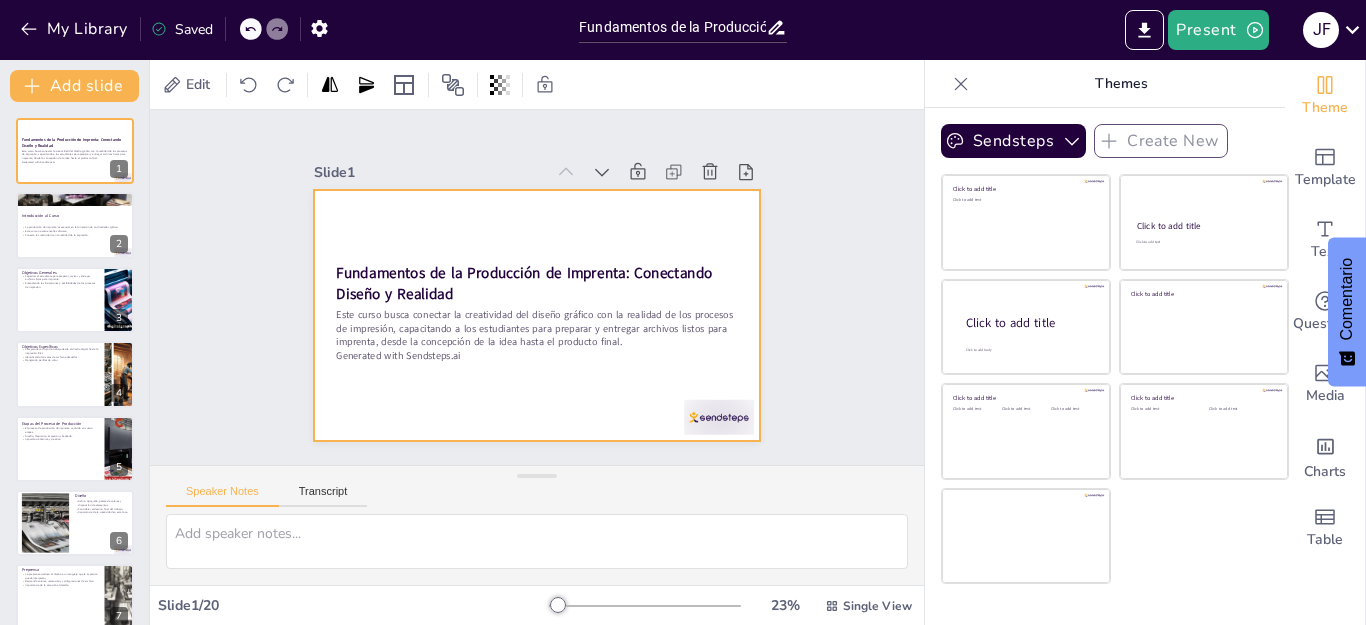 click on "Este curso busca conectar la creatividad del diseño gráfico con la realidad de los procesos de impresión, capacitando a los estudiantes para preparar y entregar archivos listos para imprenta, desde la concepción de la idea hasta el producto final." at bounding box center (537, 328) 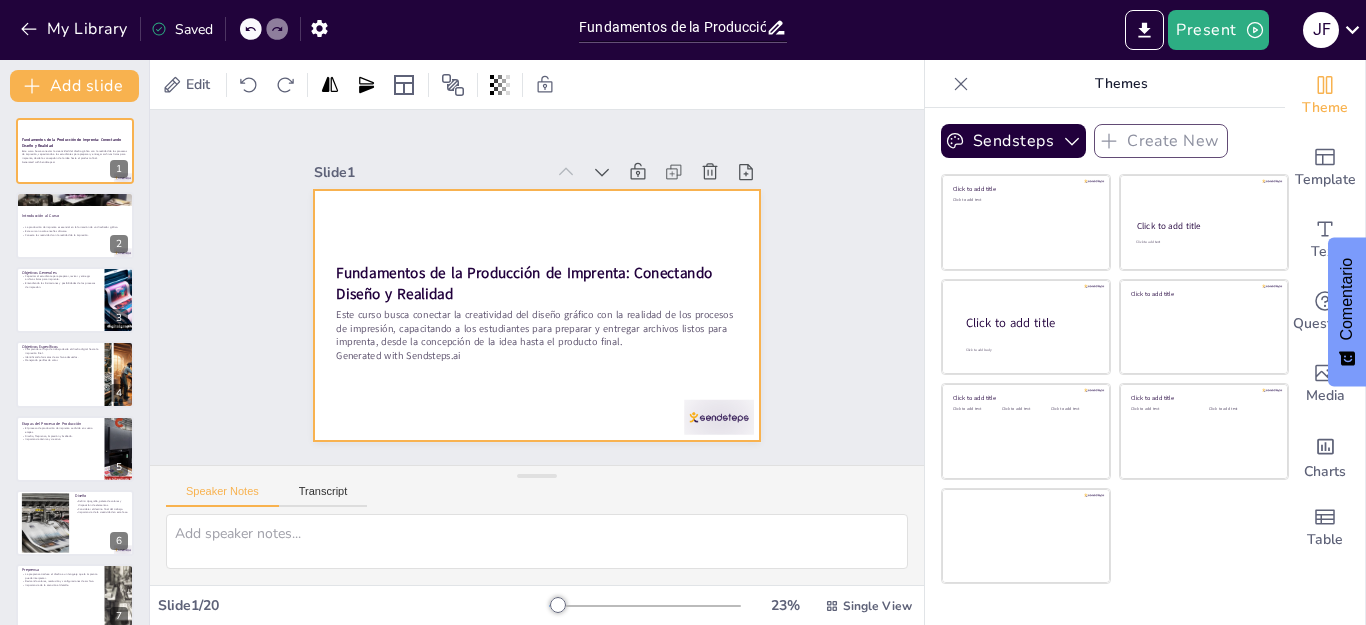 click on "Este curso busca conectar la creatividad del diseño gráfico con la realidad de los procesos de impresión, capacitando a los estudiantes para preparar y entregar archivos listos para imprenta, desde la concepción de la idea hasta el producto final." at bounding box center (537, 328) 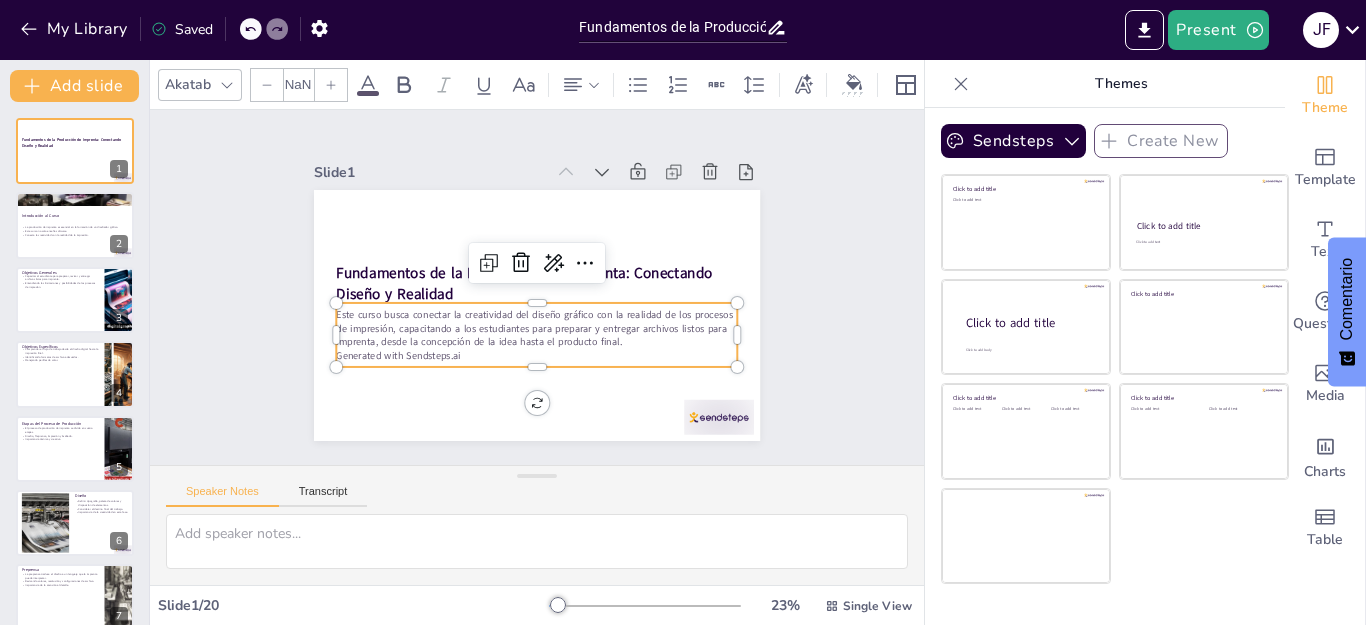 type on "32" 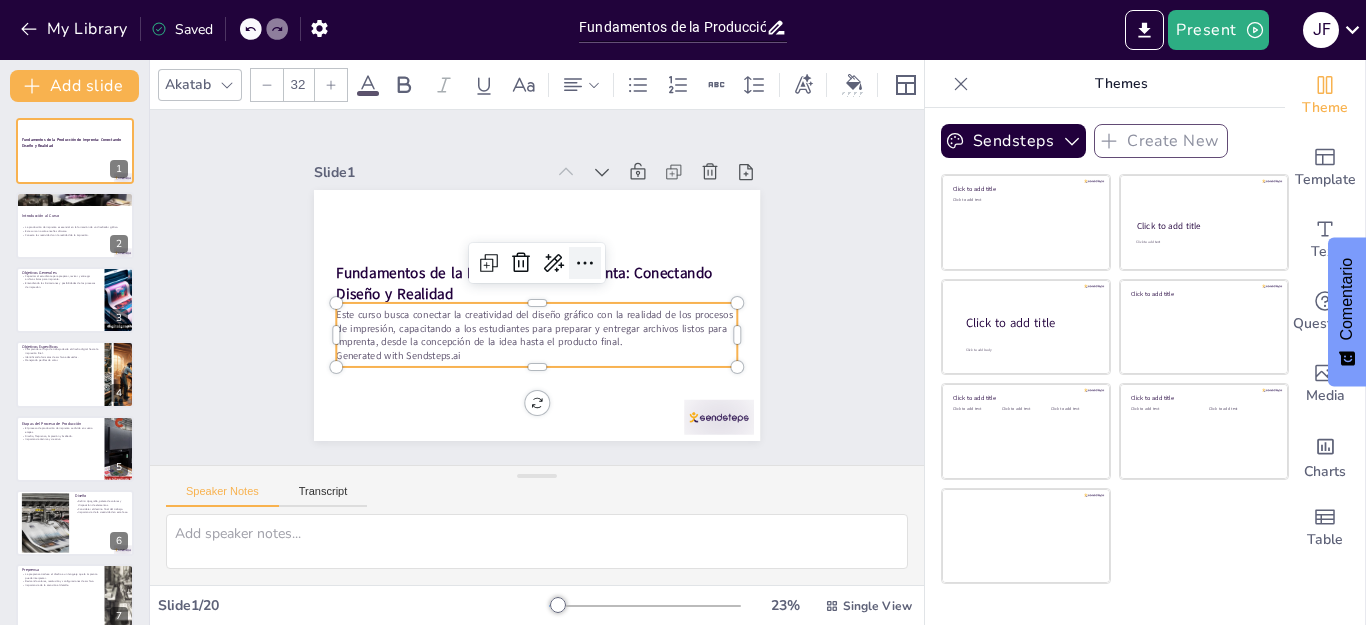 click 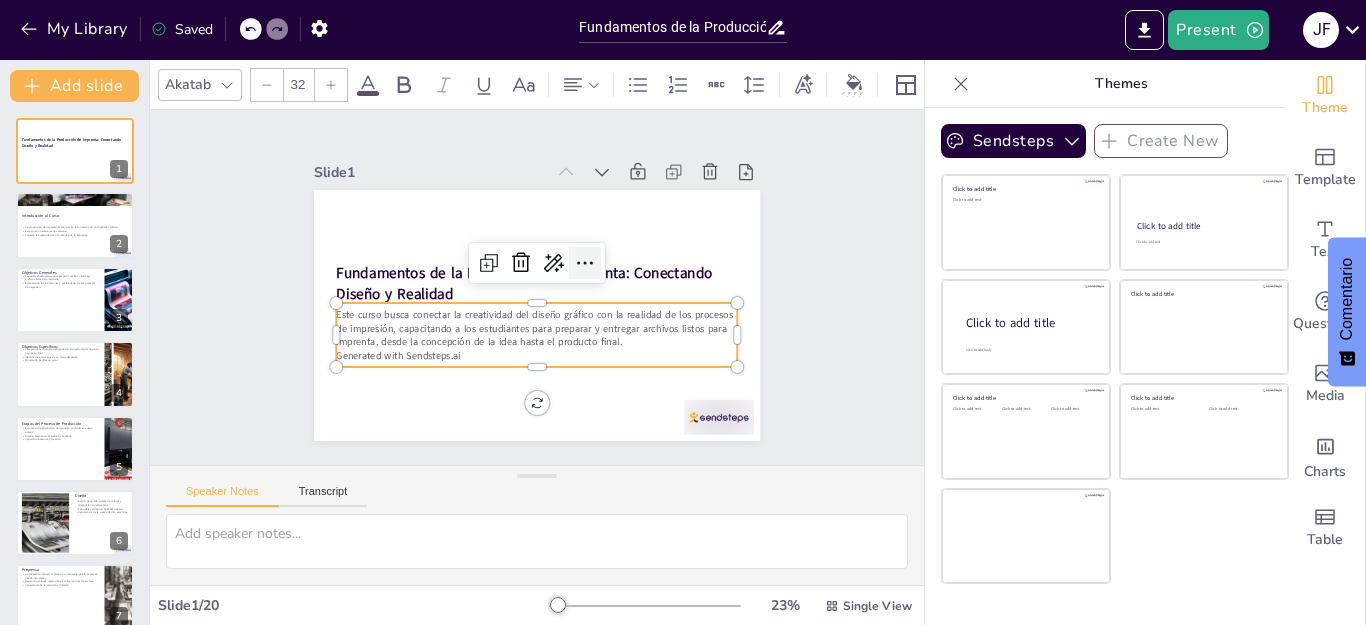 click 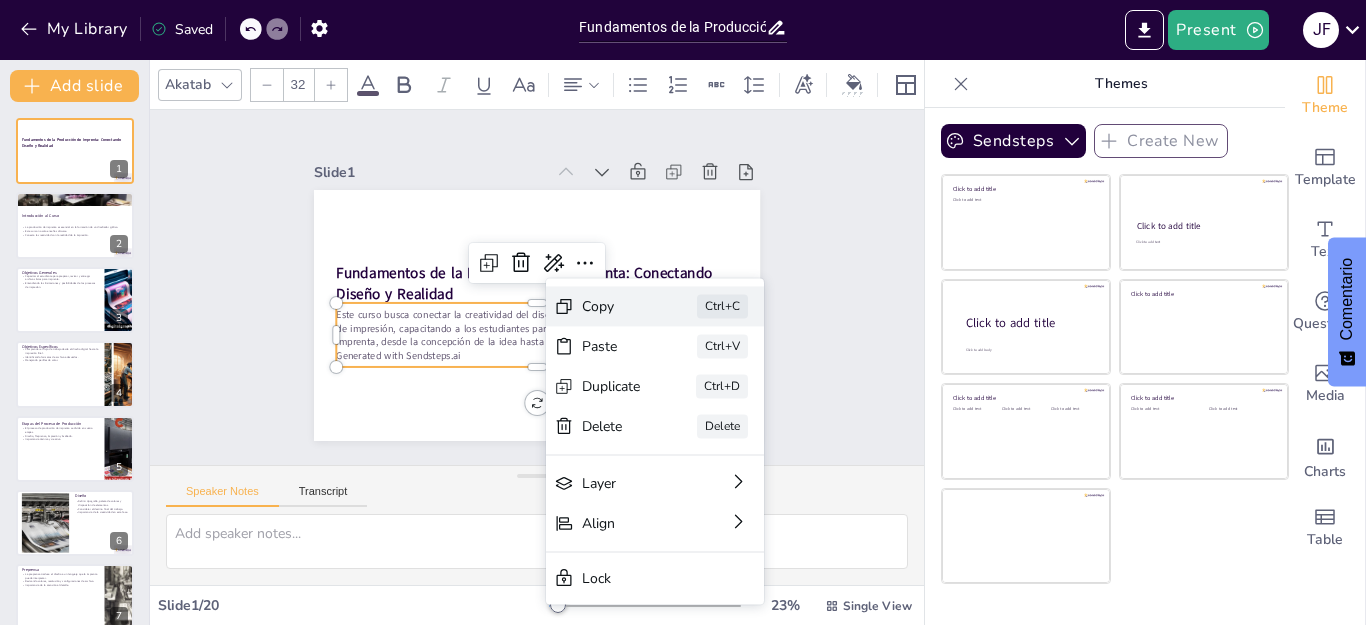 click on "Copy" at bounding box center [761, 416] 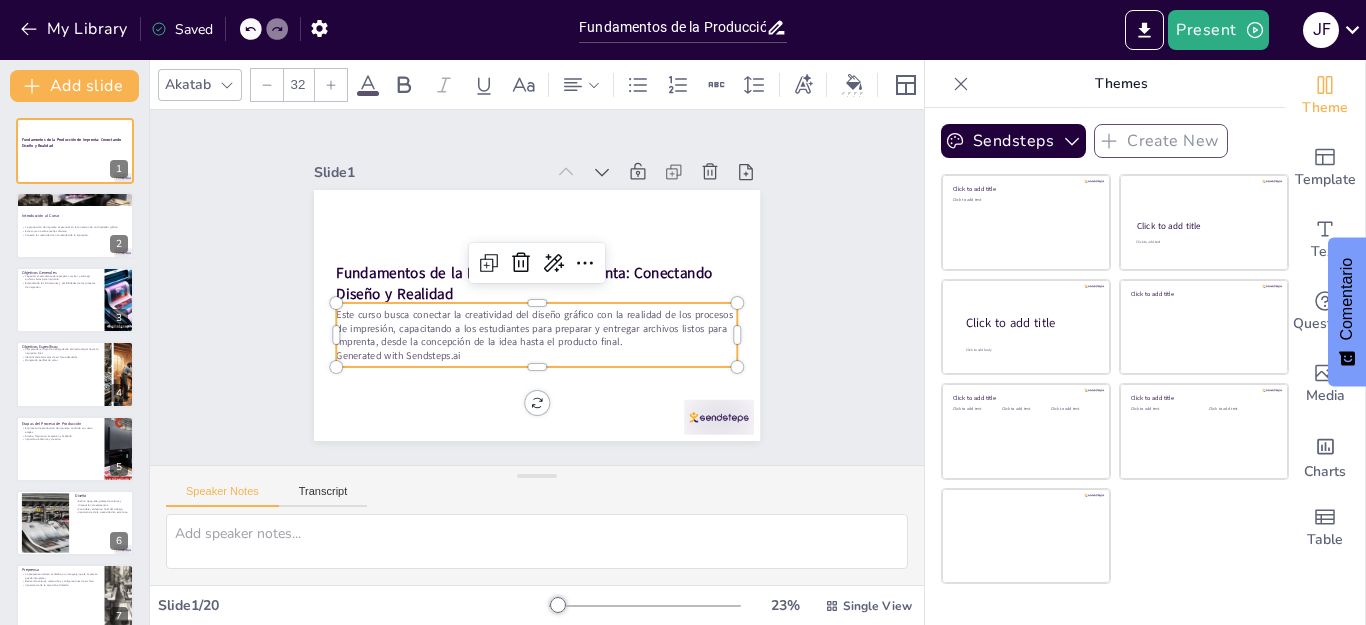 click on "Generated with Sendsteps.ai" at bounding box center (537, 356) 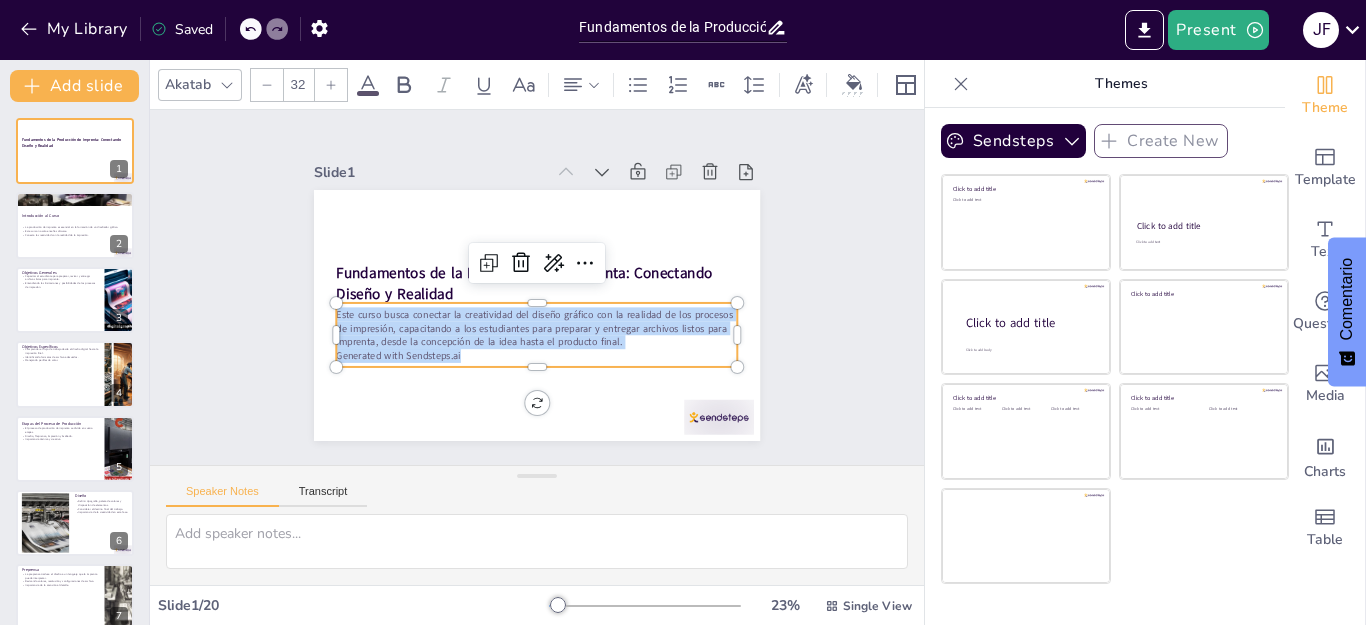 drag, startPoint x: 454, startPoint y: 346, endPoint x: 320, endPoint y: 303, distance: 140.73024 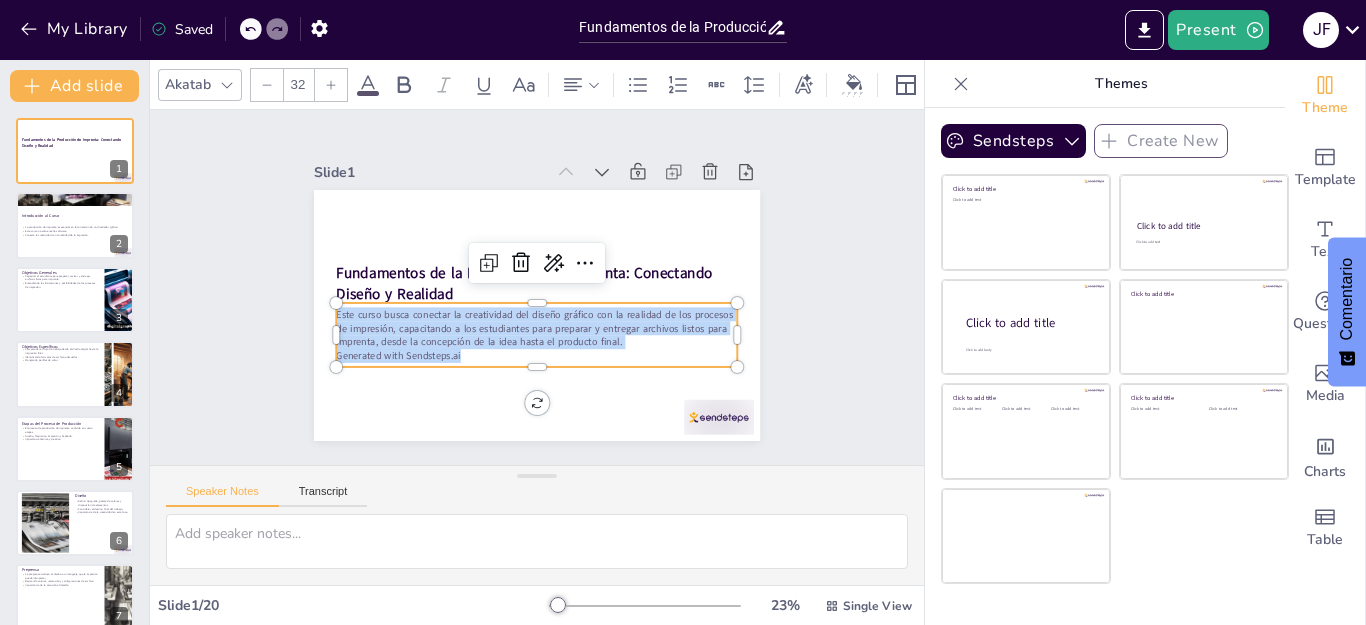 click on "Este curso busca conectar la creatividad del diseño gráfico con la realidad de los procesos de impresión, capacitando a los estudiantes para preparar y entregar archivos listos para imprenta, desde la concepción de la idea hasta el producto final. Generated with Sendsteps.ai" at bounding box center [537, 335] 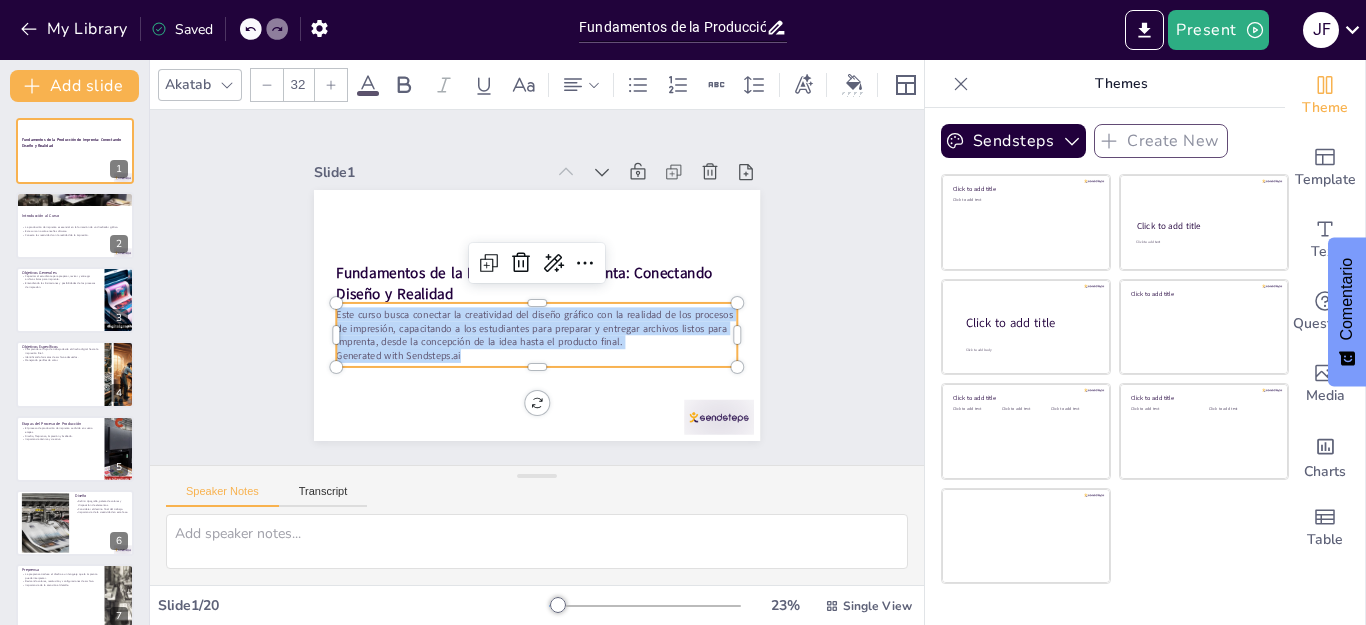 copy on "Este curso busca conectar la creatividad del diseño gráfico con la realidad de los procesos de impresión, capacitando a los estudiantes para preparar y entregar archivos listos para imprenta, desde la concepción de la idea hasta el producto final. Generated with Sendsteps.ai" 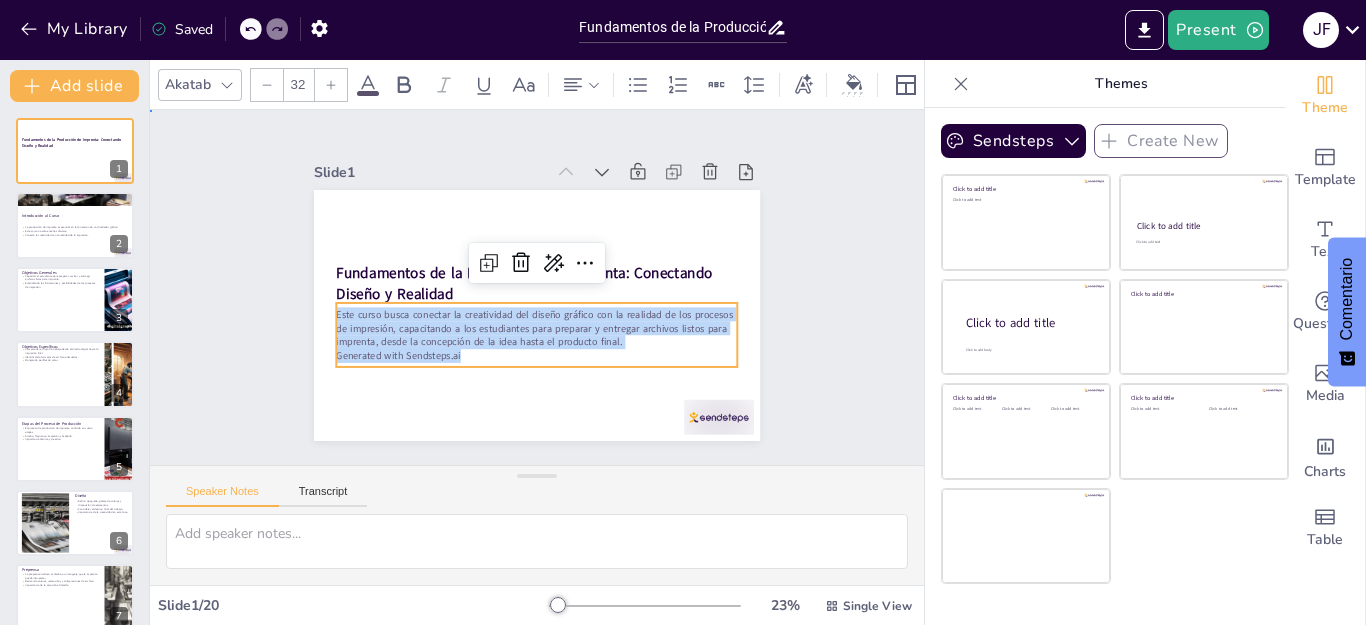 click on "Slide  1 Fundamentos de la Producción de Imprenta: Conectando Diseño y Realidad Este curso busca conectar la creatividad del diseño gráfico con la realidad de los procesos de impresión, capacitando a los estudiantes para preparar y entregar archivos listos para imprenta, desde la concepción de la idea hasta el producto final. Generated with Sendsteps.ai Slide  2 Introducción al Curso La producción de imprenta es esencial en la formación de un diseñador gráfico. Este curso no solo enseña software. Conecta la creatividad con la realidad de la impresión. Slide  3 Objetivos Generales Capacitar al estudiante para preparar, revisar y entregar archivos listos para imprenta. Entendiendo las limitaciones y posibilidades de los procesos de impresión. Slide  4 Objetivos Específicos Comprender el flujo de trabajo desde el diseño digital hasta la impresión final. Identificando formatos de archivo adecuados. Manejando perfiles de color. Slide  5 Etapas del Proceso de Producción Slide  6 Diseño Slide  7 8" at bounding box center [537, 287] 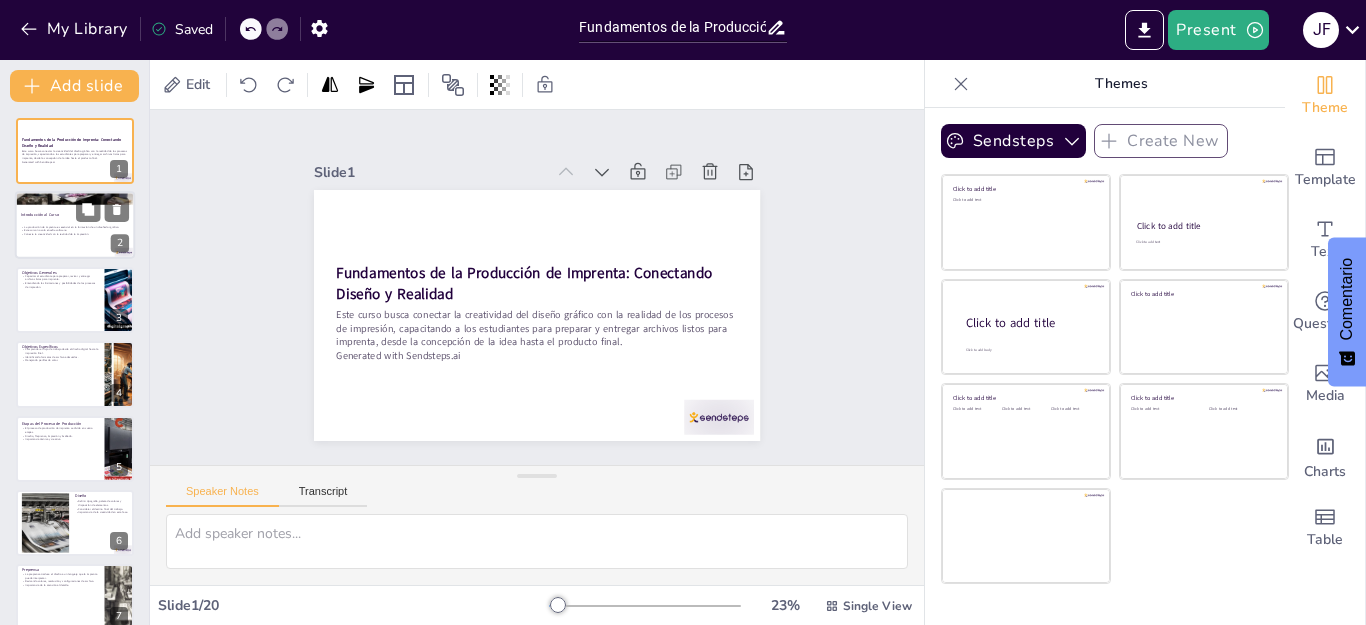 click on "La producción de imprenta es esencial en la formación de un diseñador gráfico." at bounding box center (75, 227) 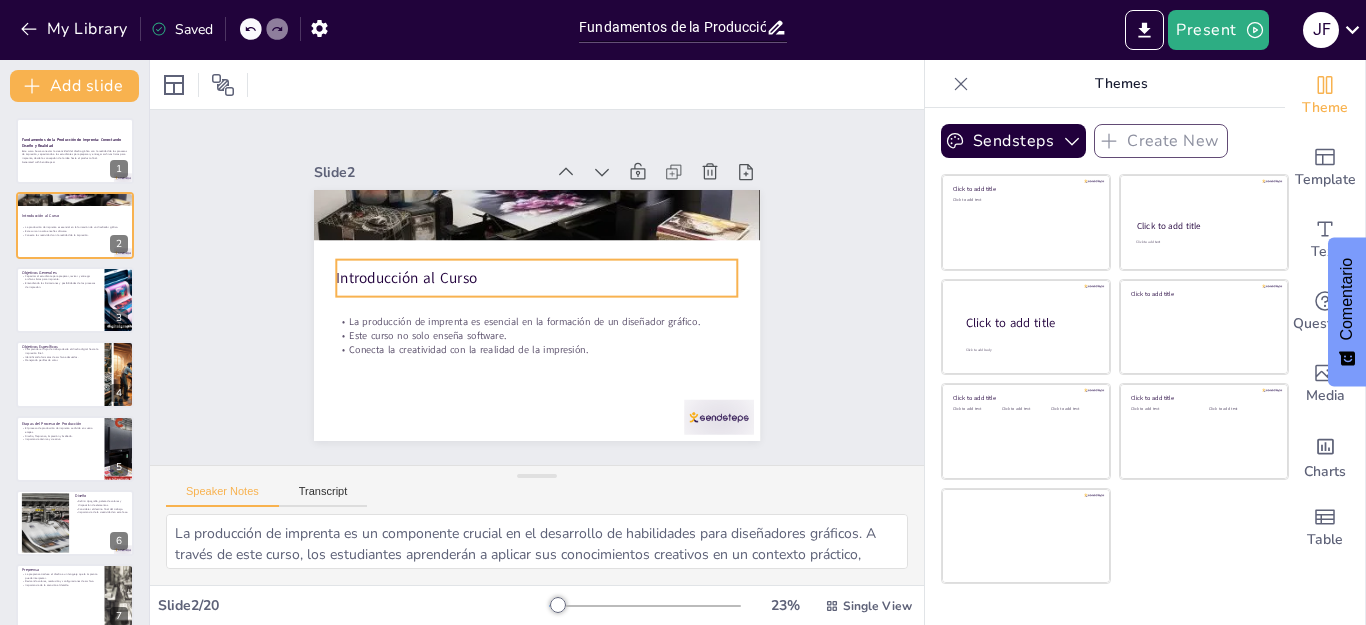 click on "Introducción al Curso" at bounding box center (537, 278) 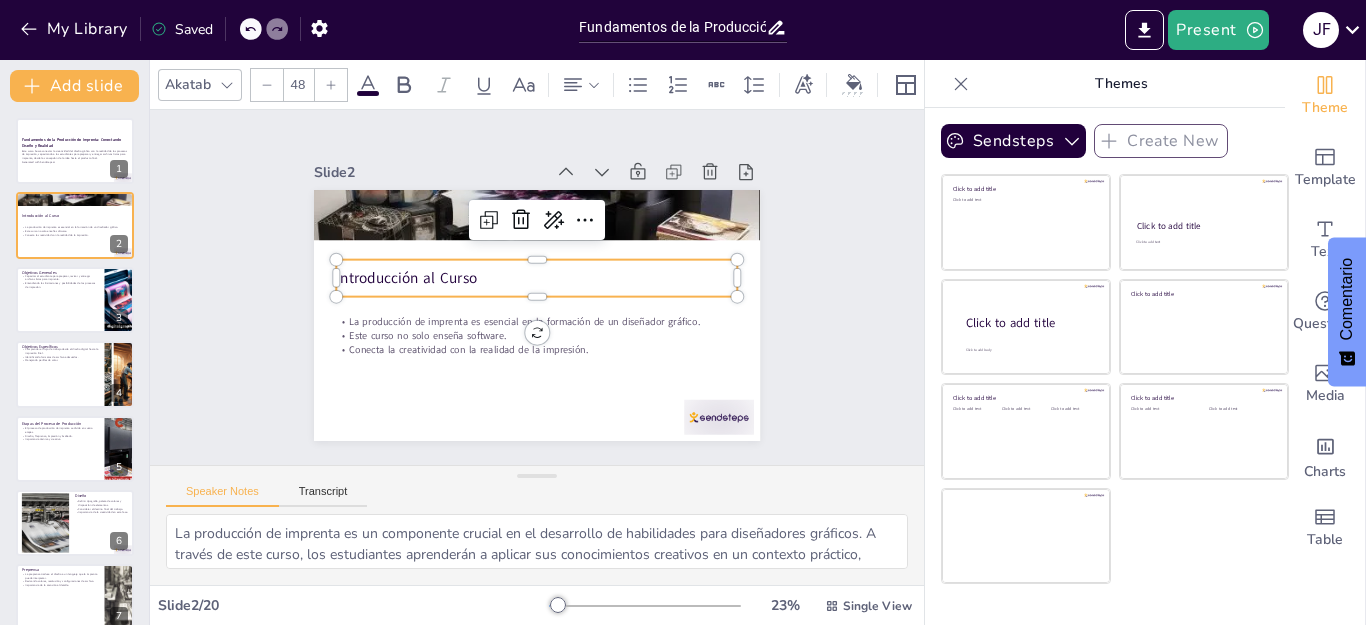 click on "Introducción al Curso" at bounding box center [537, 278] 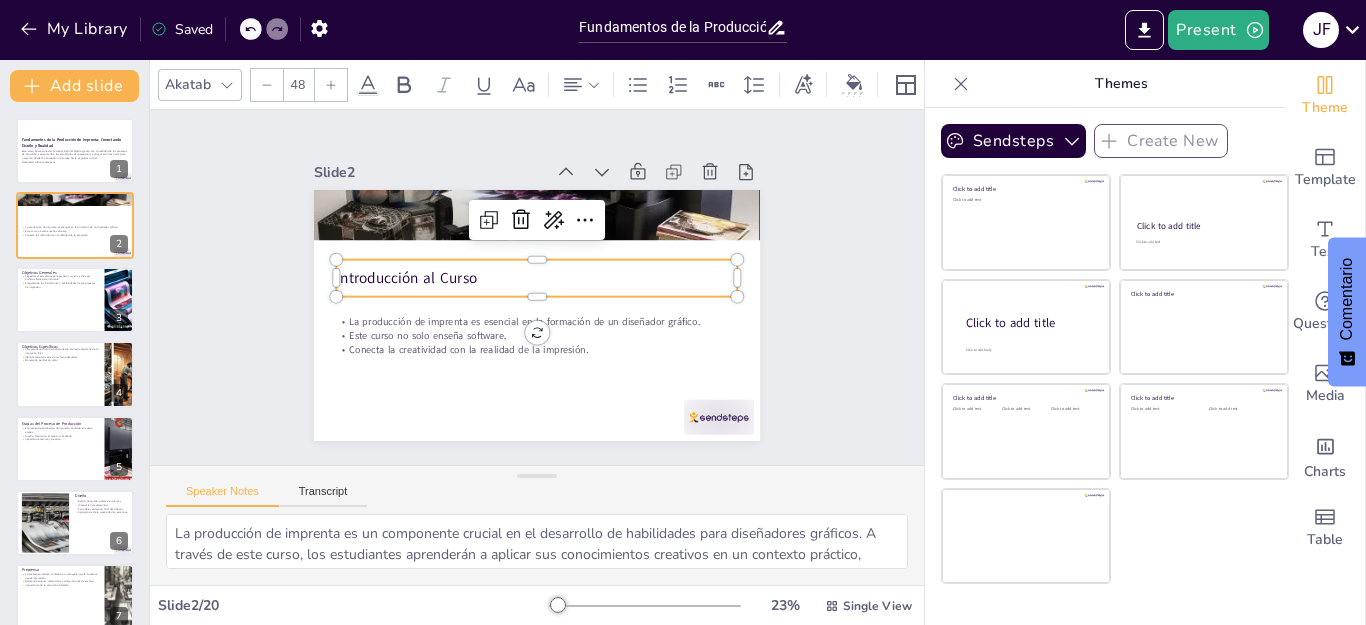 click on "Introducción al Curso" at bounding box center [537, 278] 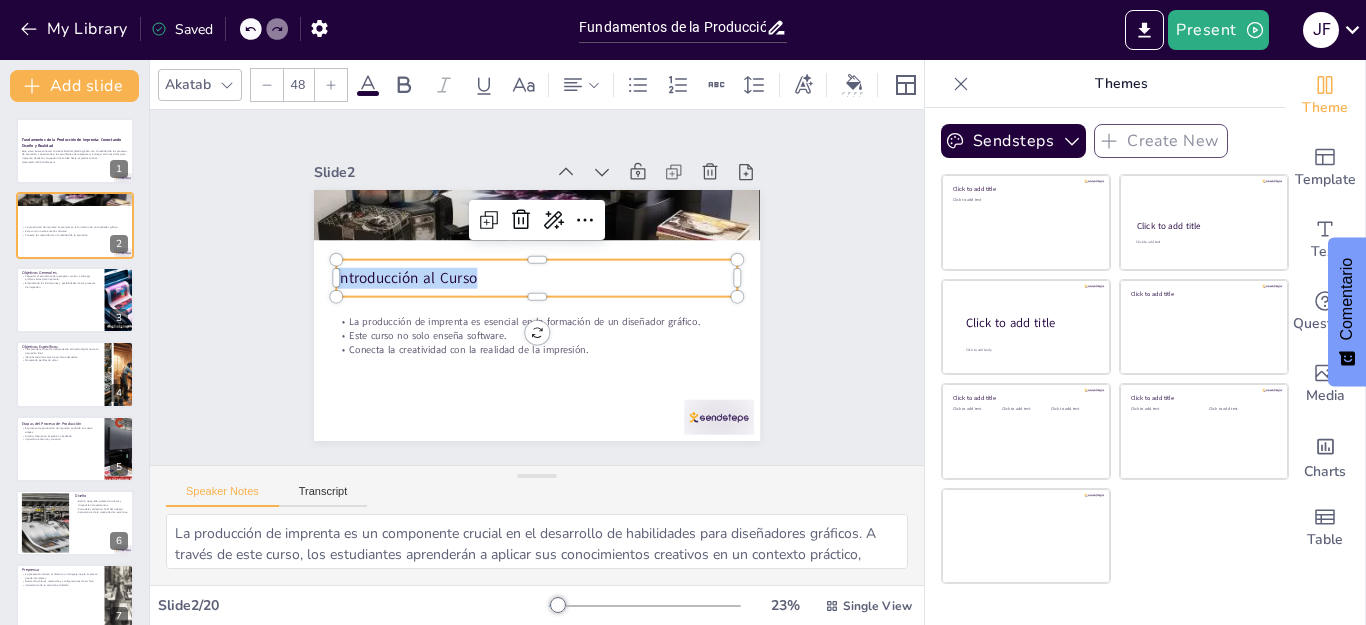 drag, startPoint x: 463, startPoint y: 272, endPoint x: 356, endPoint y: 272, distance: 107 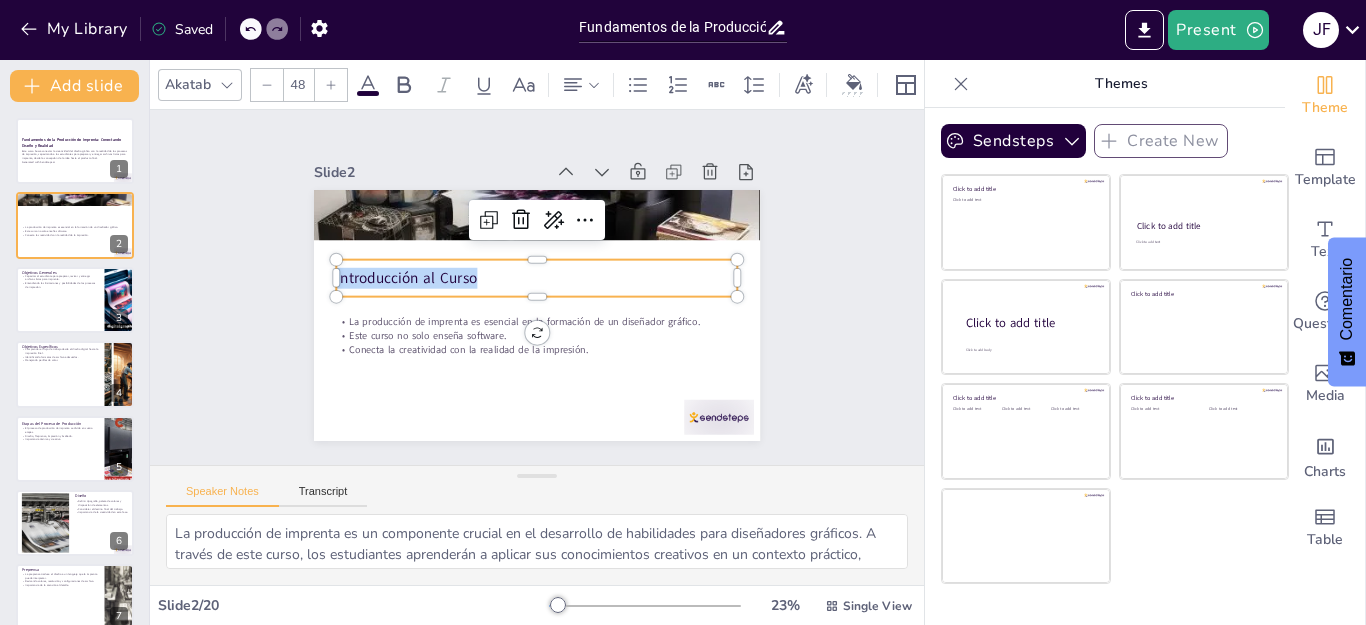 click on "La producción de imprenta es esencial en la formación de un diseñador gráfico. Este curso no solo enseña software. Conecta la creatividad con la realidad de la impresión. Introducción al Curso" at bounding box center (537, 315) 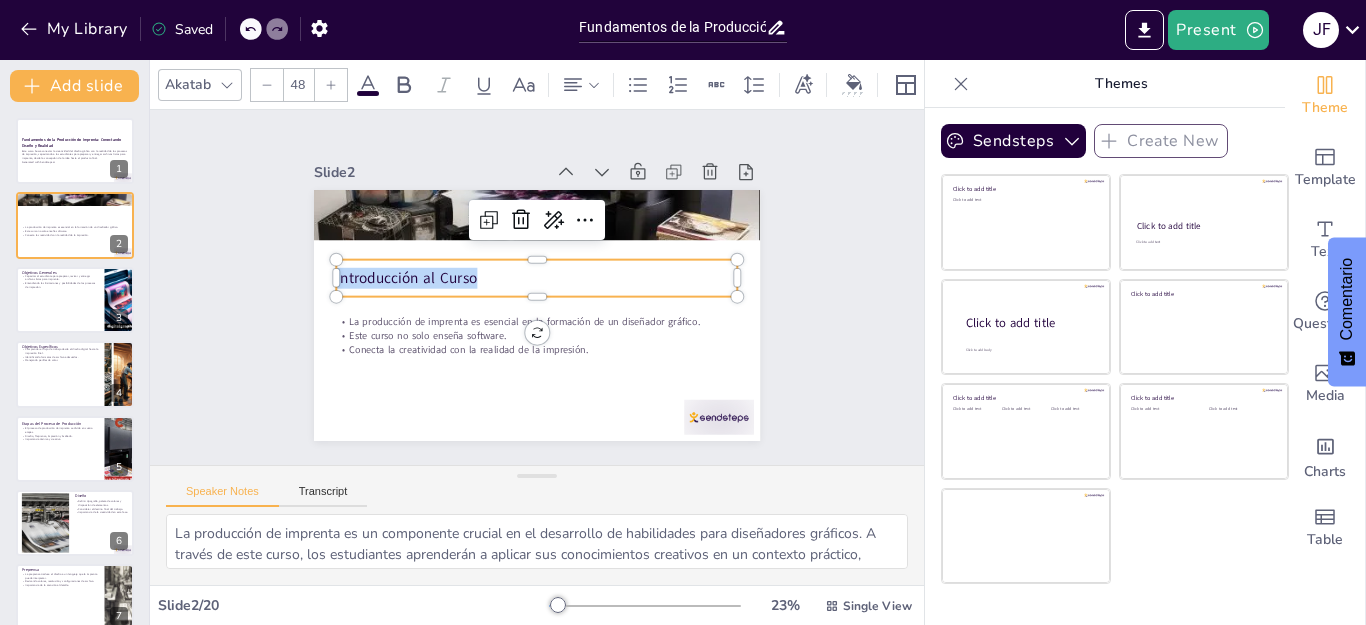click at bounding box center (340, 239) 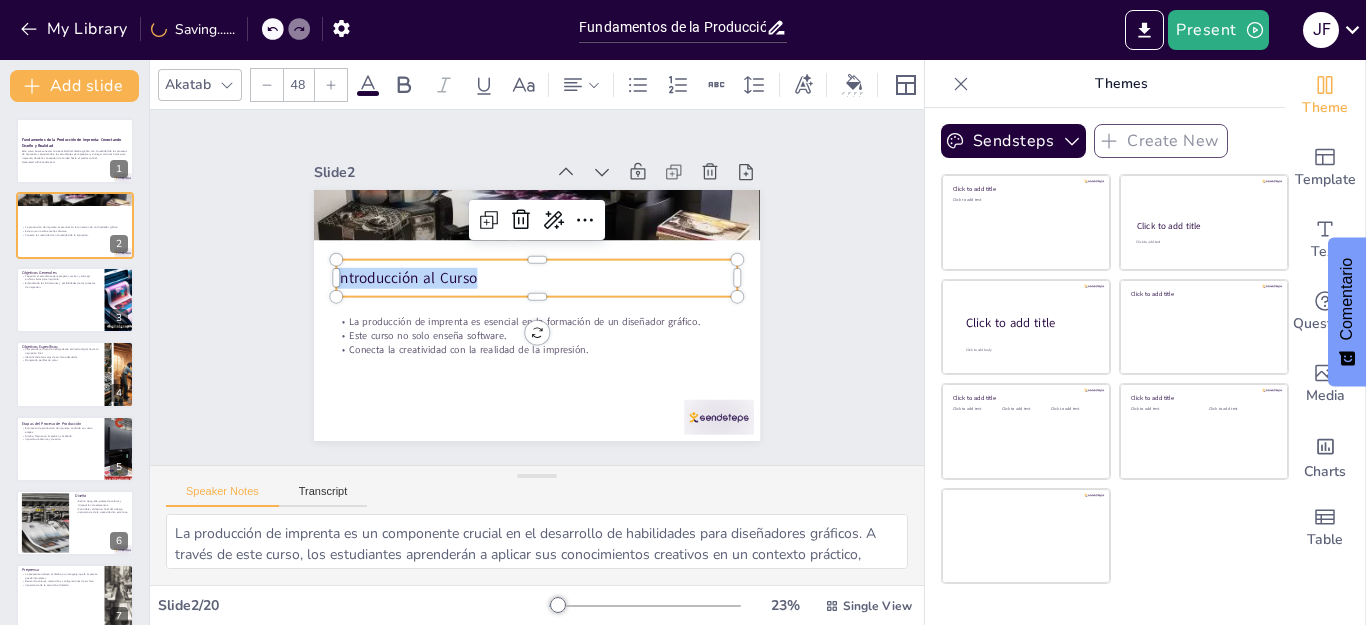 copy on "Introducción al Curso" 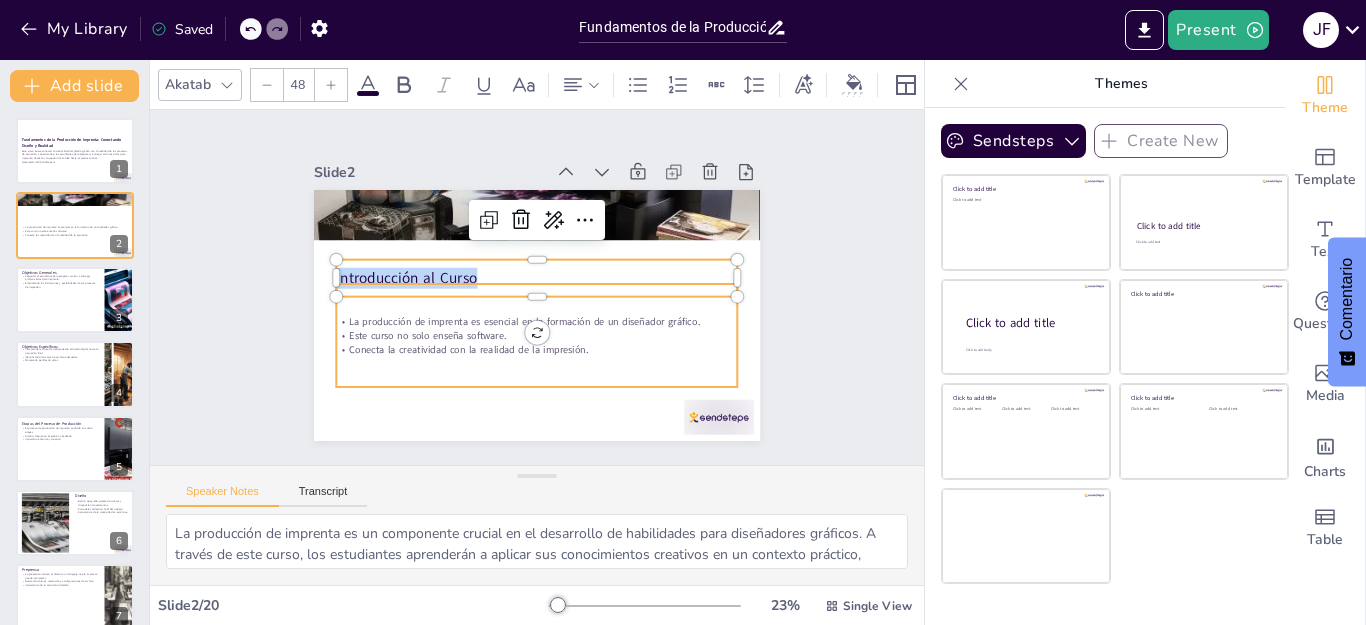 click on "Este curso no solo enseña software." at bounding box center [537, 336] 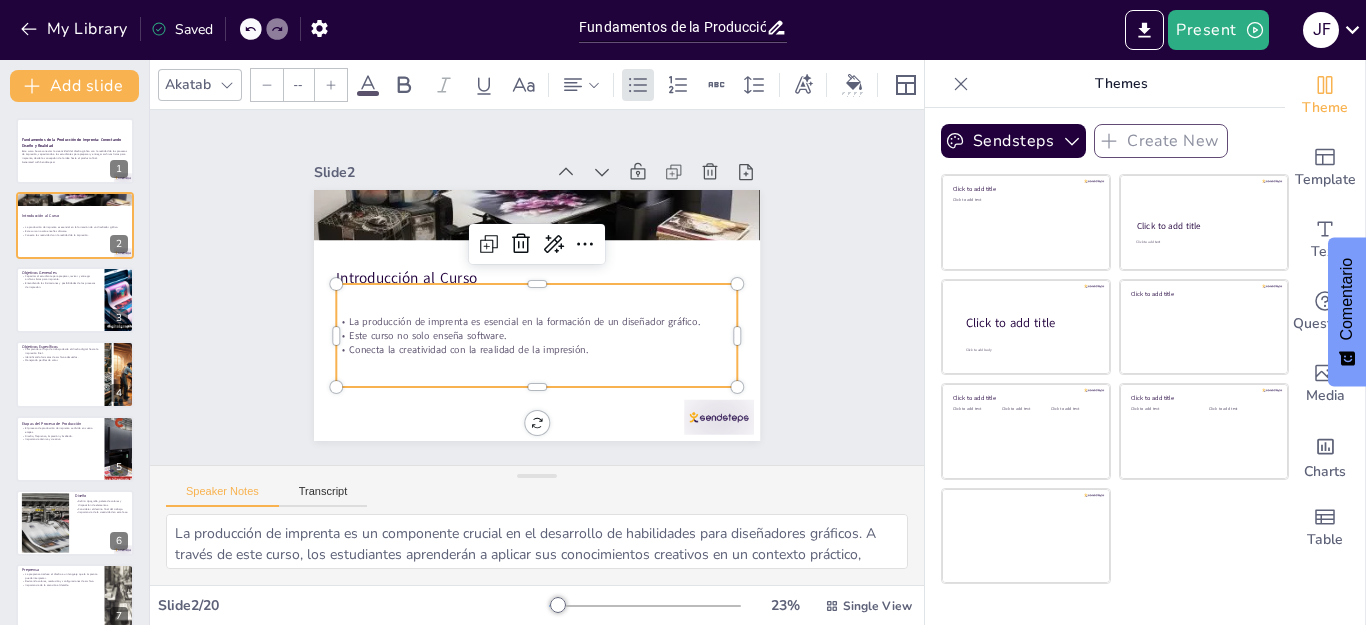 type on "32" 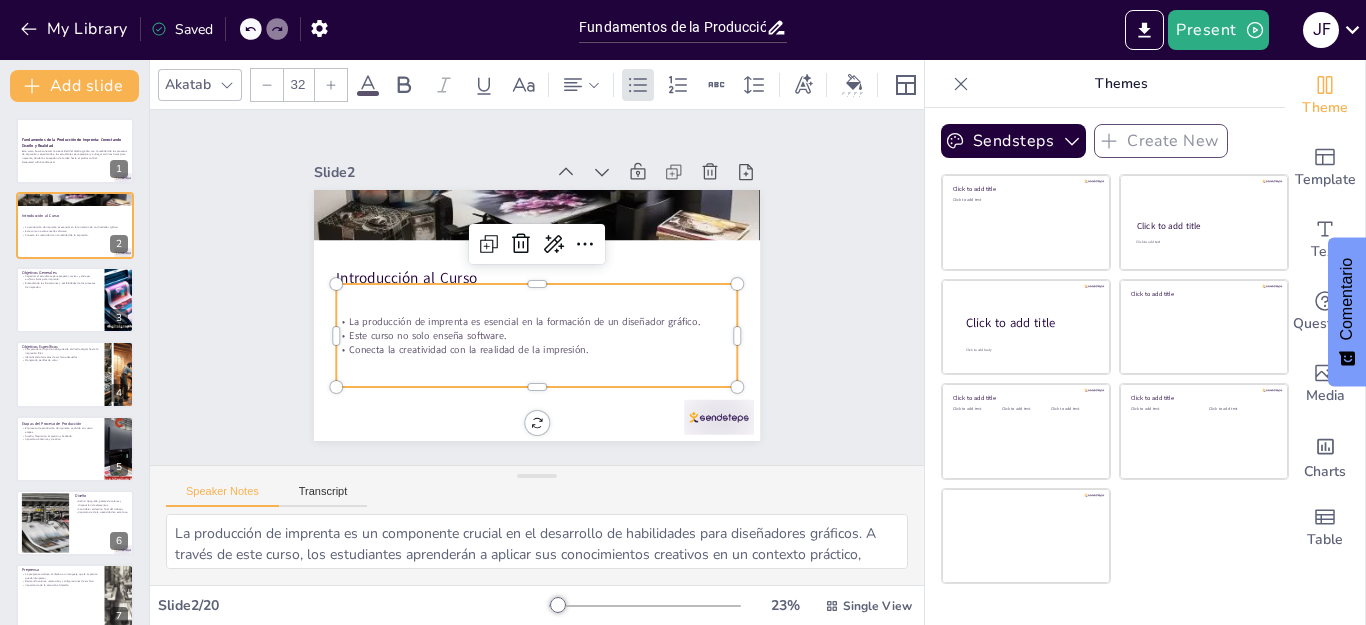 click on "Conecta la creatividad con la realidad de la impresión." at bounding box center [537, 349] 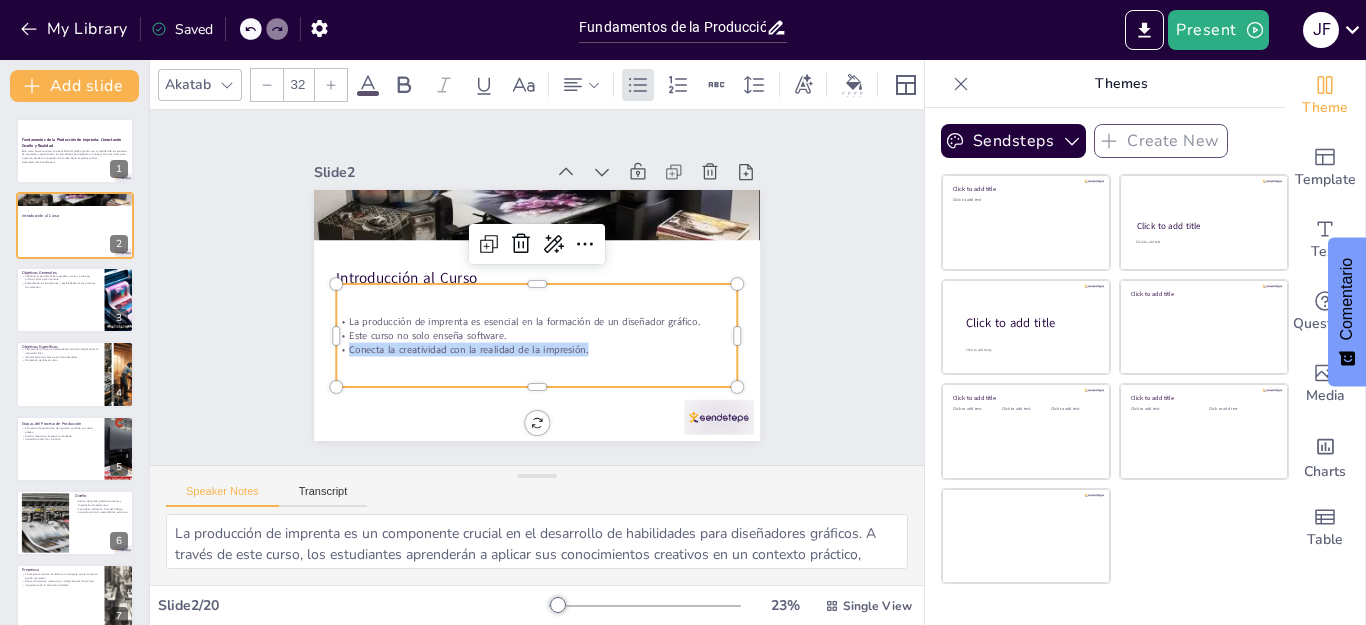 click on "Conecta la creatividad con la realidad de la impresión." at bounding box center (537, 349) 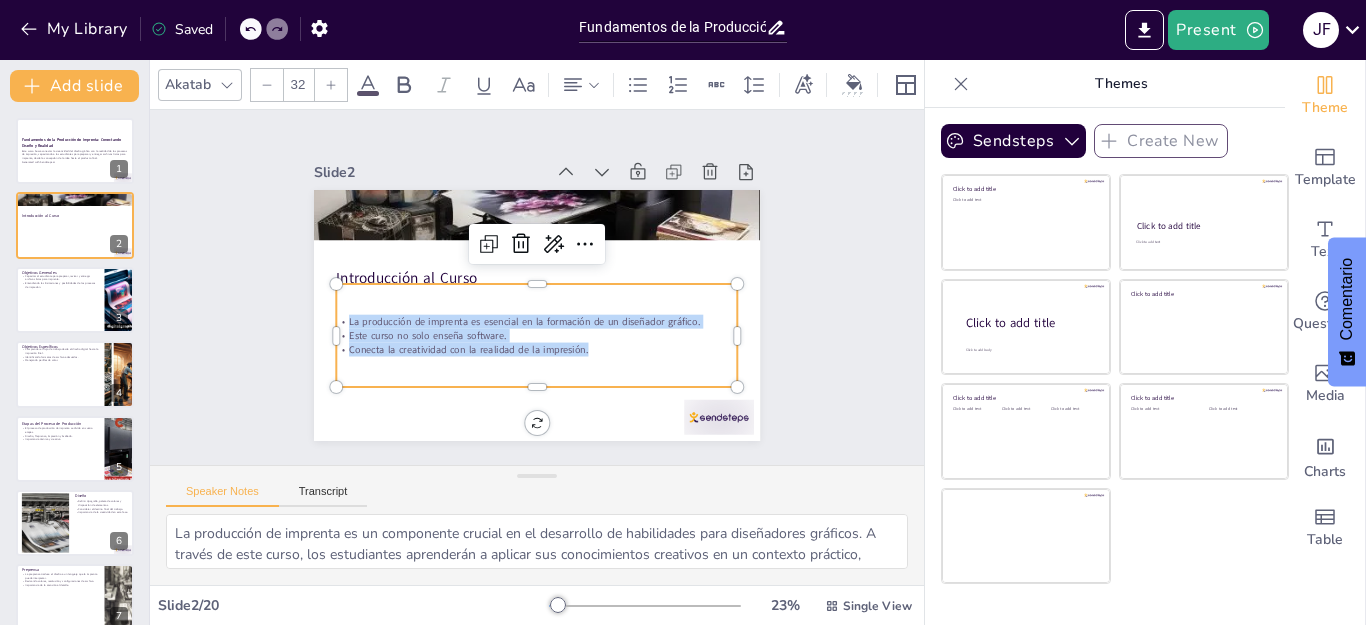 drag, startPoint x: 580, startPoint y: 342, endPoint x: 326, endPoint y: 295, distance: 258.31183 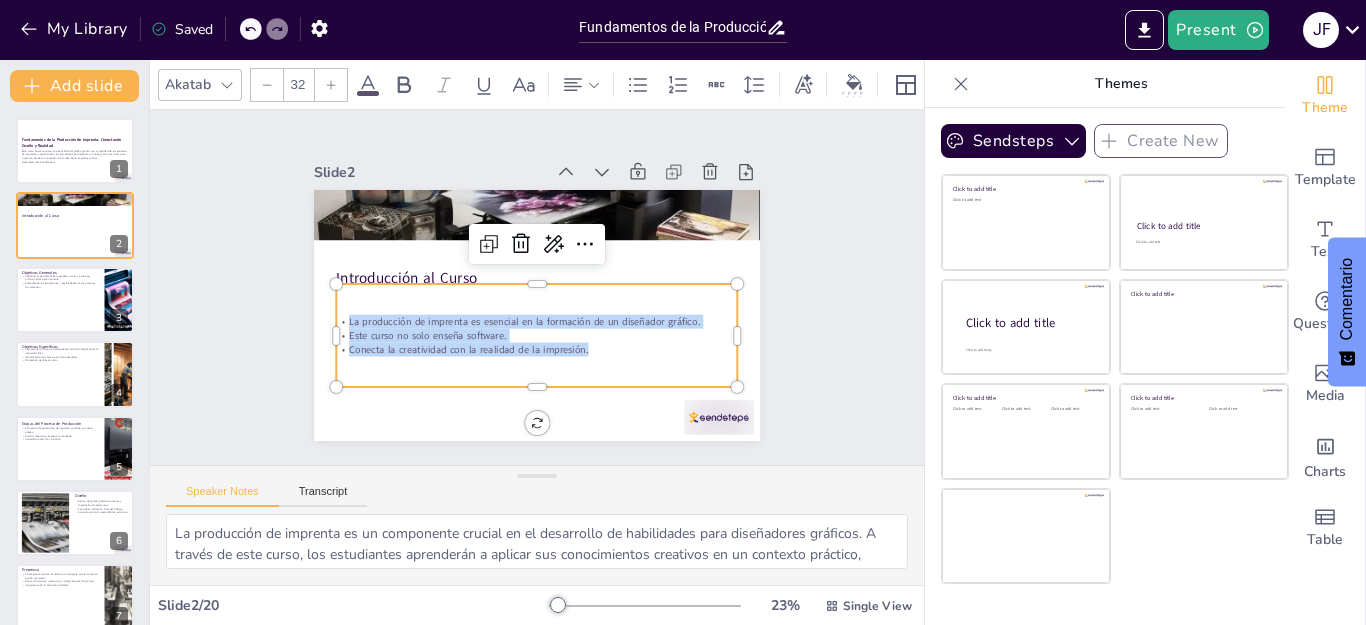copy on "La producción de imprenta es esencial en la formación de un diseñador gráfico. Este curso no solo enseña software. Conecta la creatividad con la realidad de la impresión." 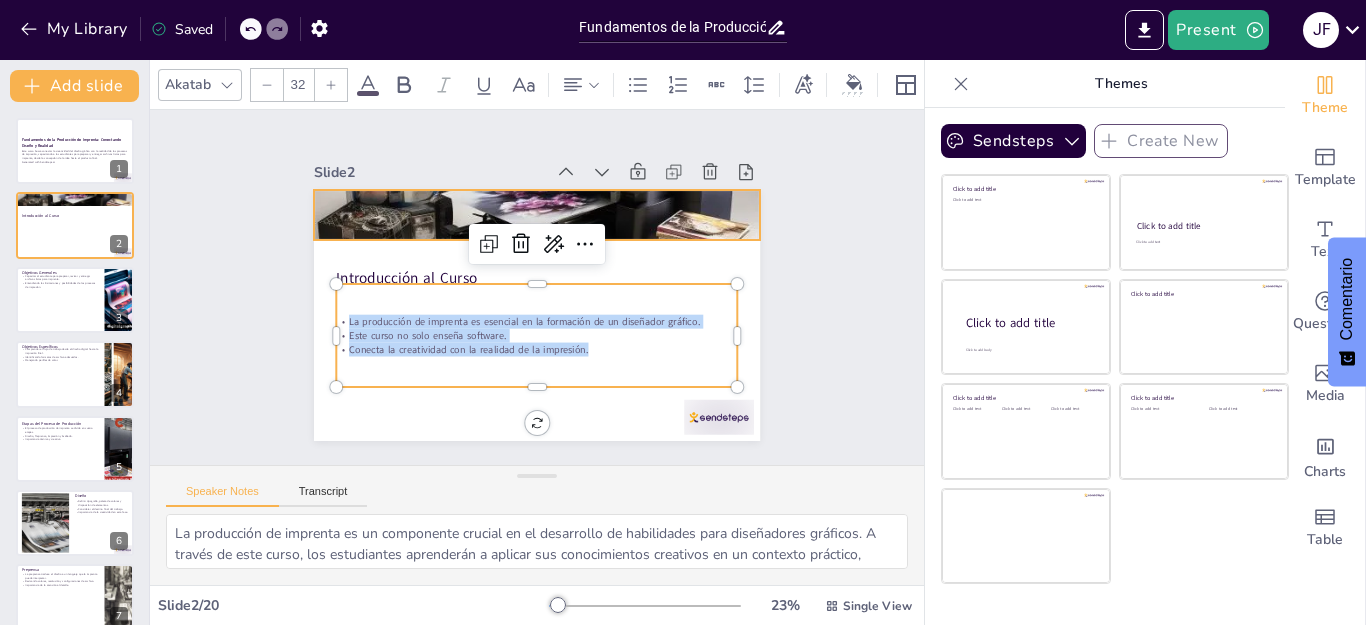 click at bounding box center (537, 215) 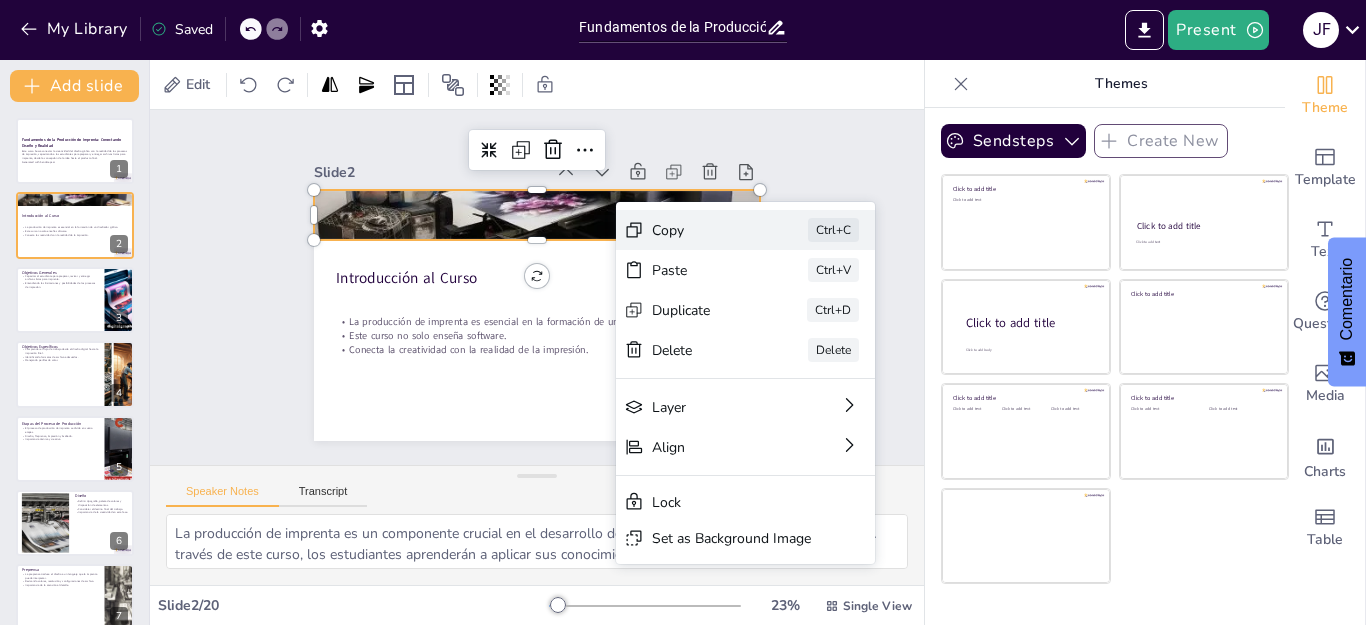click on "Copy" at bounding box center [852, 340] 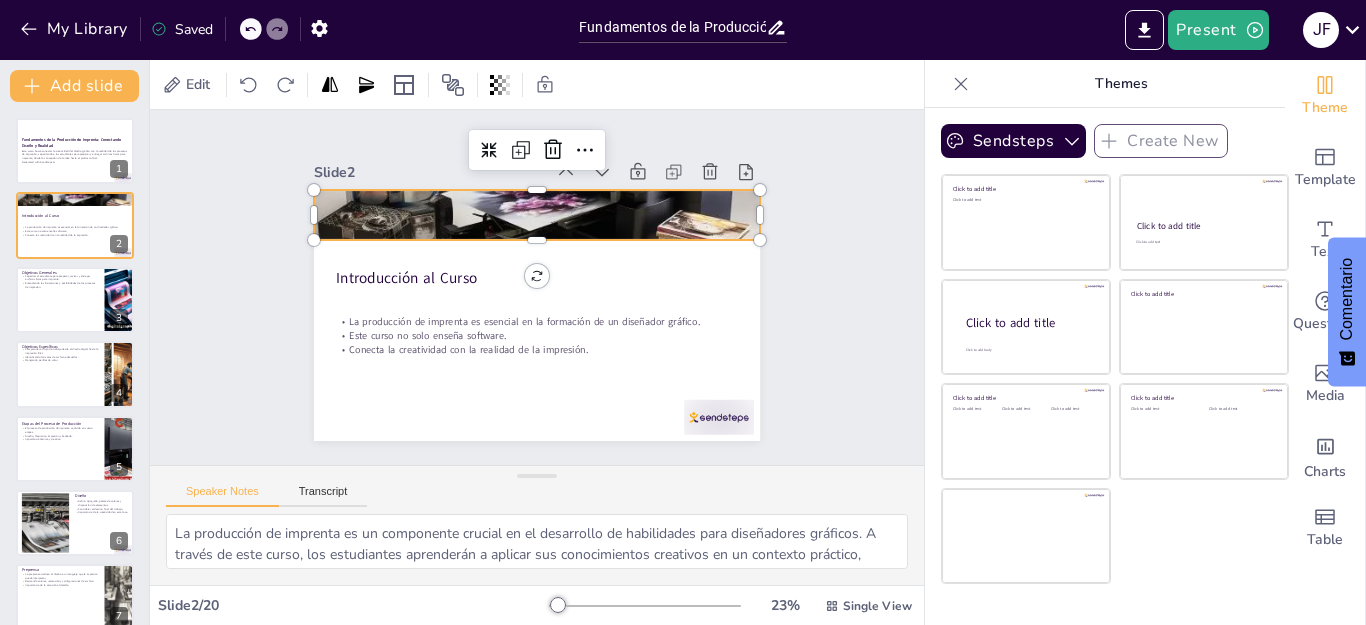 click at bounding box center (537, 215) 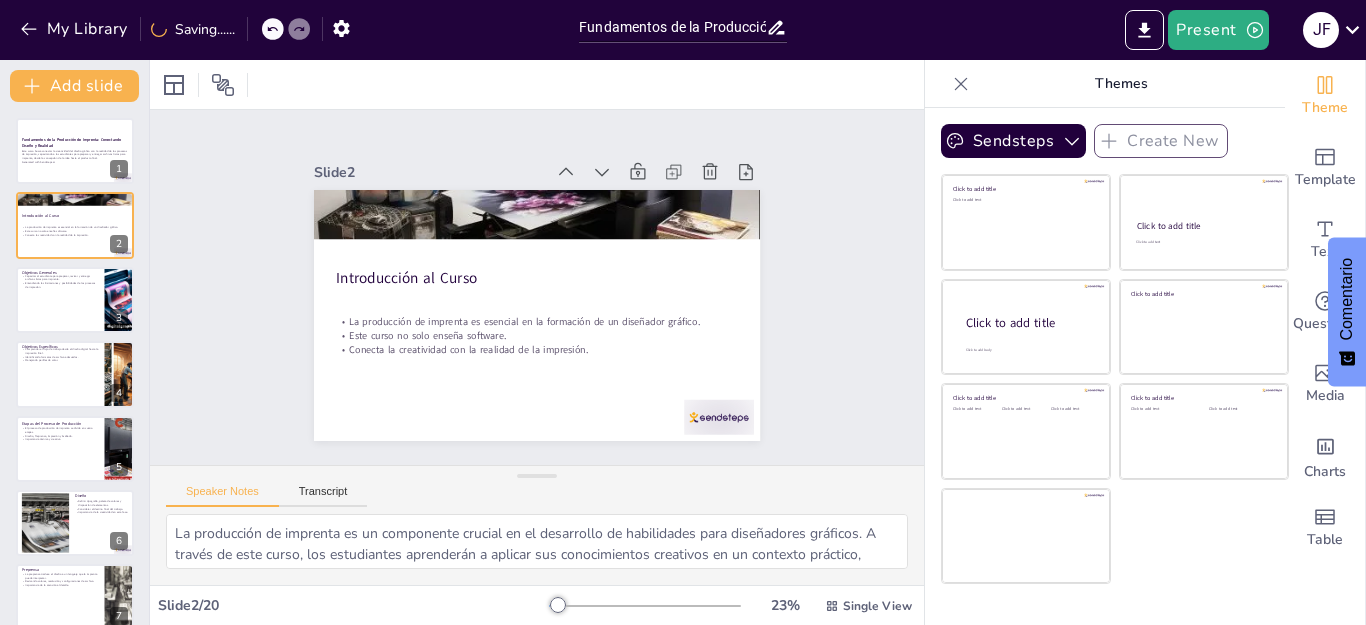 click on "Slide  1 Fundamentos de la Producción de Imprenta: Conectando Diseño y Realidad Este curso busca conectar la creatividad del diseño gráfico con la realidad de los procesos de impresión, capacitando a los estudiantes para preparar y entregar archivos listos para imprenta, desde la concepción de la idea hasta el producto final. Generated with Sendsteps.ai Slide  2 Introducción al Curso La producción de imprenta es esencial en la formación de un diseñador gráfico. Este curso no solo enseña software. Conecta la creatividad con la realidad de la impresión. Slide  3 Objetivos Generales Capacitar al estudiante para preparar, revisar y entregar archivos listos para imprenta. Entendiendo las limitaciones y posibilidades de los procesos de impresión. Slide  4 Objetivos Específicos Comprender el flujo de trabajo desde el diseño digital hasta la impresión final. Identificando formatos de archivo adecuados. Manejando perfiles de color. Slide  5 Etapas del Proceso de Producción Slide  6 Diseño Slide  7 8" at bounding box center (537, 287) 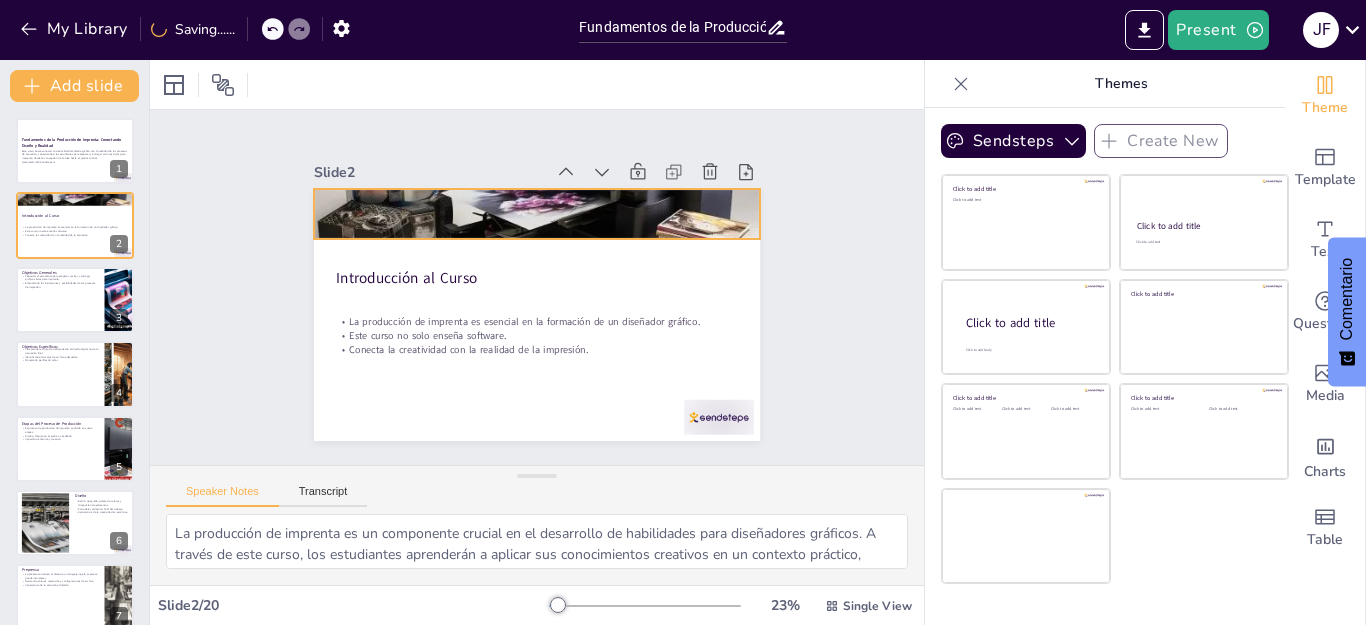 click at bounding box center [537, 214] 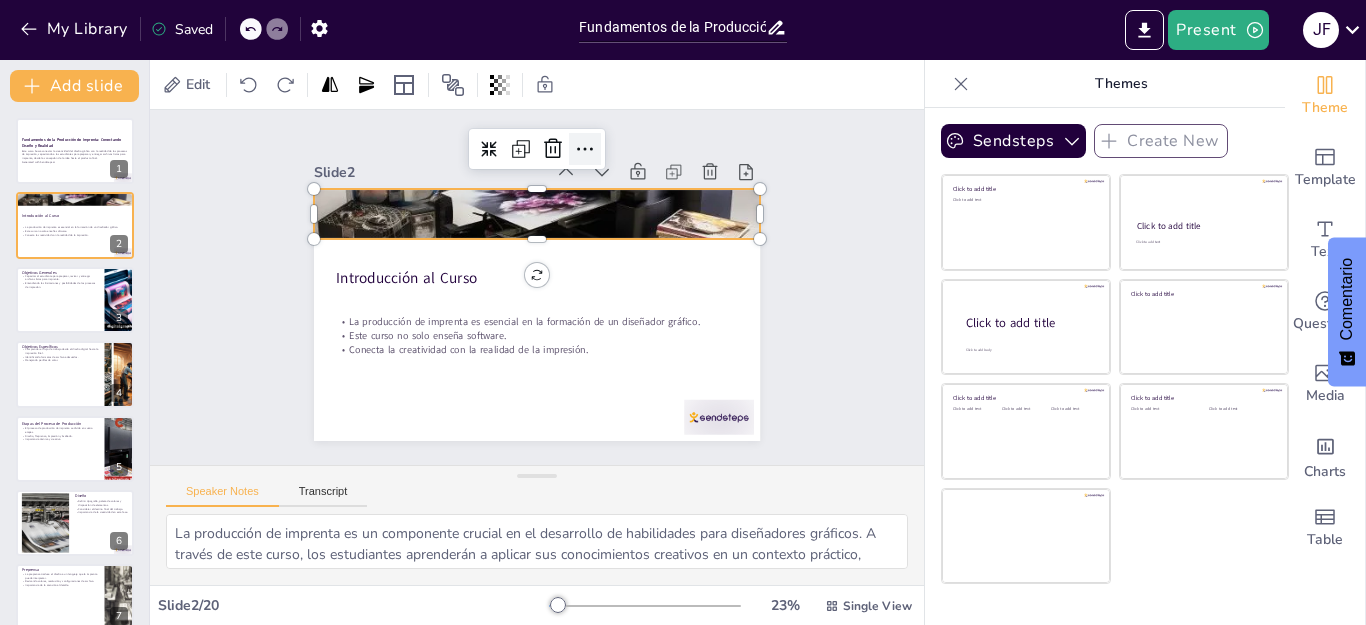 click 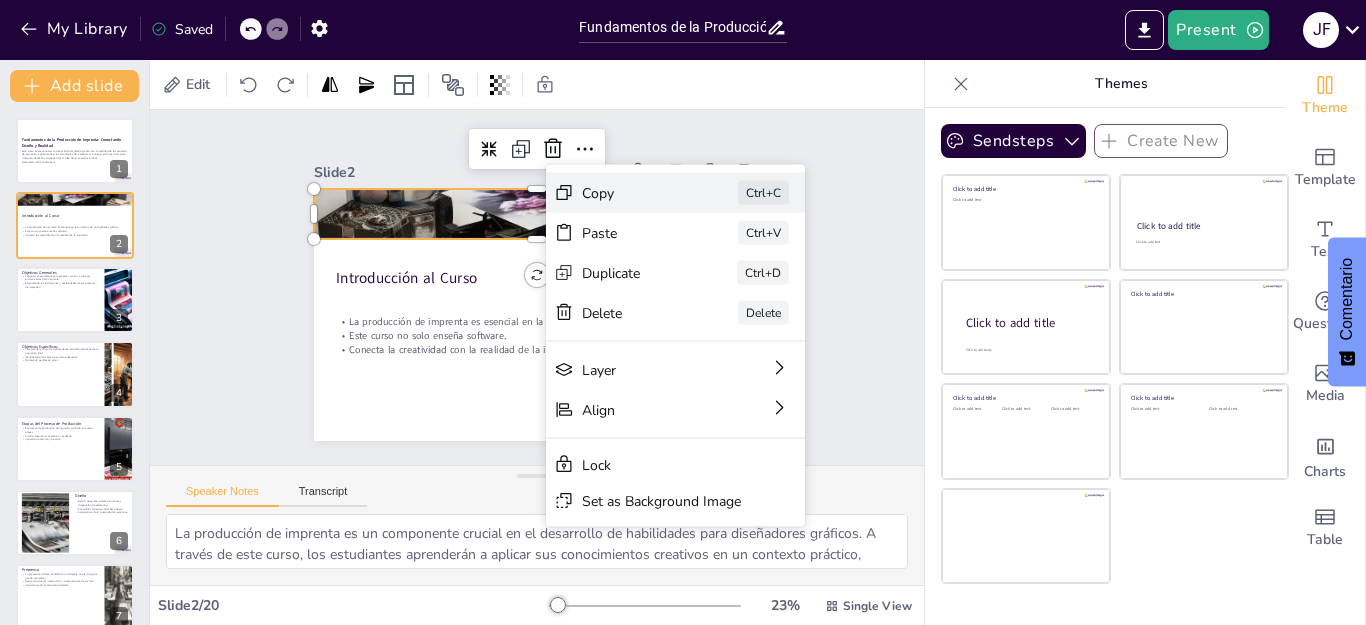 click on "Copy Ctrl+C" at bounding box center (825, 303) 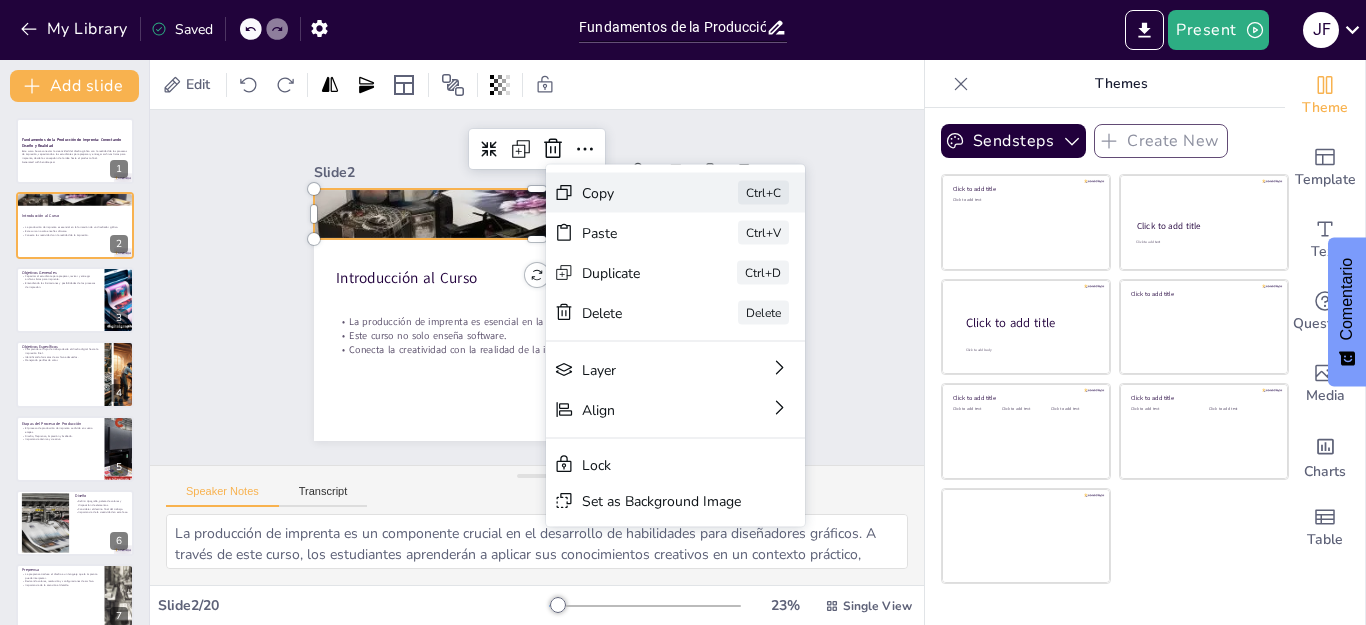 click at bounding box center (537, 214) 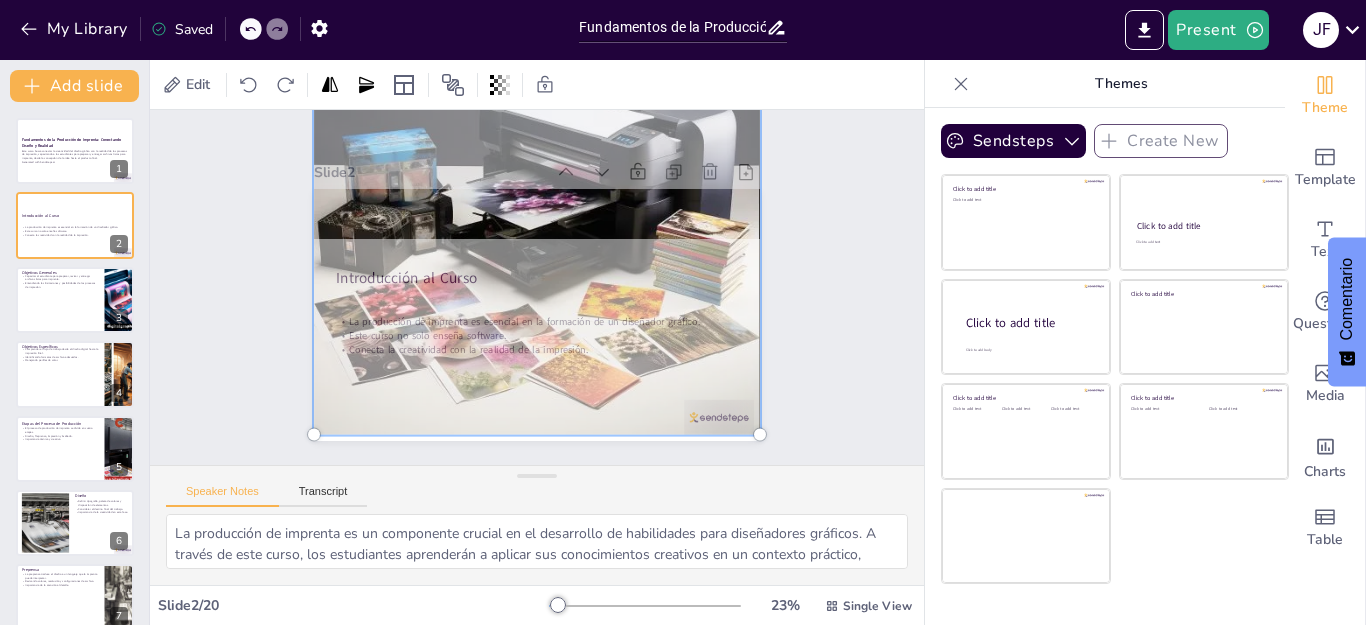 click on "Slide  1 Fundamentos de la Producción de Imprenta: Conectando Diseño y Realidad Este curso busca conectar la creatividad del diseño gráfico con la realidad de los procesos de impresión, capacitando a los estudiantes para preparar y entregar archivos listos para imprenta, desde la concepción de la idea hasta el producto final. Generated with Sendsteps.ai Slide  2 Introducción al Curso La producción de imprenta es esencial en la formación de un diseñador gráfico. Este curso no solo enseña software. Conecta la creatividad con la realidad de la impresión. Slide  3 Objetivos Generales Capacitar al estudiante para preparar, revisar y entregar archivos listos para imprenta. Entendiendo las limitaciones y posibilidades de los procesos de impresión. Slide  4 Objetivos Específicos Comprender el flujo de trabajo desde el diseño digital hasta la impresión final. Identificando formatos de archivo adecuados. Manejando perfiles de color. Slide  5 Etapas del Proceso de Producción Slide  6 Diseño Slide  7 8" at bounding box center (537, 287) 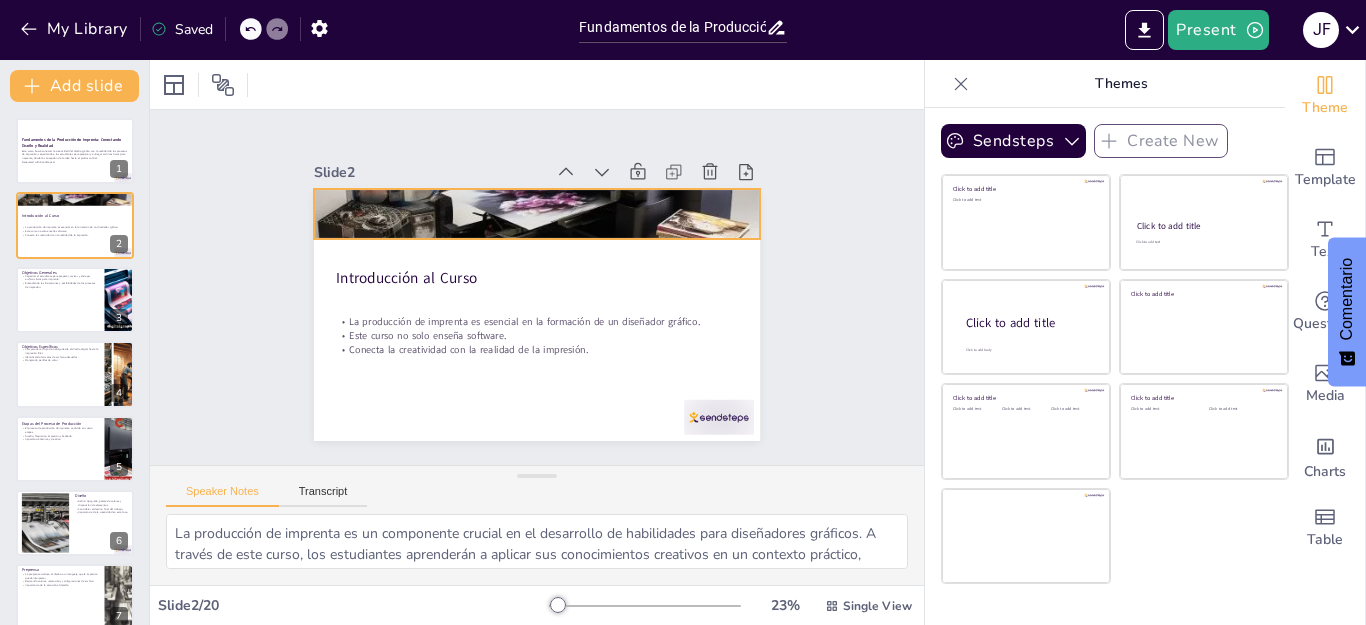 click at bounding box center [537, 214] 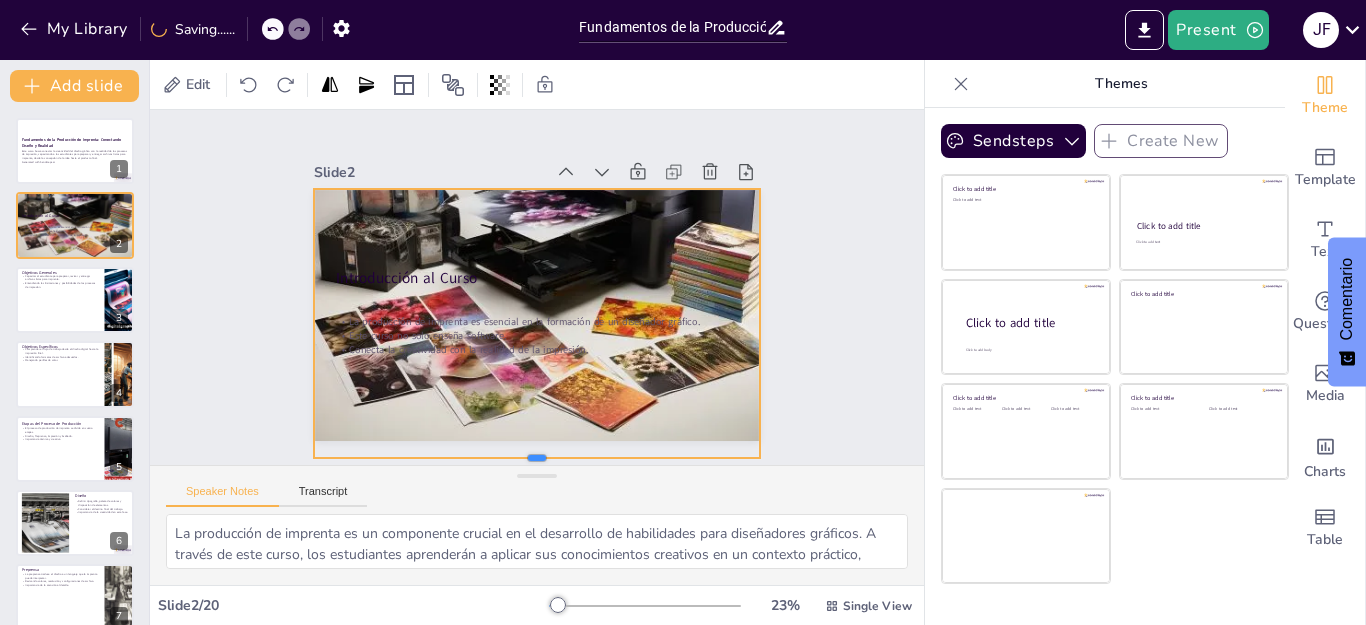 drag, startPoint x: 526, startPoint y: 230, endPoint x: 514, endPoint y: 449, distance: 219.32852 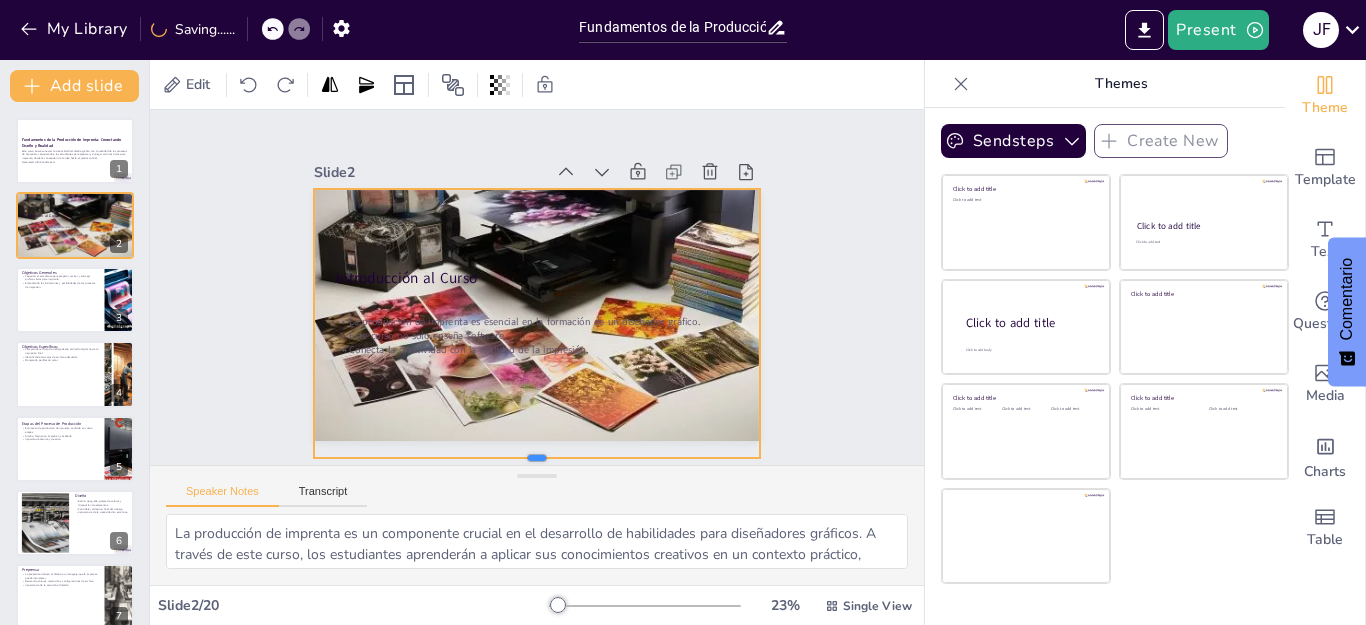 click on "Slide  1 Fundamentos de la Producción de Imprenta: Conectando Diseño y Realidad Este curso busca conectar la creatividad del diseño gráfico con la realidad de los procesos de impresión, capacitando a los estudiantes para preparar y entregar archivos listos para imprenta, desde la concepción de la idea hasta el producto final. Generated with Sendsteps.ai Slide  2 Introducción al Curso La producción de imprenta es esencial en la formación de un diseñador gráfico. Este curso no solo enseña software. Conecta la creatividad con la realidad de la impresión. Slide  3 Objetivos Generales Capacitar al estudiante para preparar, revisar y entregar archivos listos para imprenta. Entendiendo las limitaciones y posibilidades de los procesos de impresión. Slide  4 Objetivos Específicos Comprender el flujo de trabajo desde el diseño digital hasta la impresión final. Identificando formatos de archivo adecuados. Manejando perfiles de color. Slide  5 Etapas del Proceso de Producción Slide  6 Diseño Slide  7 8" at bounding box center (537, 287) 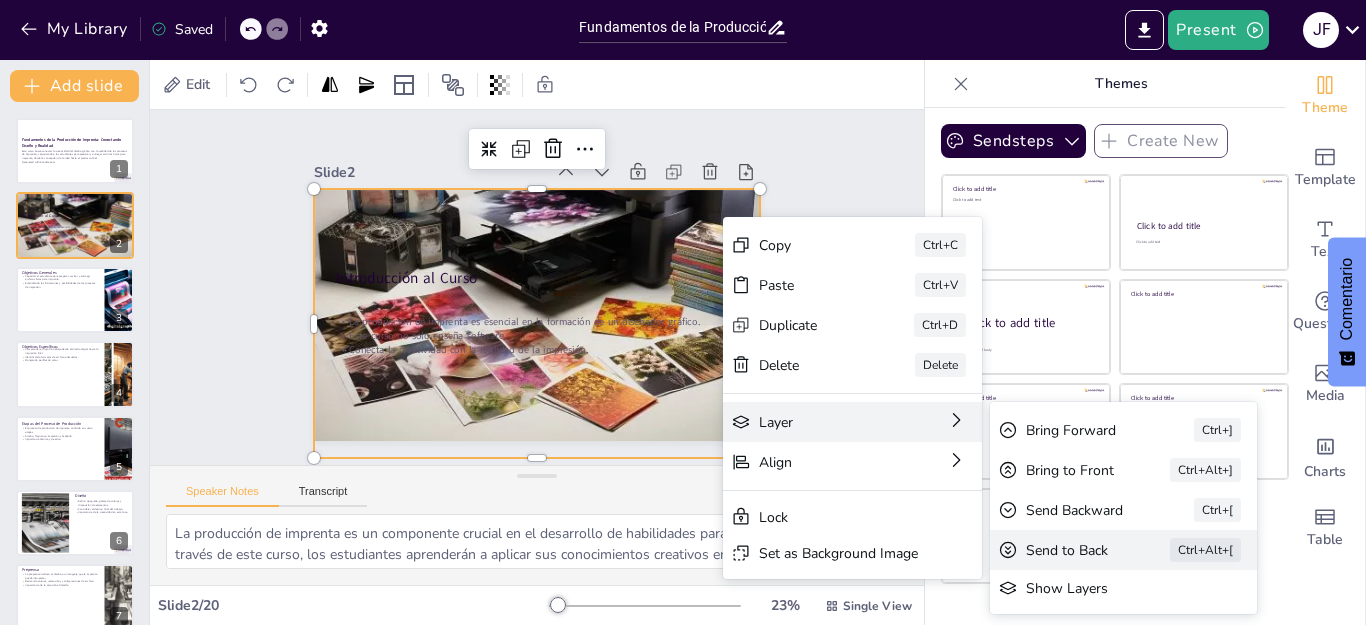 click on "Send to Back" at bounding box center [1220, 660] 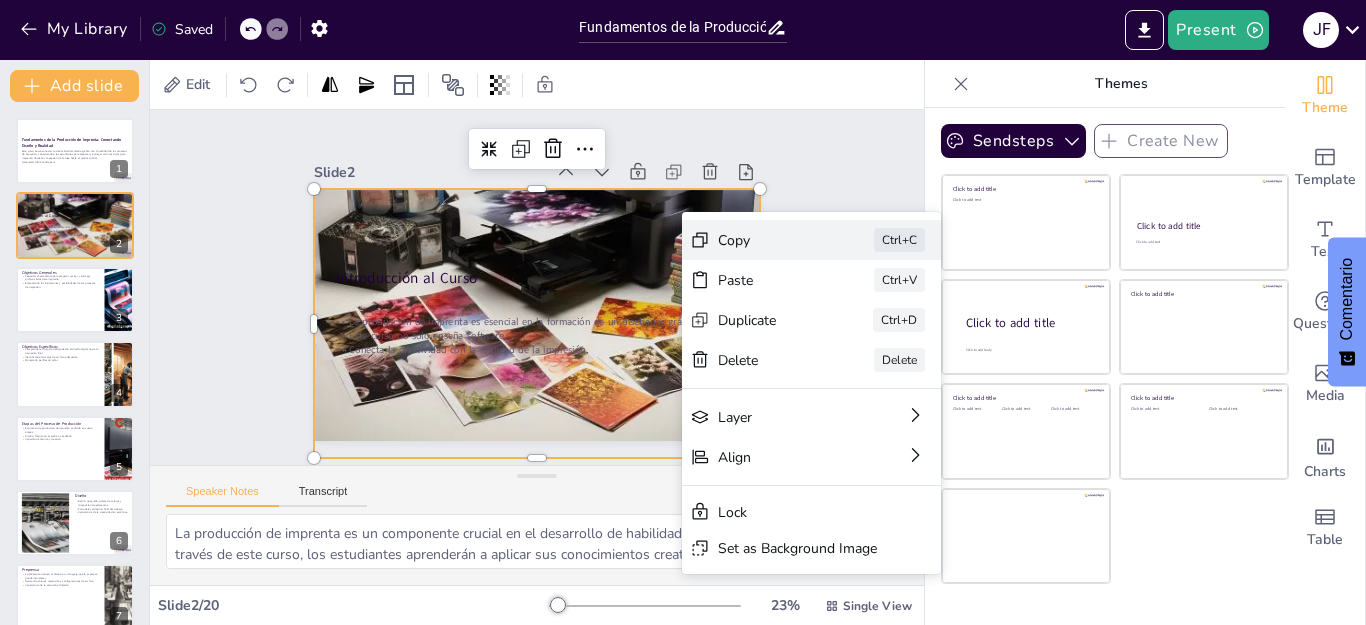 click on "Copy" at bounding box center [918, 350] 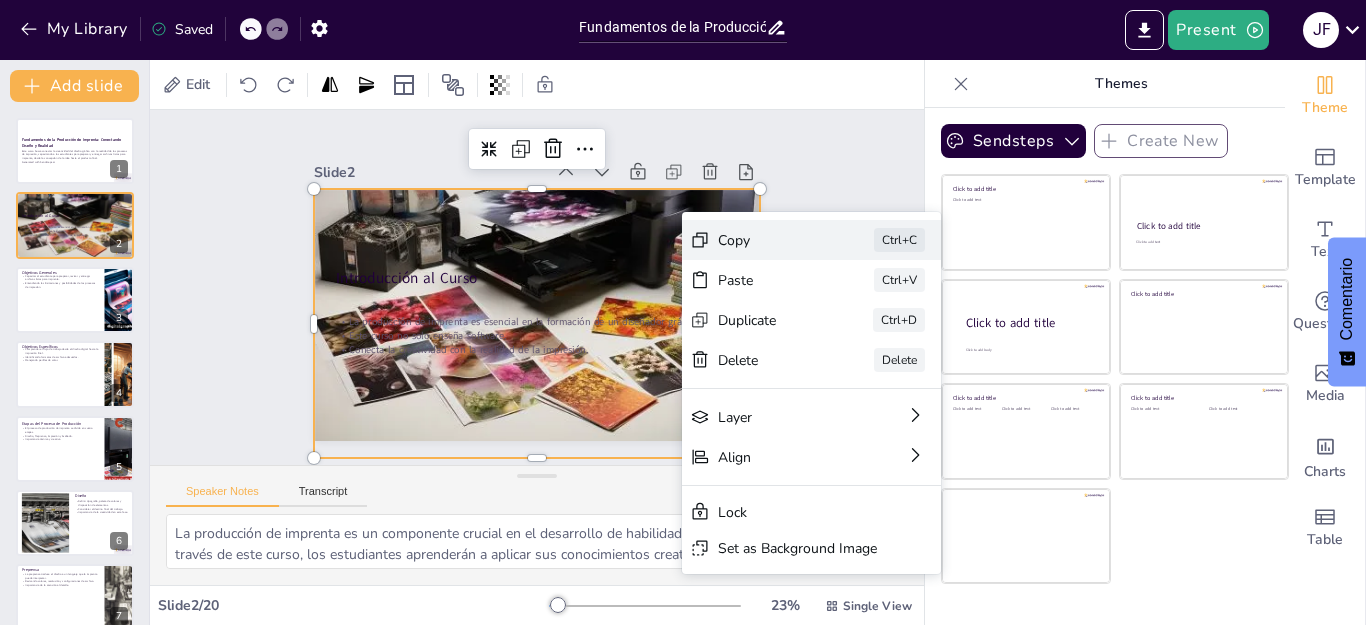click on "Copy" at bounding box center (918, 350) 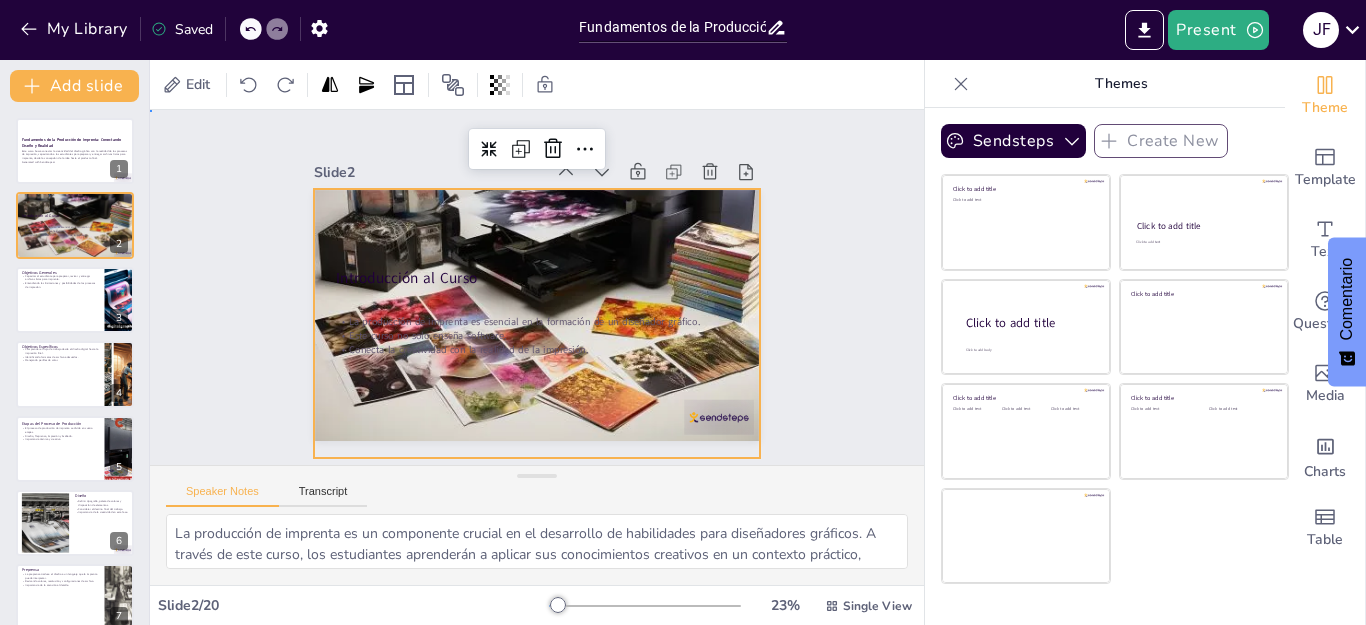 click on "Slide  1 Fundamentos de la Producción de Imprenta: Conectando Diseño y Realidad Este curso busca conectar la creatividad del diseño gráfico con la realidad de los procesos de impresión, capacitando a los estudiantes para preparar y entregar archivos listos para imprenta, desde la concepción de la idea hasta el producto final. Generated with Sendsteps.ai Slide  2 Introducción al Curso La producción de imprenta es esencial en la formación de un diseñador gráfico. Este curso no solo enseña software. Conecta la creatividad con la realidad de la impresión. Slide  3 Objetivos Generales Capacitar al estudiante para preparar, revisar y entregar archivos listos para imprenta. Entendiendo las limitaciones y posibilidades de los procesos de impresión. Slide  4 Objetivos Específicos Comprender el flujo de trabajo desde el diseño digital hasta la impresión final. Identificando formatos de archivo adecuados. Manejando perfiles de color. Slide  5 Etapas del Proceso de Producción Slide  6 Diseño Slide  7 8" at bounding box center [537, 287] 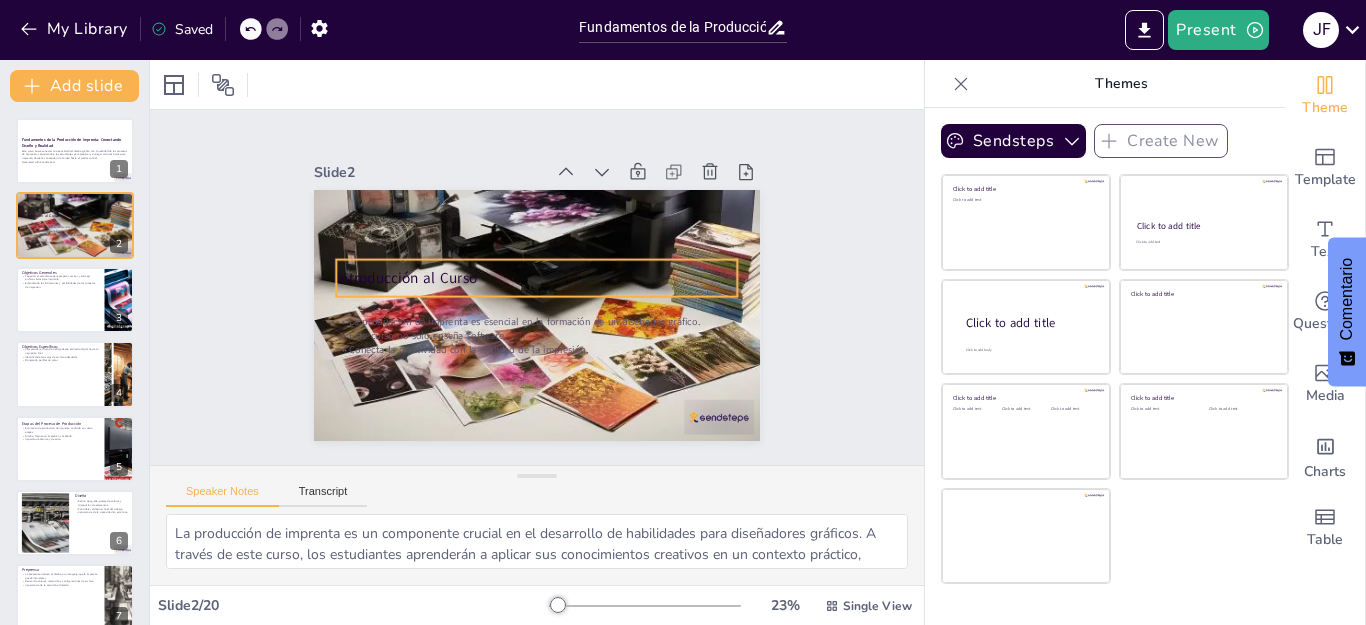 drag, startPoint x: 759, startPoint y: 240, endPoint x: 719, endPoint y: 275, distance: 53.15073 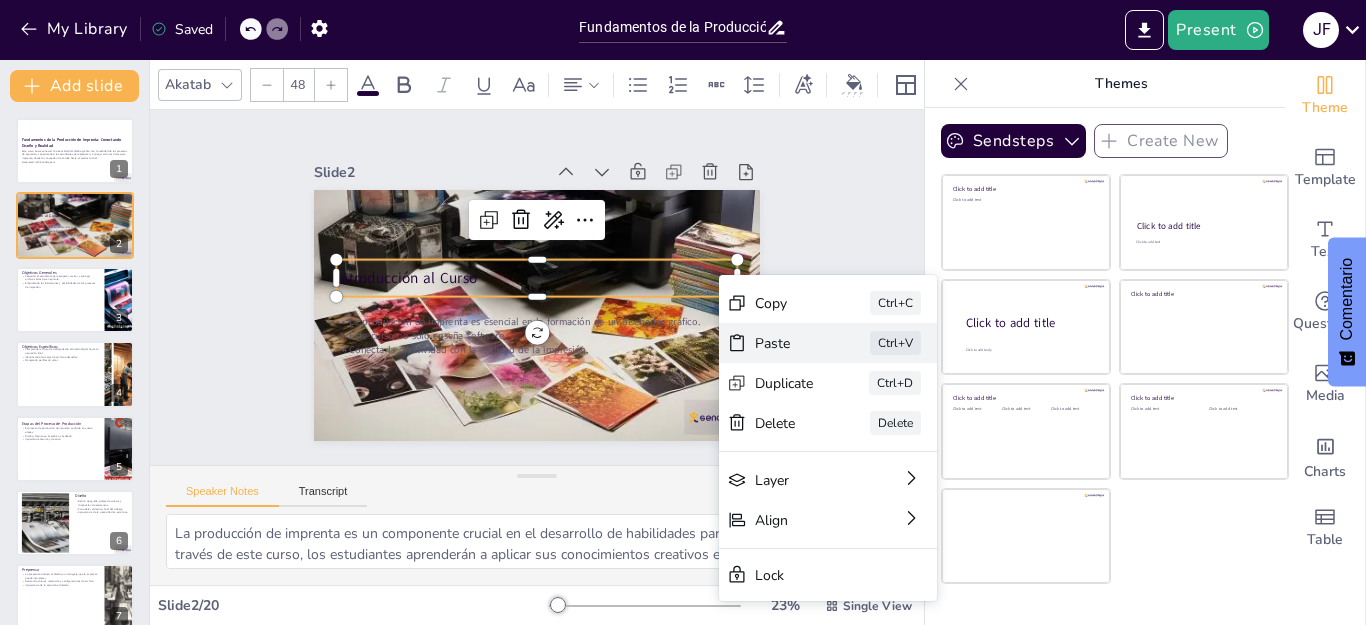 click on "Paste" at bounding box center [934, 453] 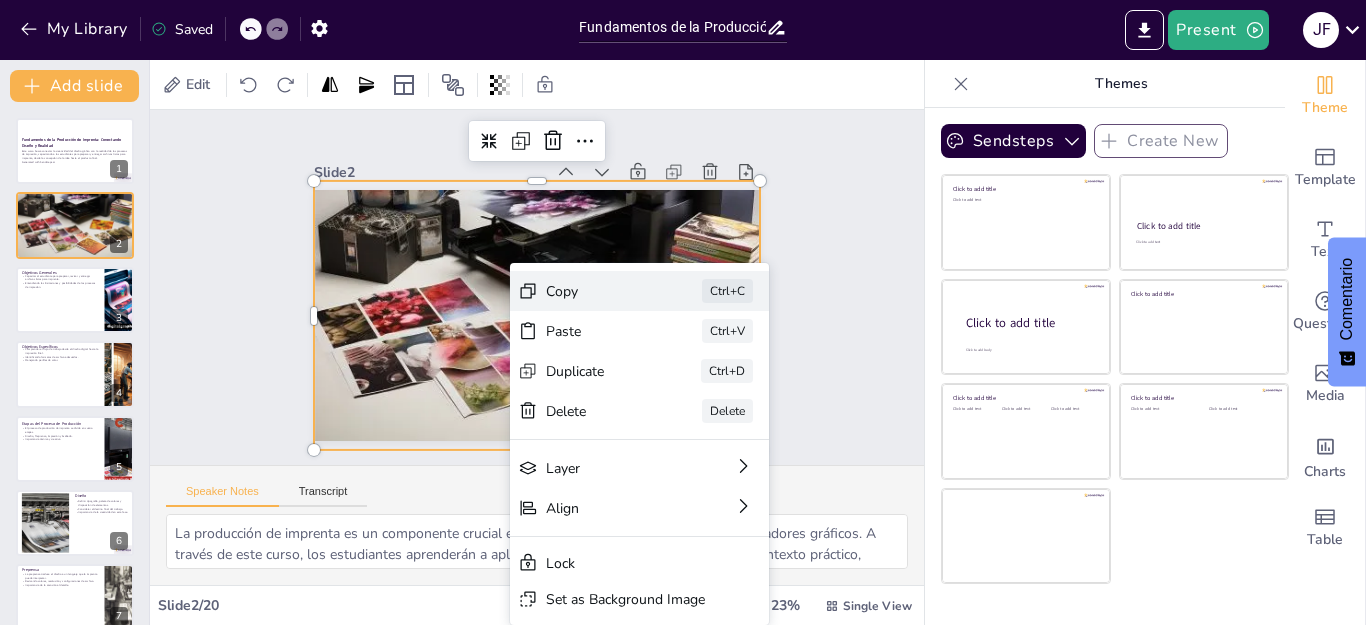 click on "Copy" at bounding box center (746, 401) 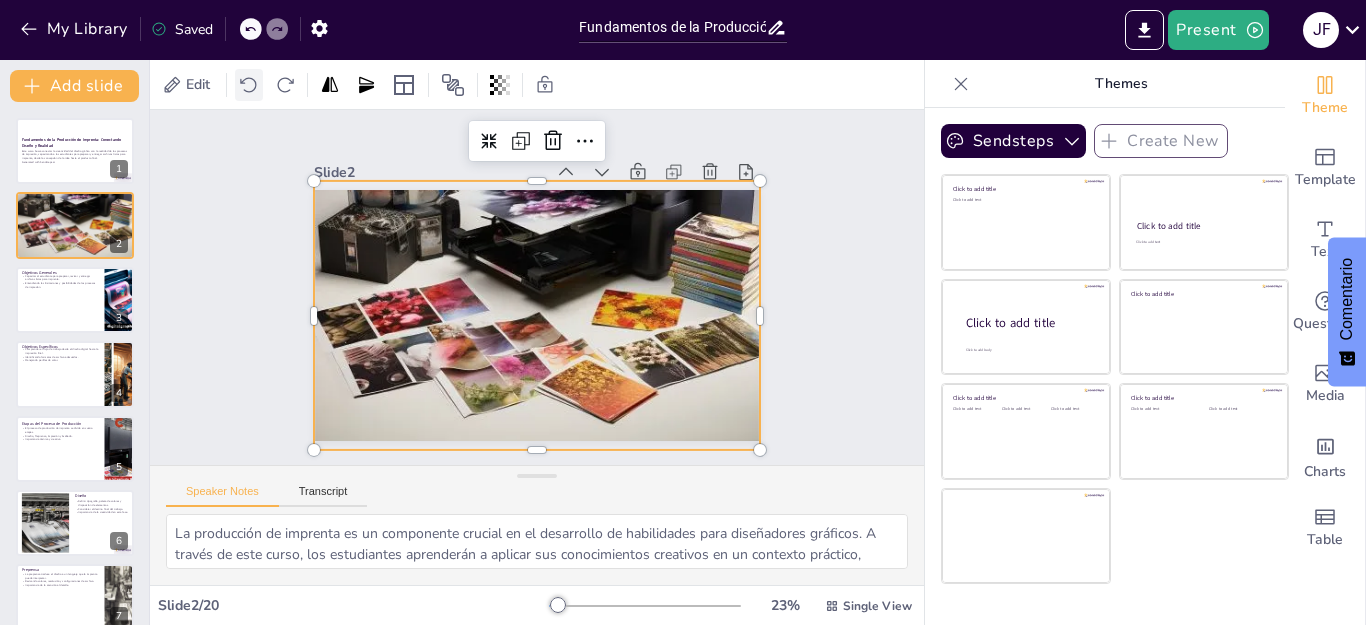 click 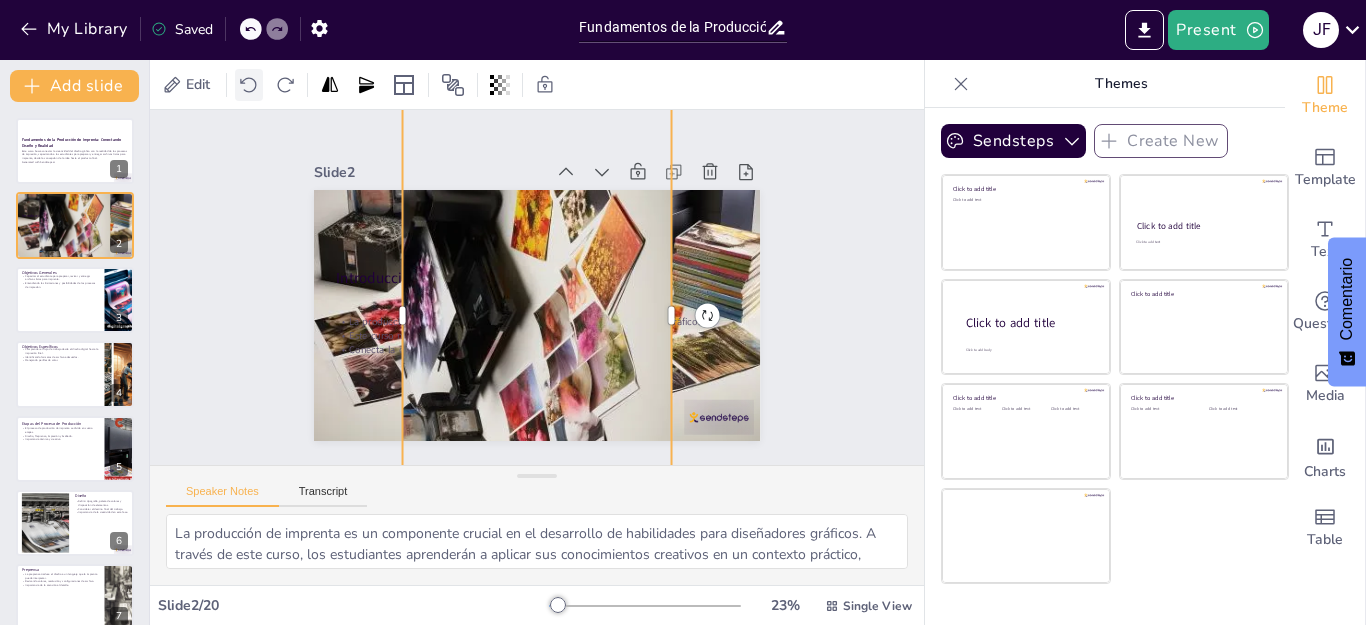 click 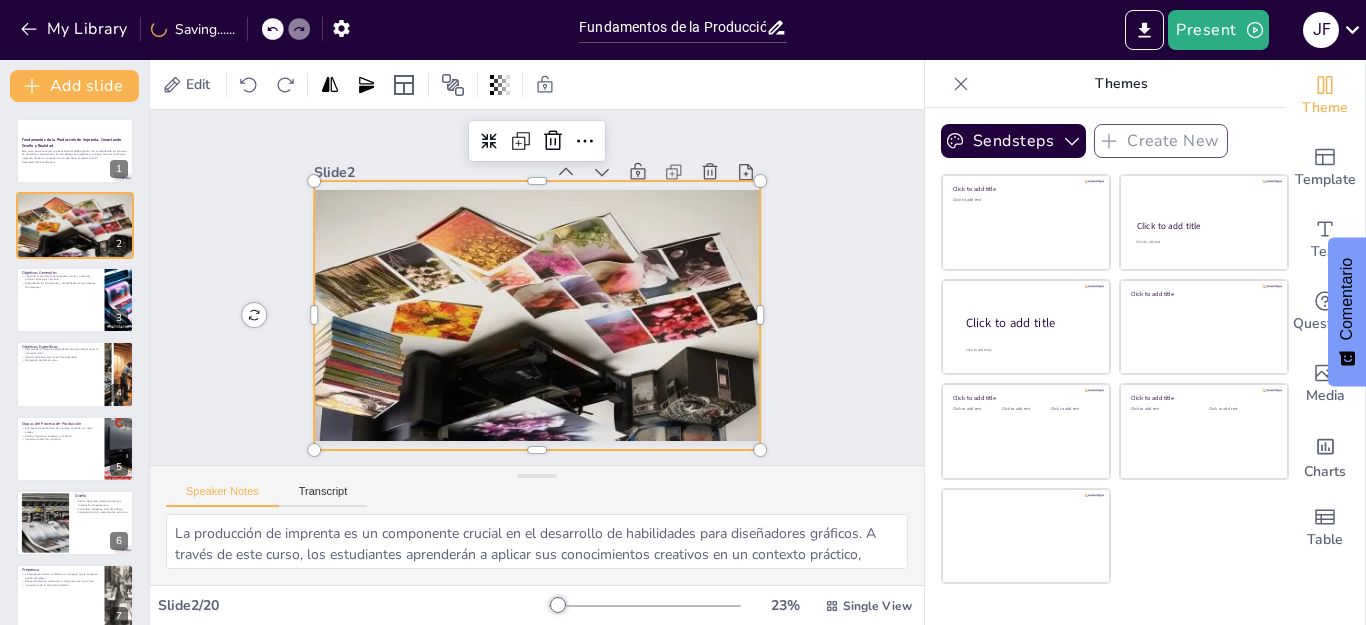 click at bounding box center (273, 29) 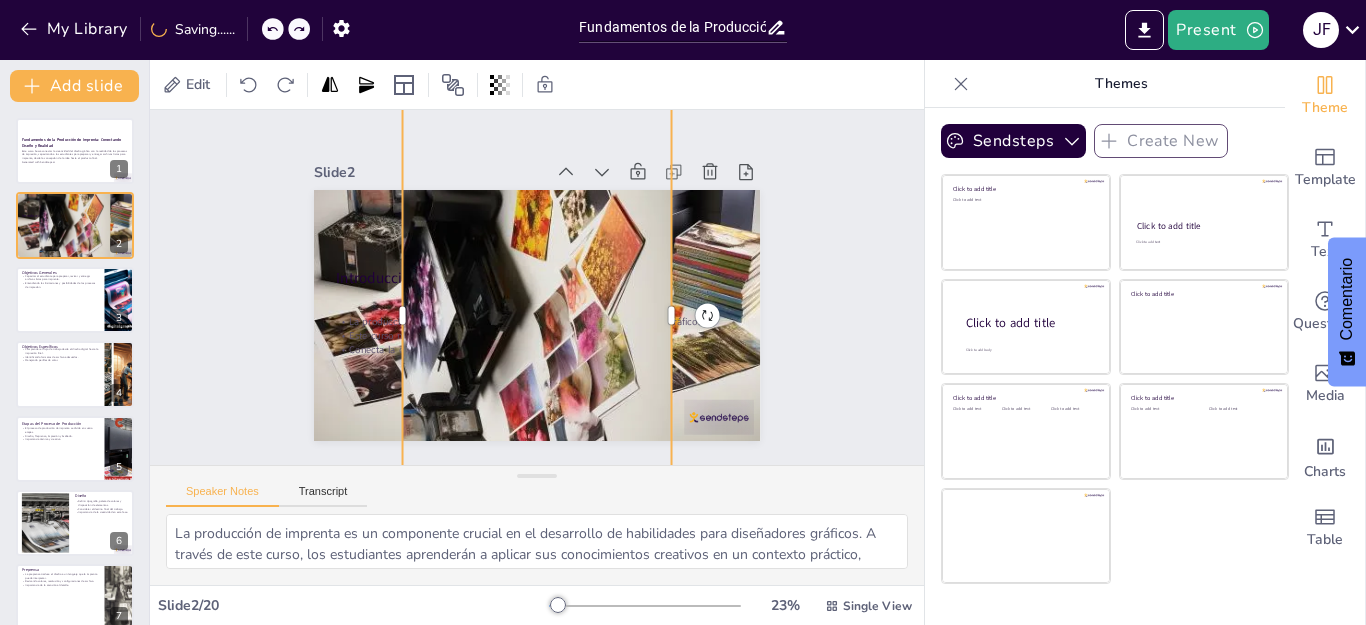 click 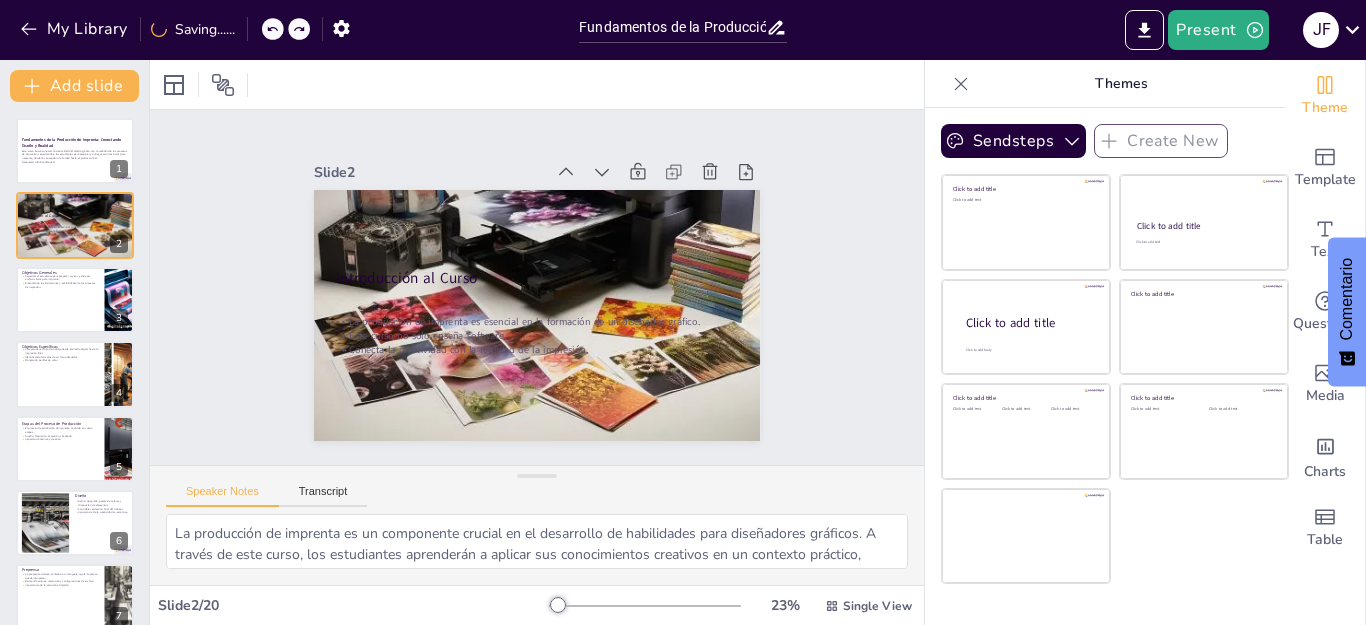 click 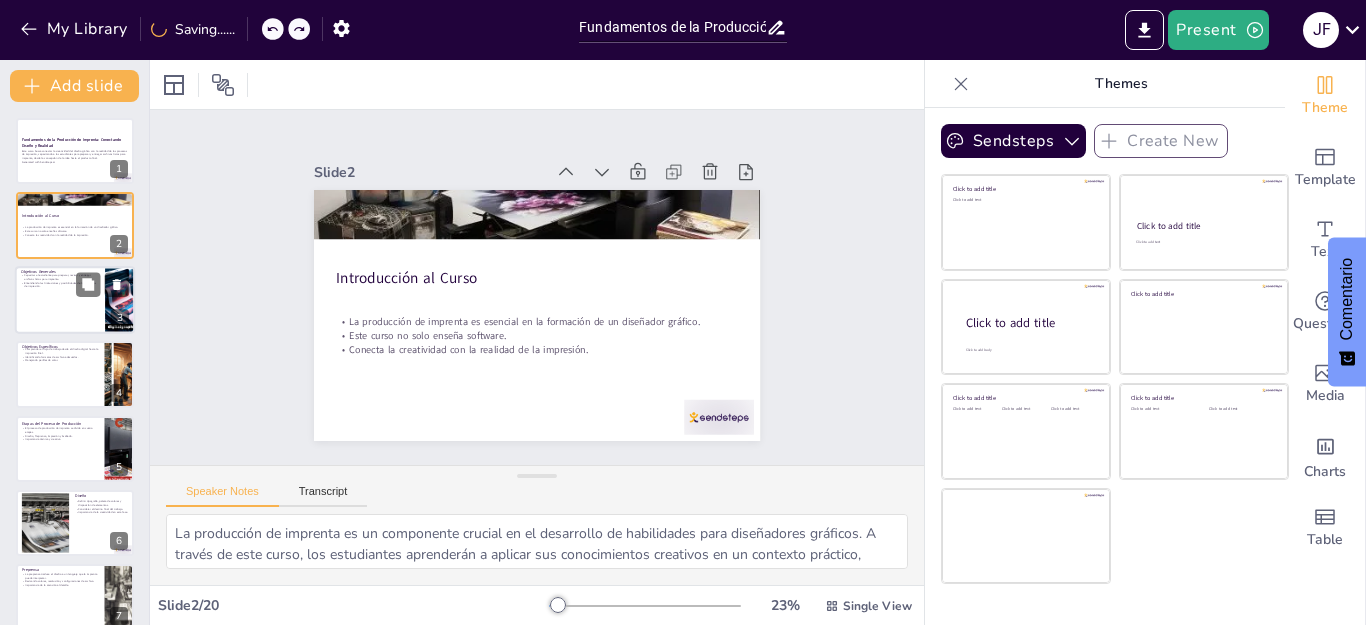 click at bounding box center (75, 300) 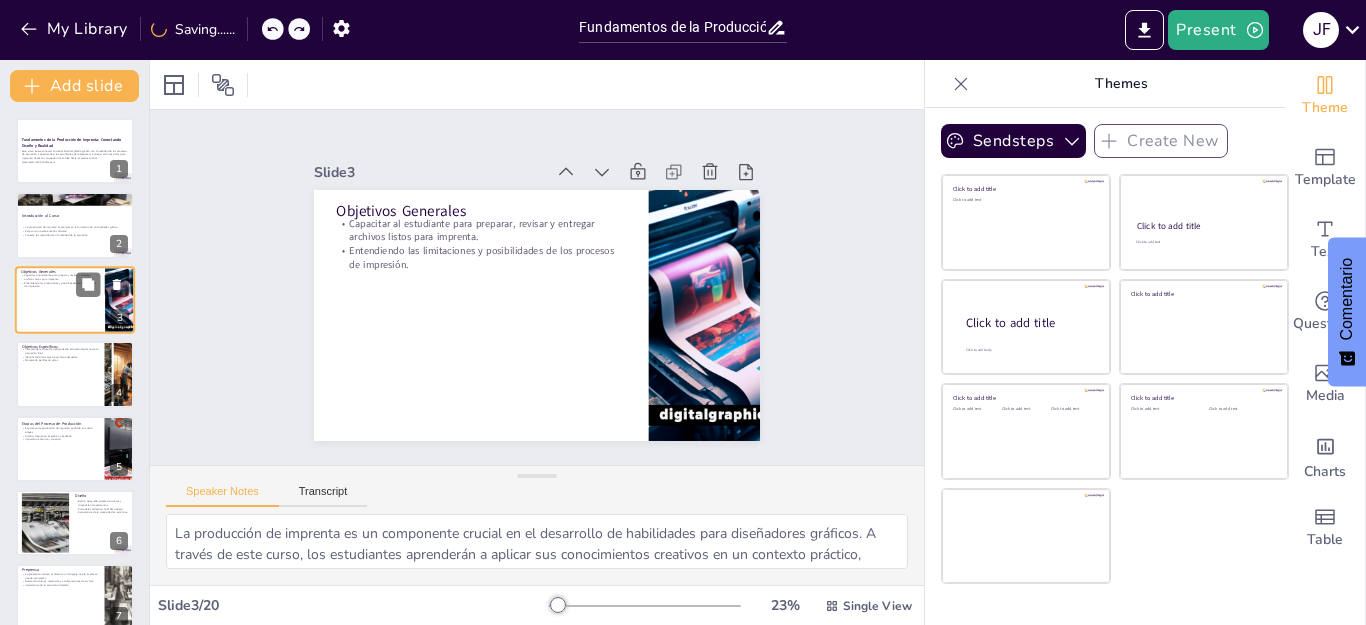type on "La capacitación de los estudiantes es fundamental para que puedan manejar adecuadamente los archivos que se enviarán a imprenta. Esto incluye no solo el manejo de software, sino también la comprensión de los aspectos técnicos que afectan la calidad del producto final.
Es crucial que los estudiantes reconozcan las limitaciones de los procesos de impresión para evitar errores comunes y garantizar que sus diseños se reproduzcan fielmente. Este conocimiento les permitirá tomar decisiones informadas durante el proceso de diseño." 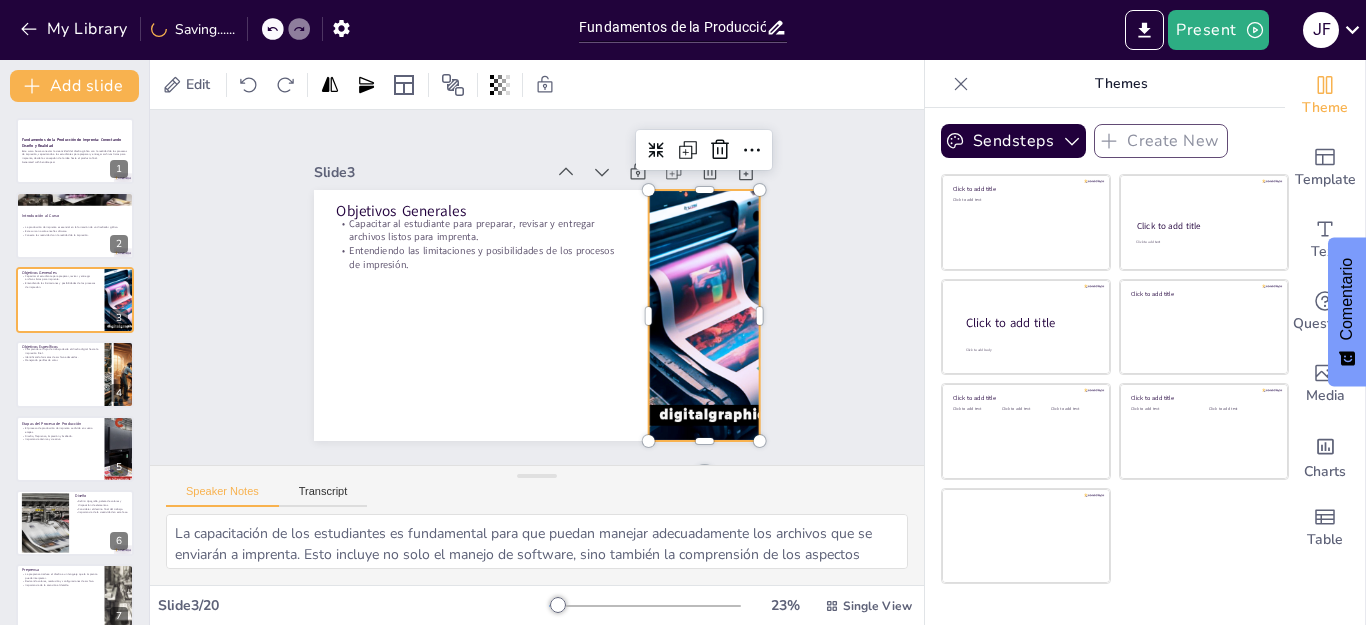 click at bounding box center [704, 315] 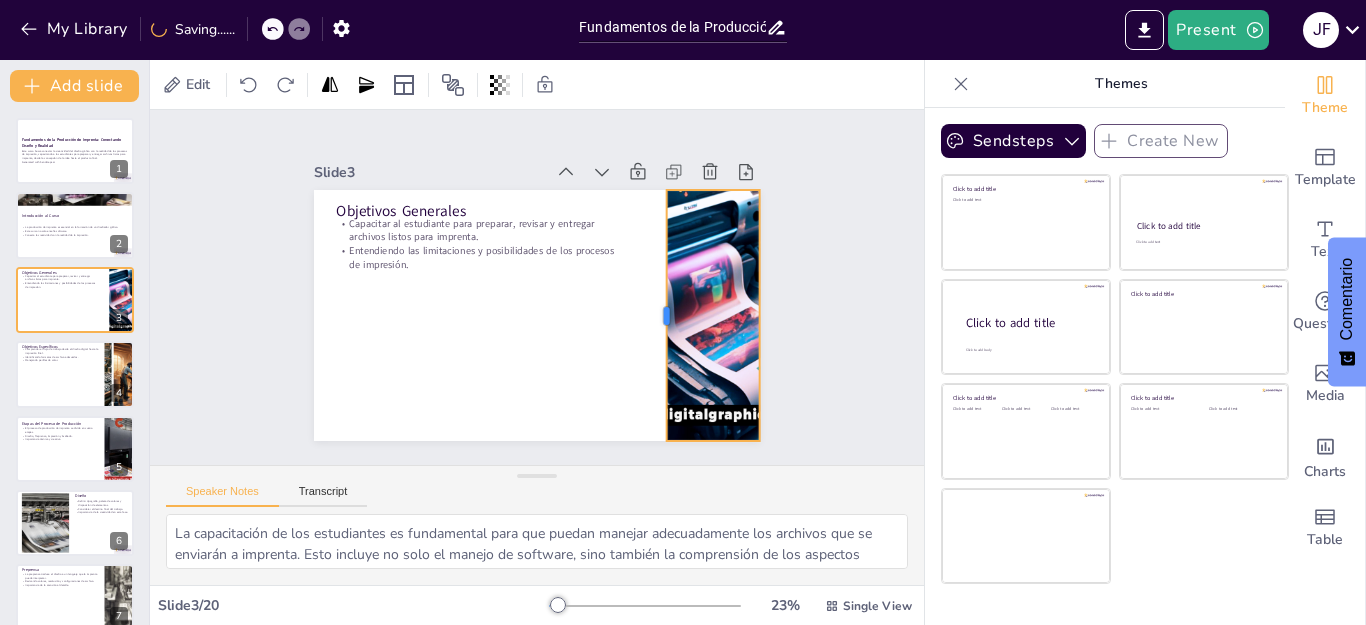 drag, startPoint x: 629, startPoint y: 308, endPoint x: 647, endPoint y: 314, distance: 18.973665 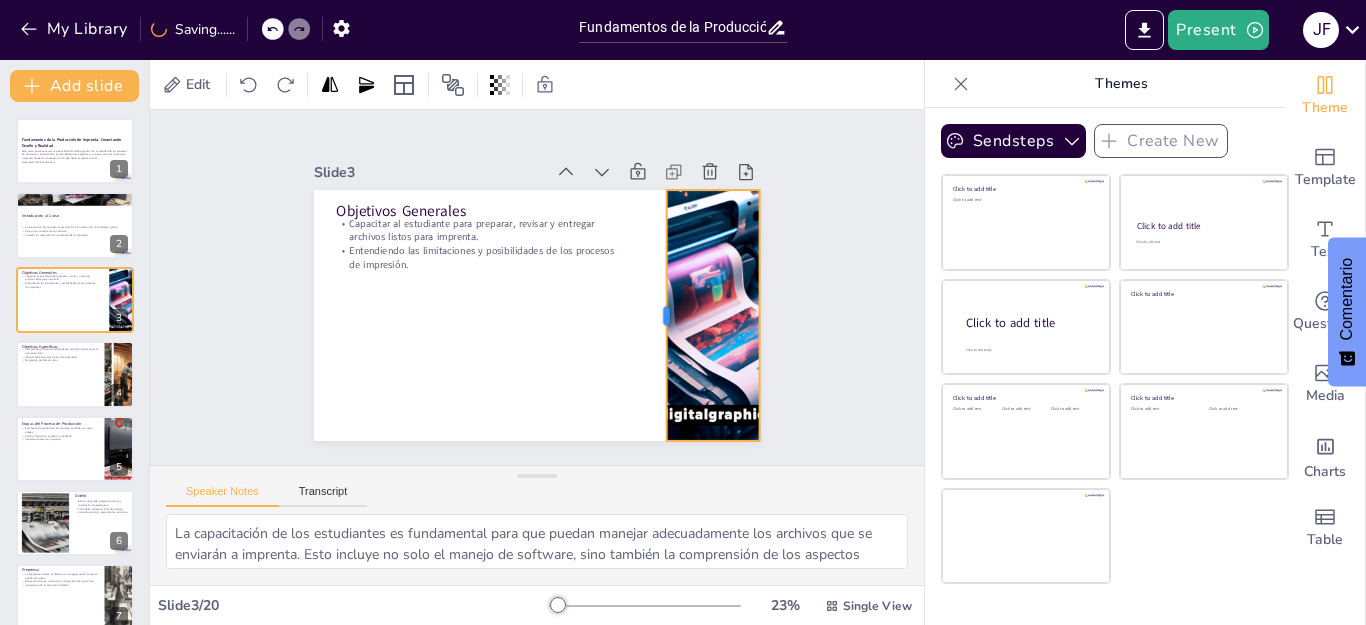 click at bounding box center [655, 327] 